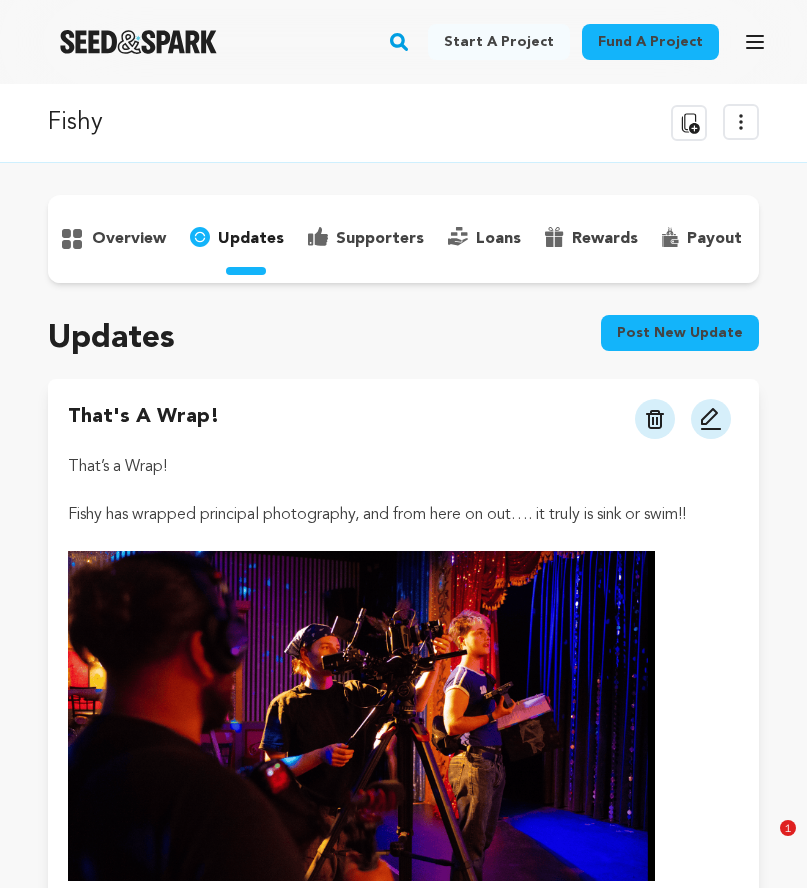 scroll, scrollTop: 176, scrollLeft: 0, axis: vertical 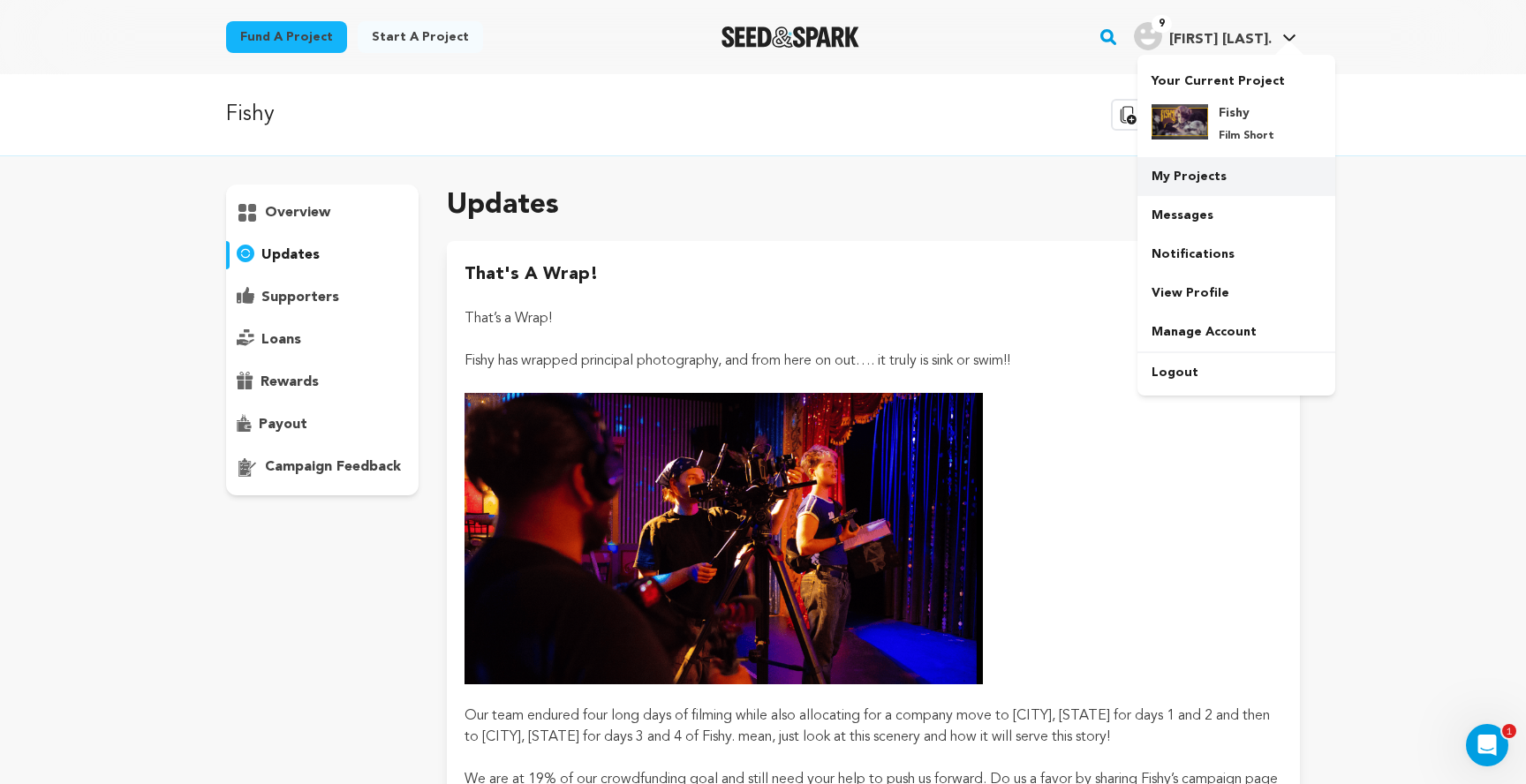 click on "My Projects" at bounding box center (1236, 177) 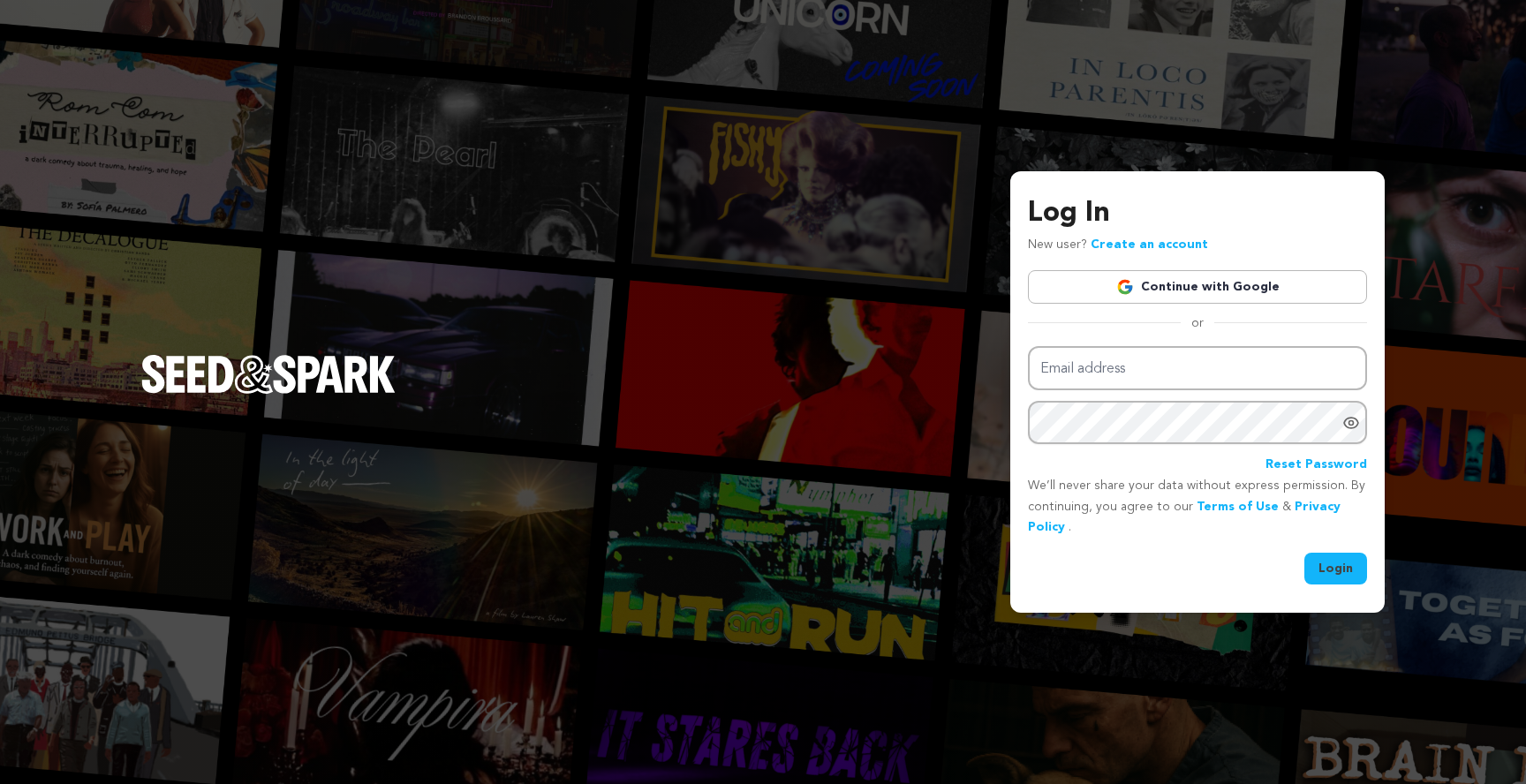 scroll, scrollTop: 0, scrollLeft: 0, axis: both 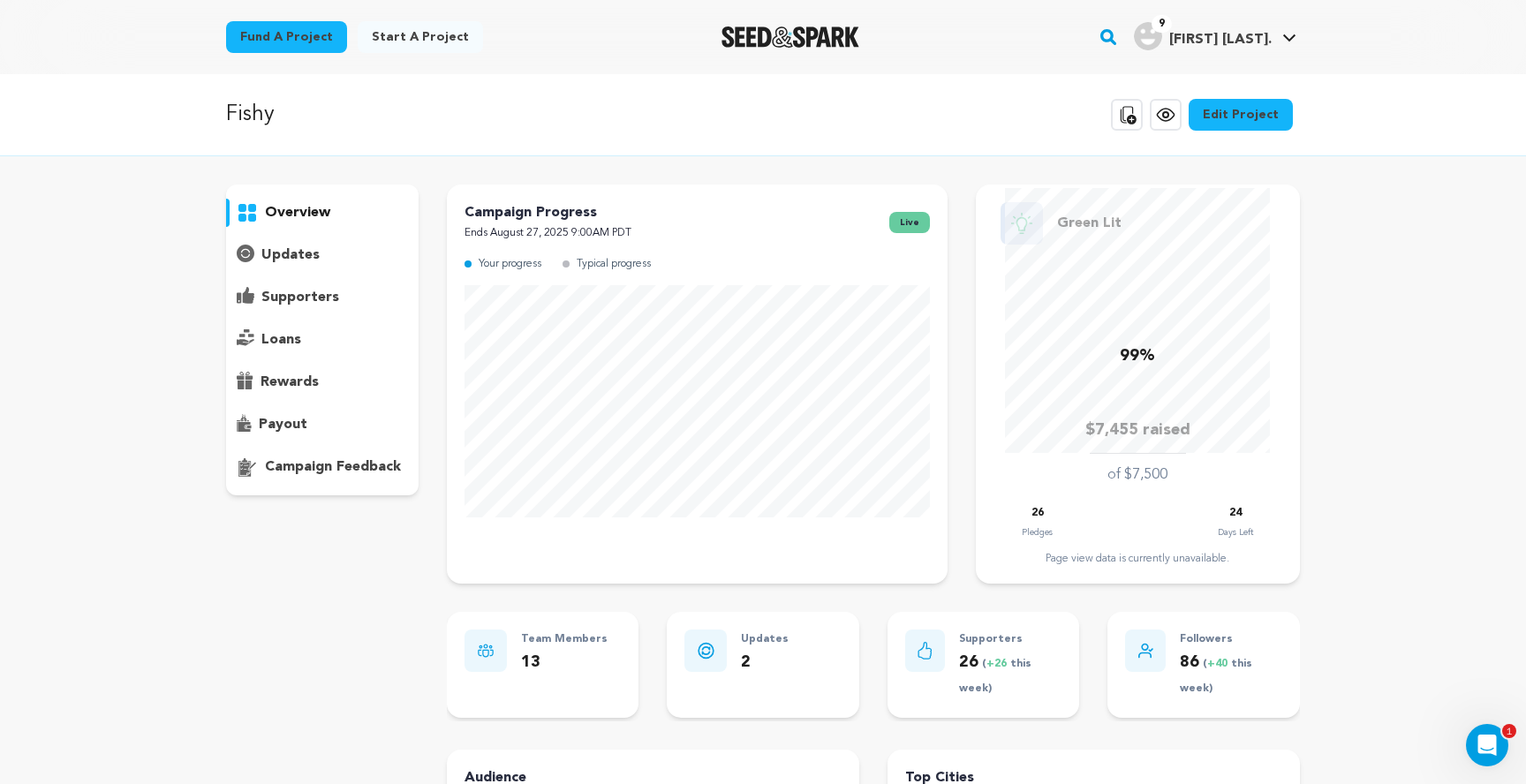 click on "updates" at bounding box center (322, 255) 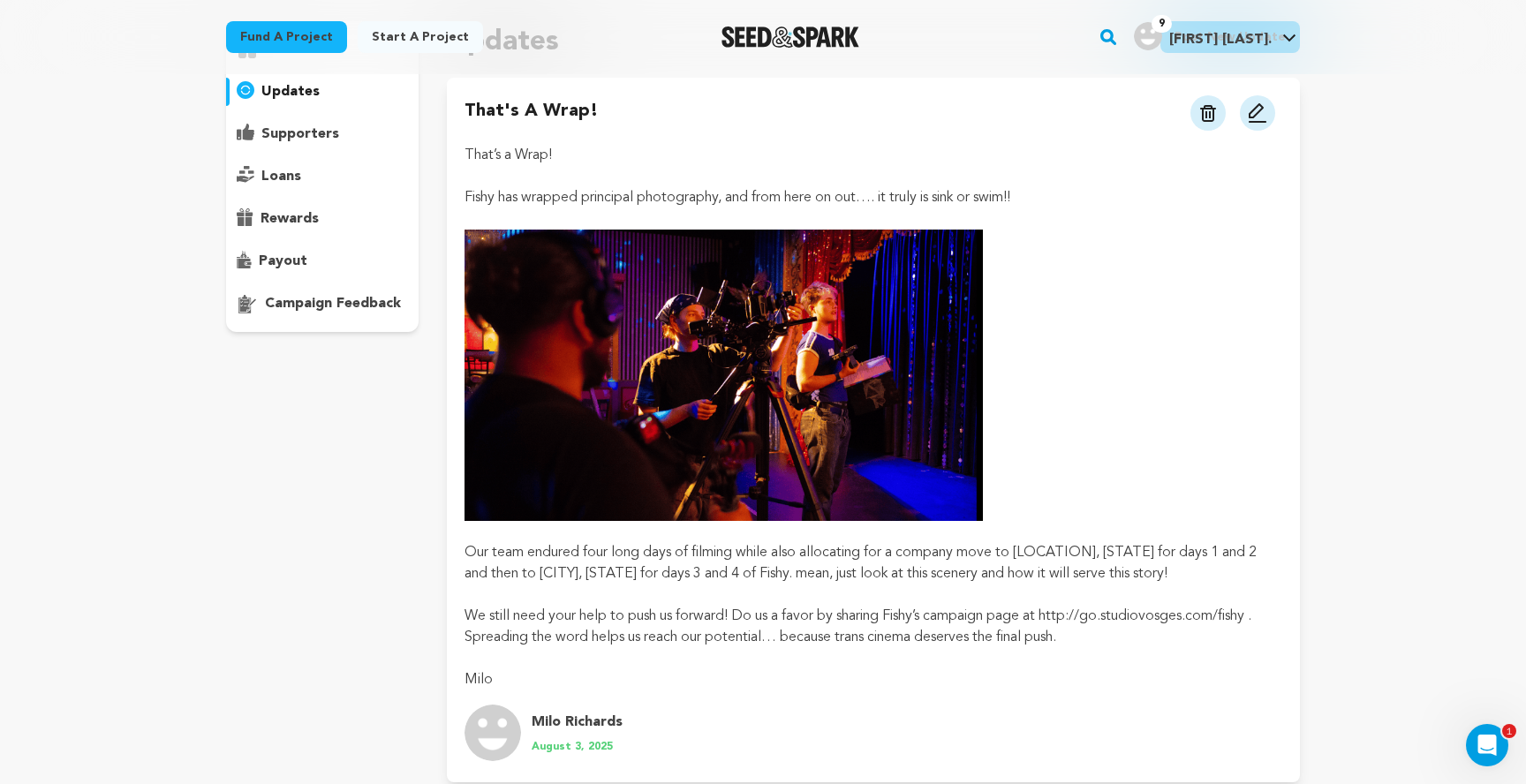 scroll, scrollTop: 164, scrollLeft: 0, axis: vertical 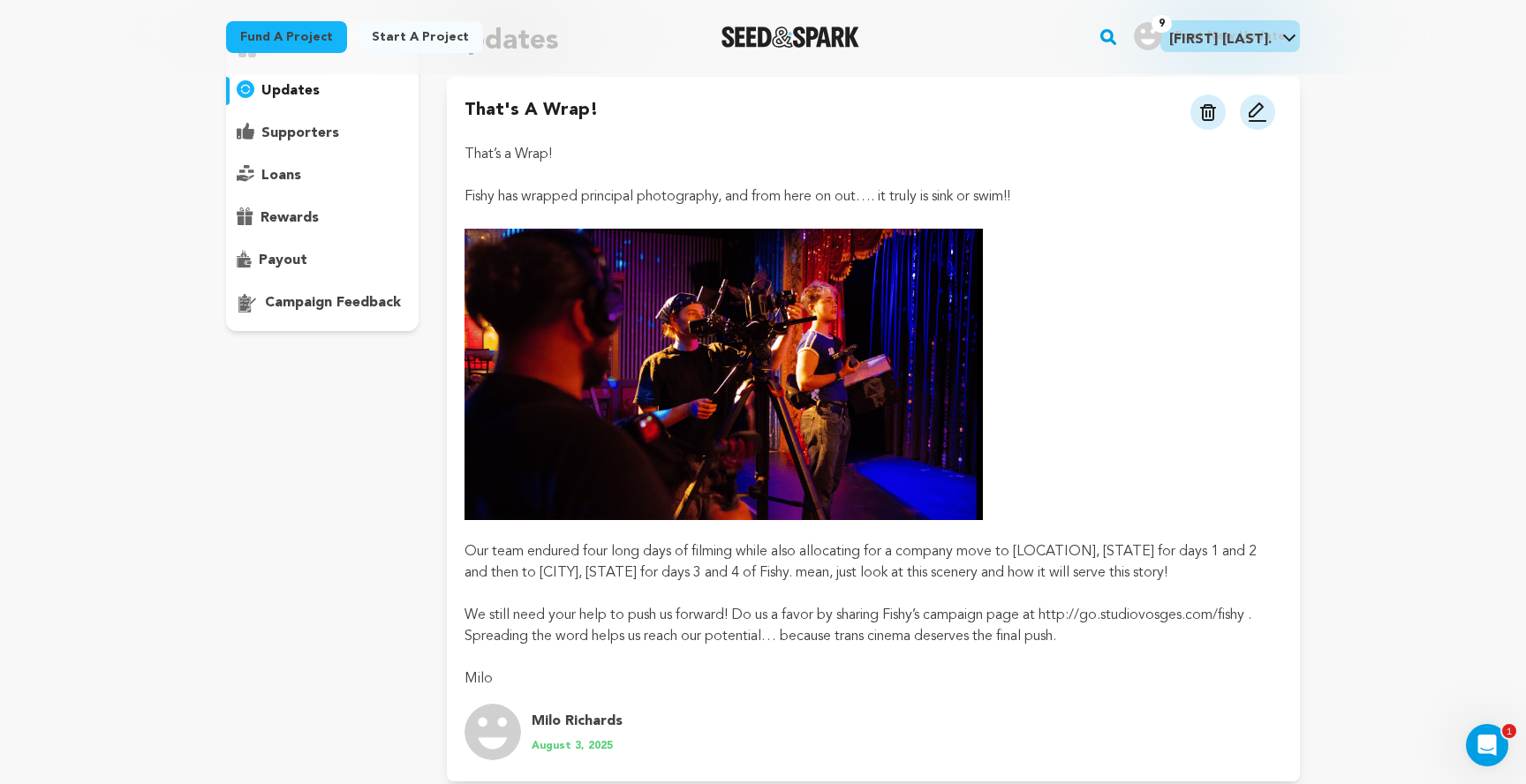 click on "rewards" at bounding box center [322, 218] 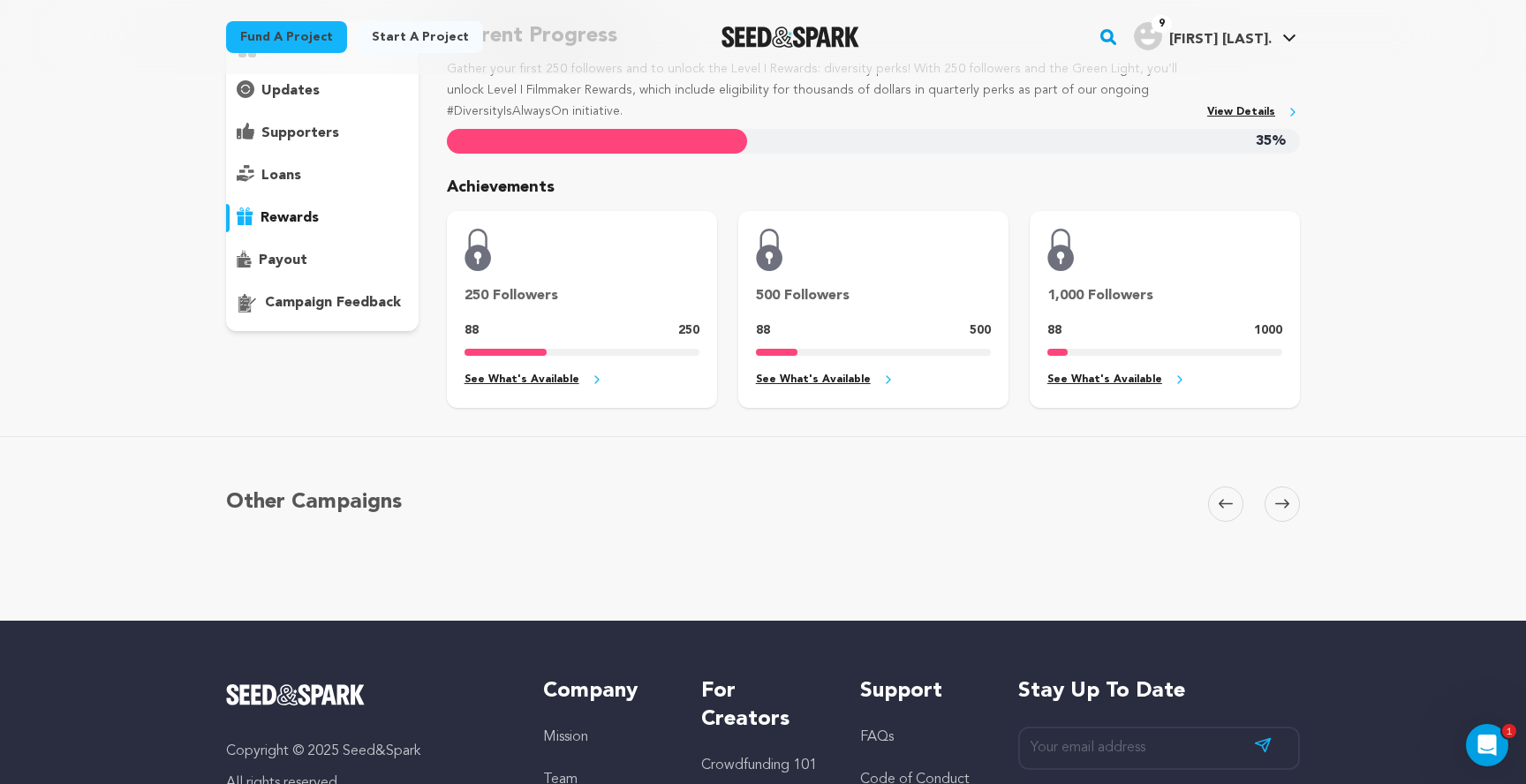 click on "overview" at bounding box center [322, 176] 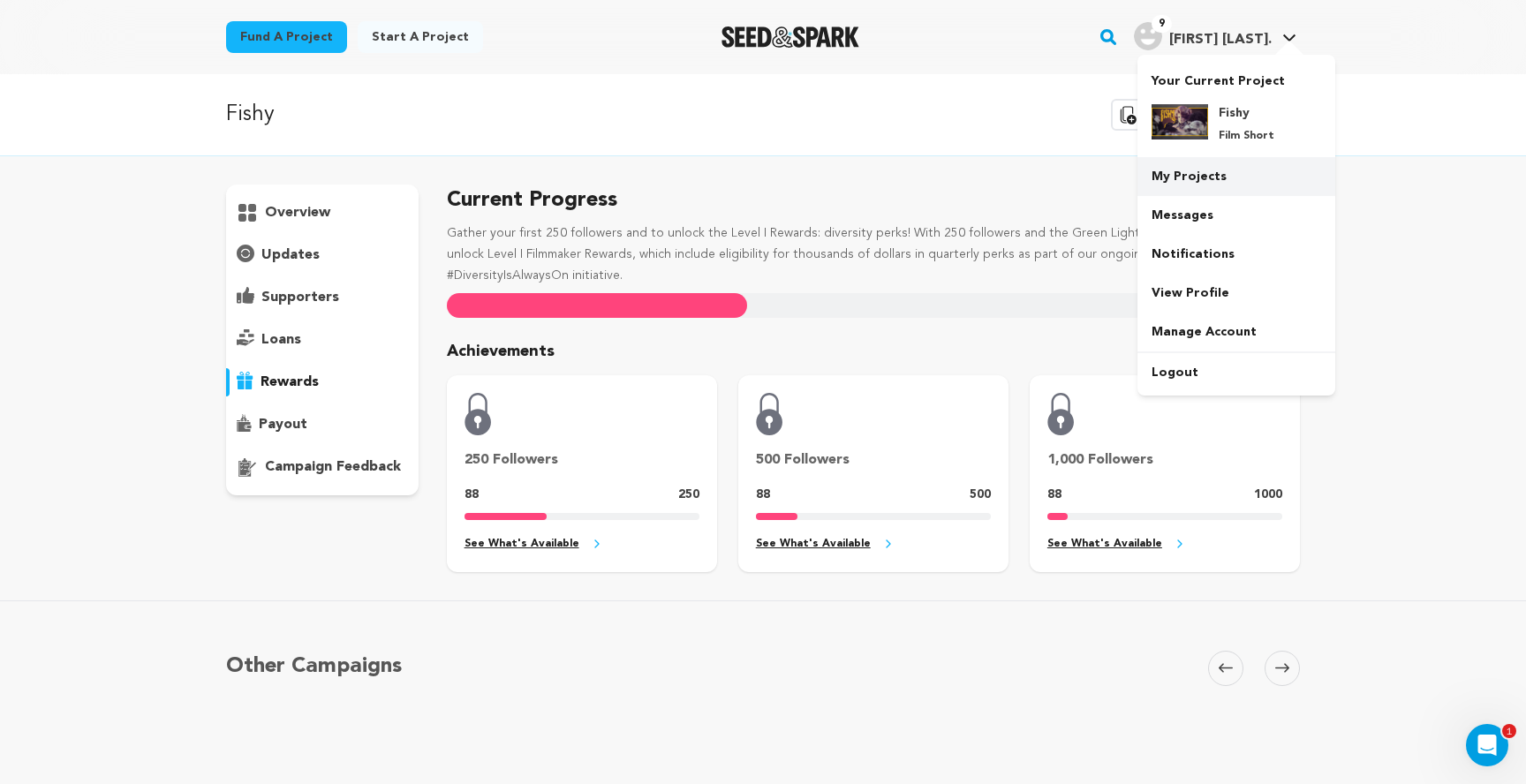 click on "My Projects" at bounding box center [1236, 177] 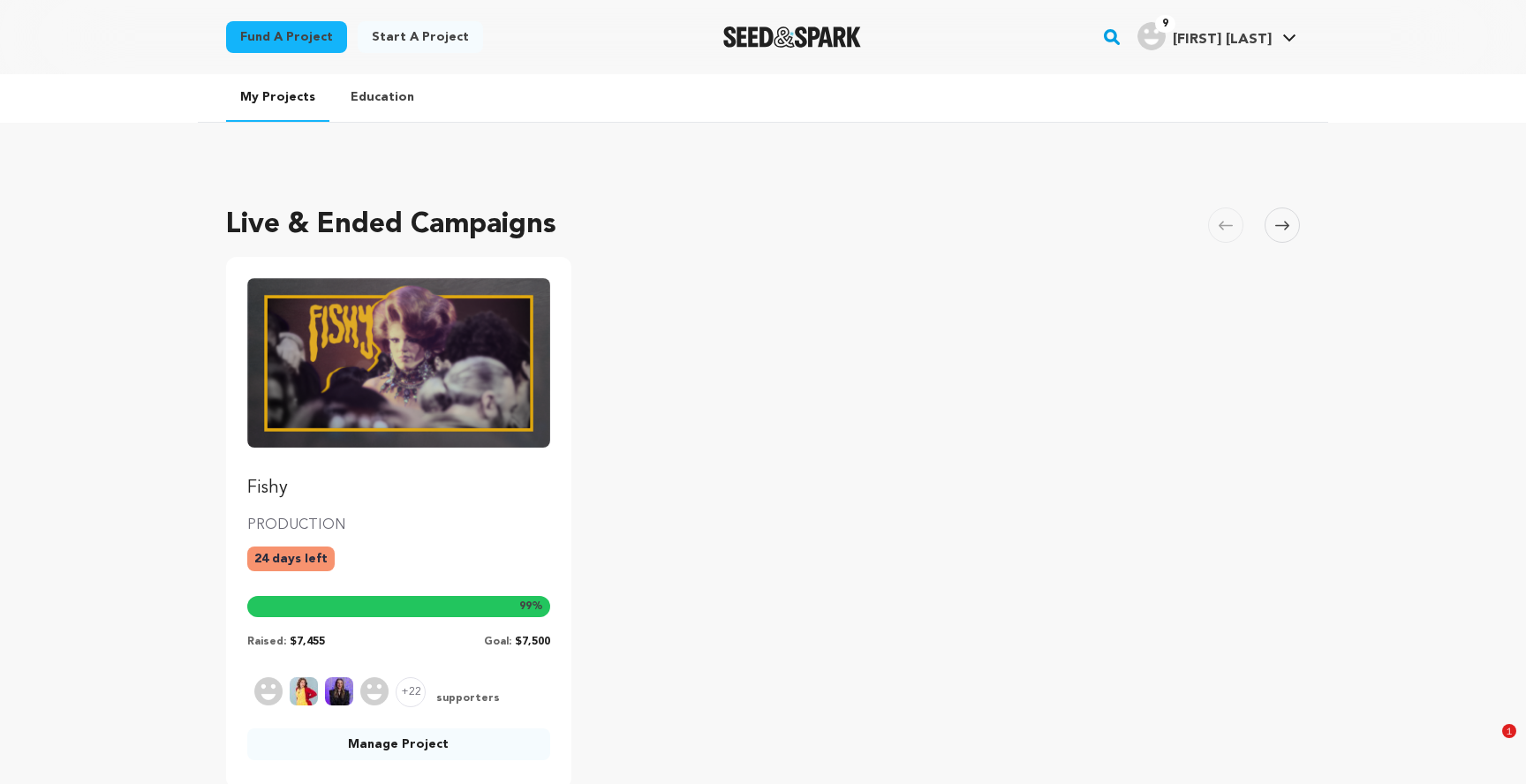scroll, scrollTop: 119, scrollLeft: 0, axis: vertical 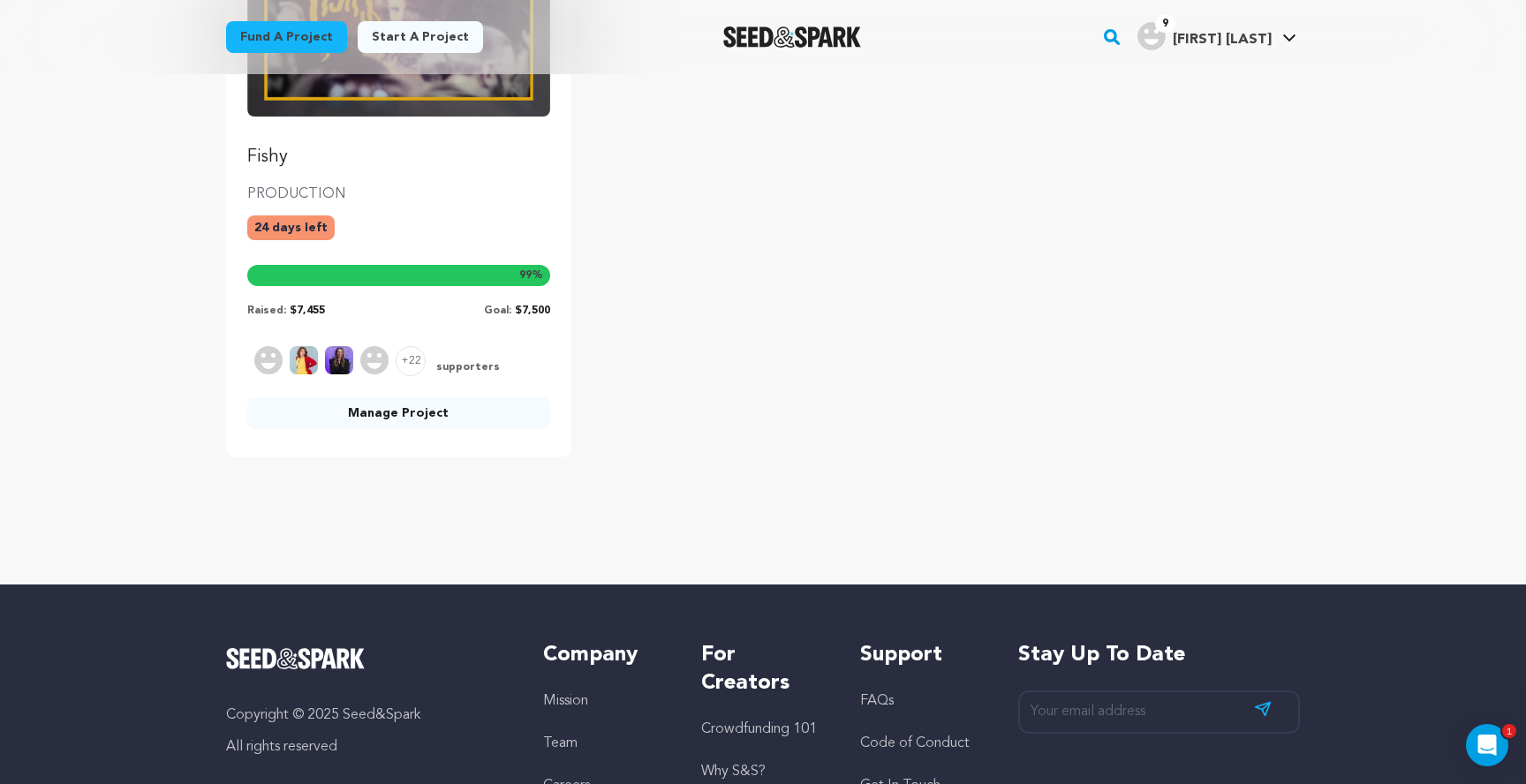 click on "Manage Project" at bounding box center [398, 413] 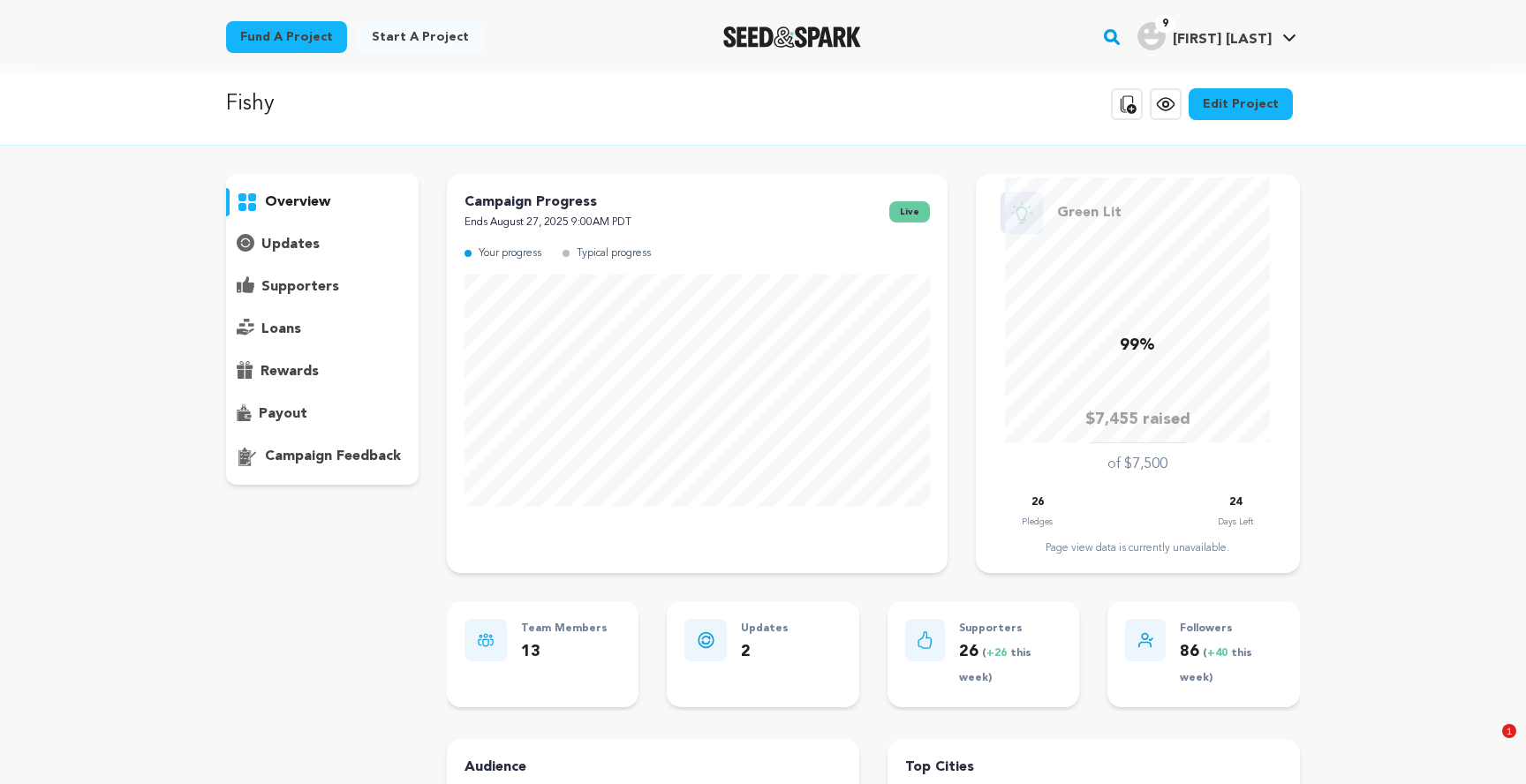 scroll, scrollTop: 21, scrollLeft: 0, axis: vertical 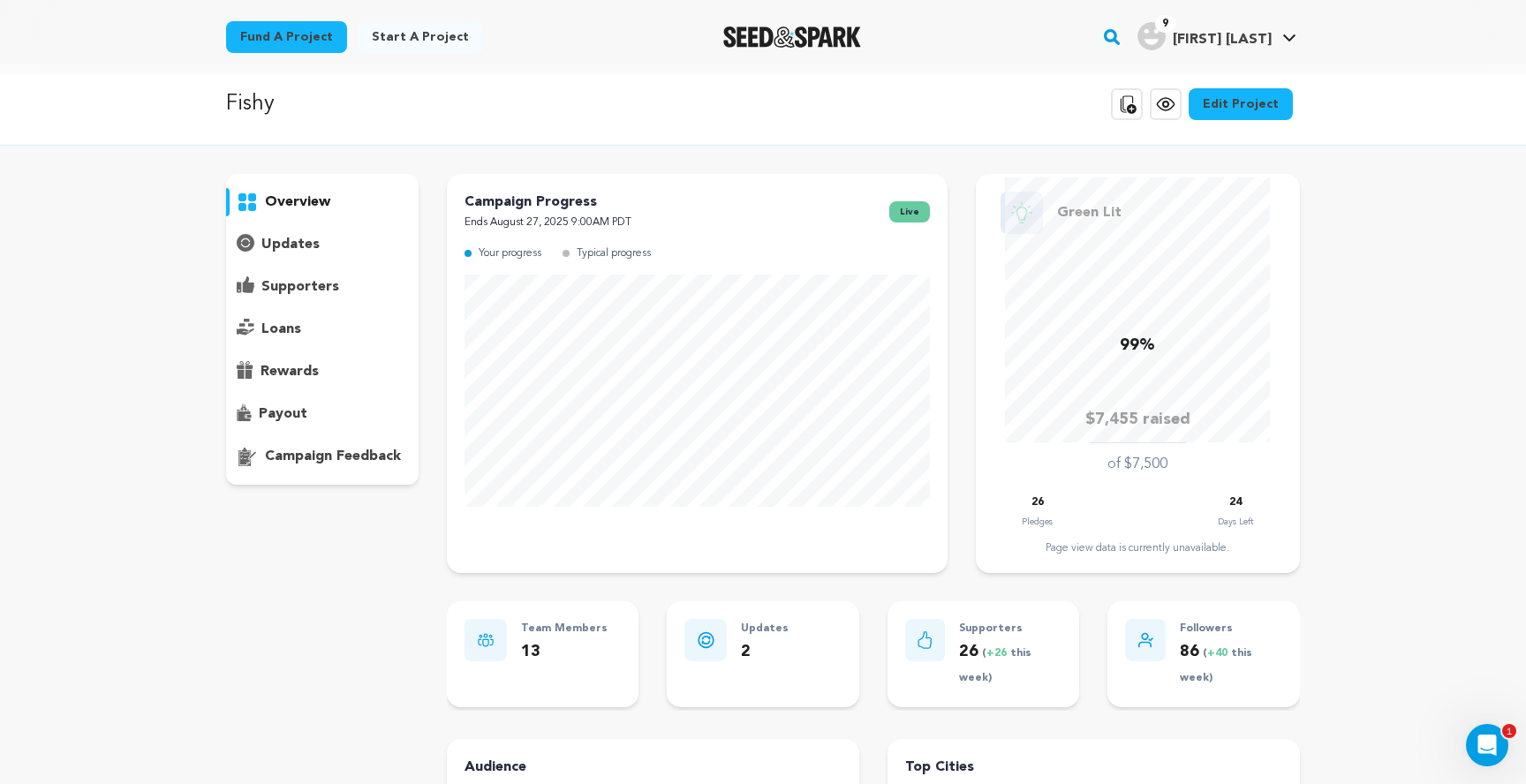 click on "supporters" at bounding box center (300, 287) 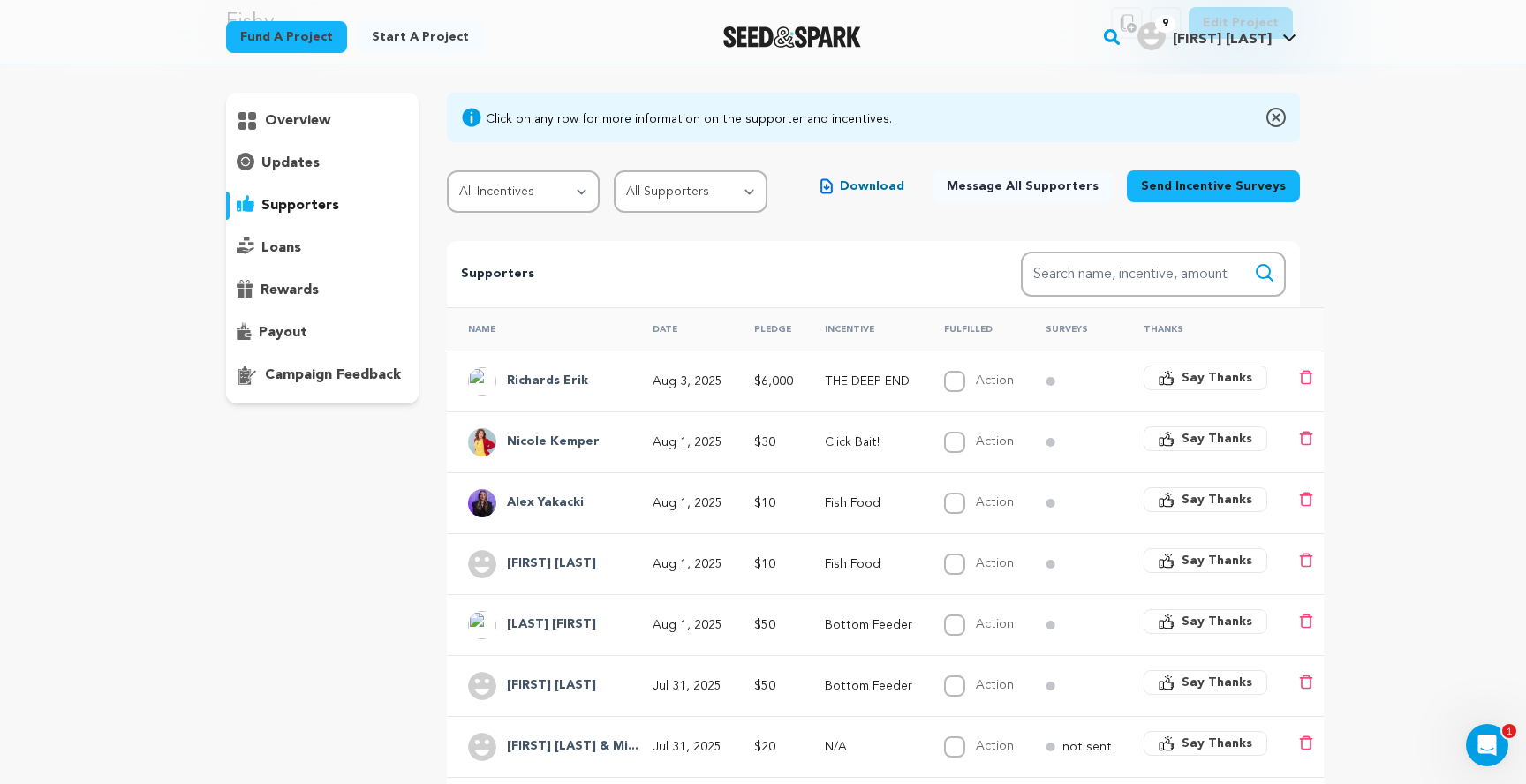 scroll, scrollTop: 93, scrollLeft: 0, axis: vertical 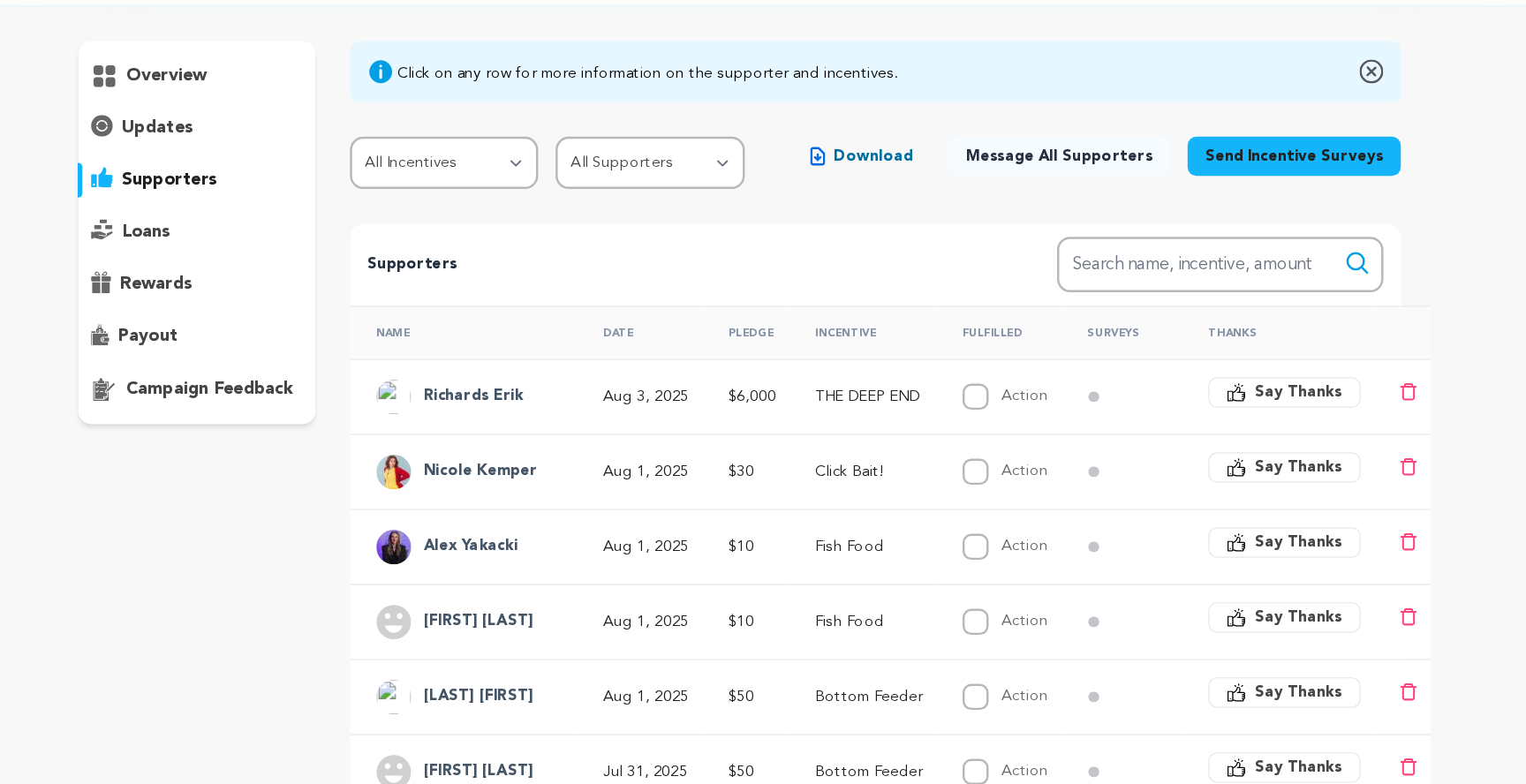 click at bounding box center (1073, 380) 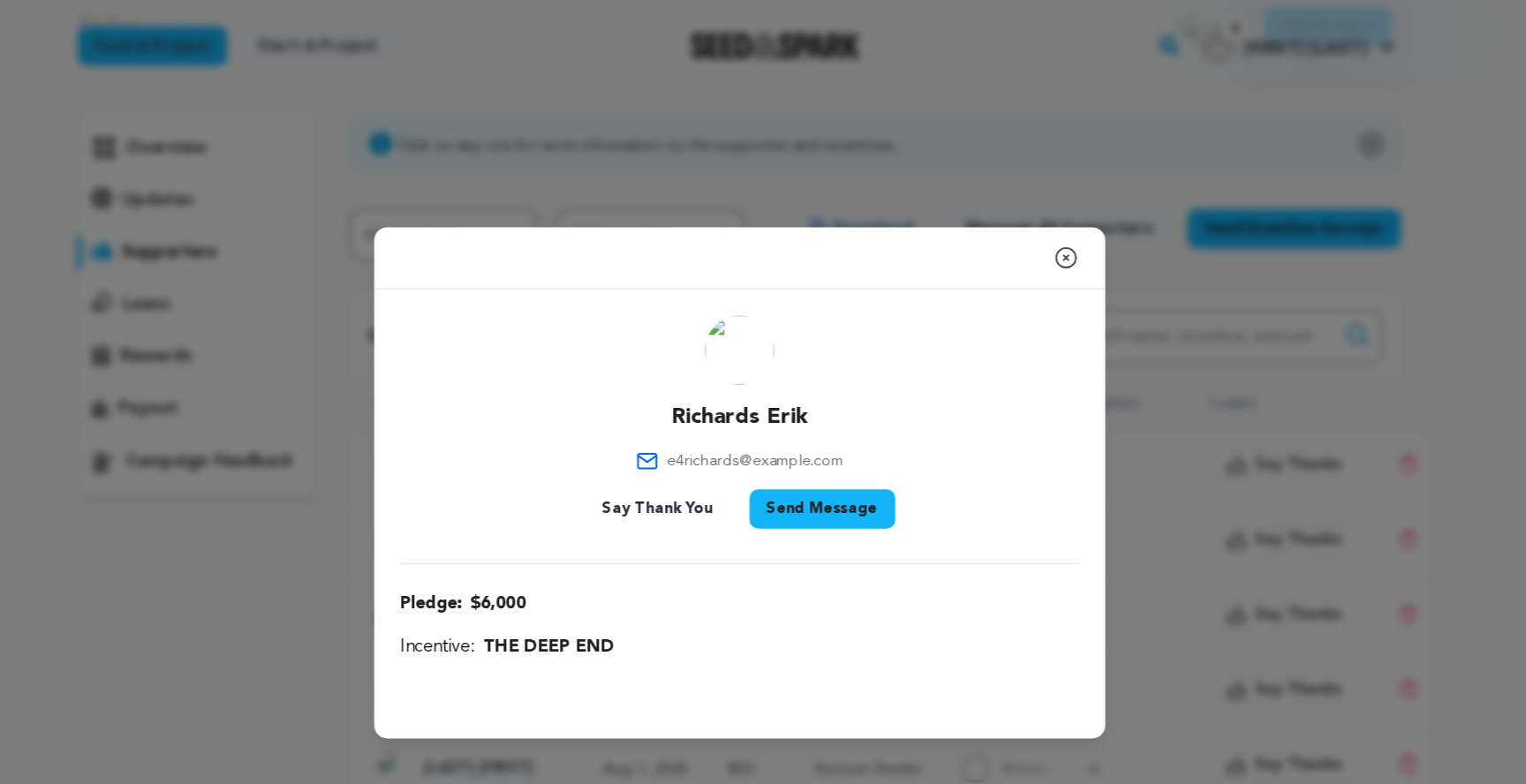 click 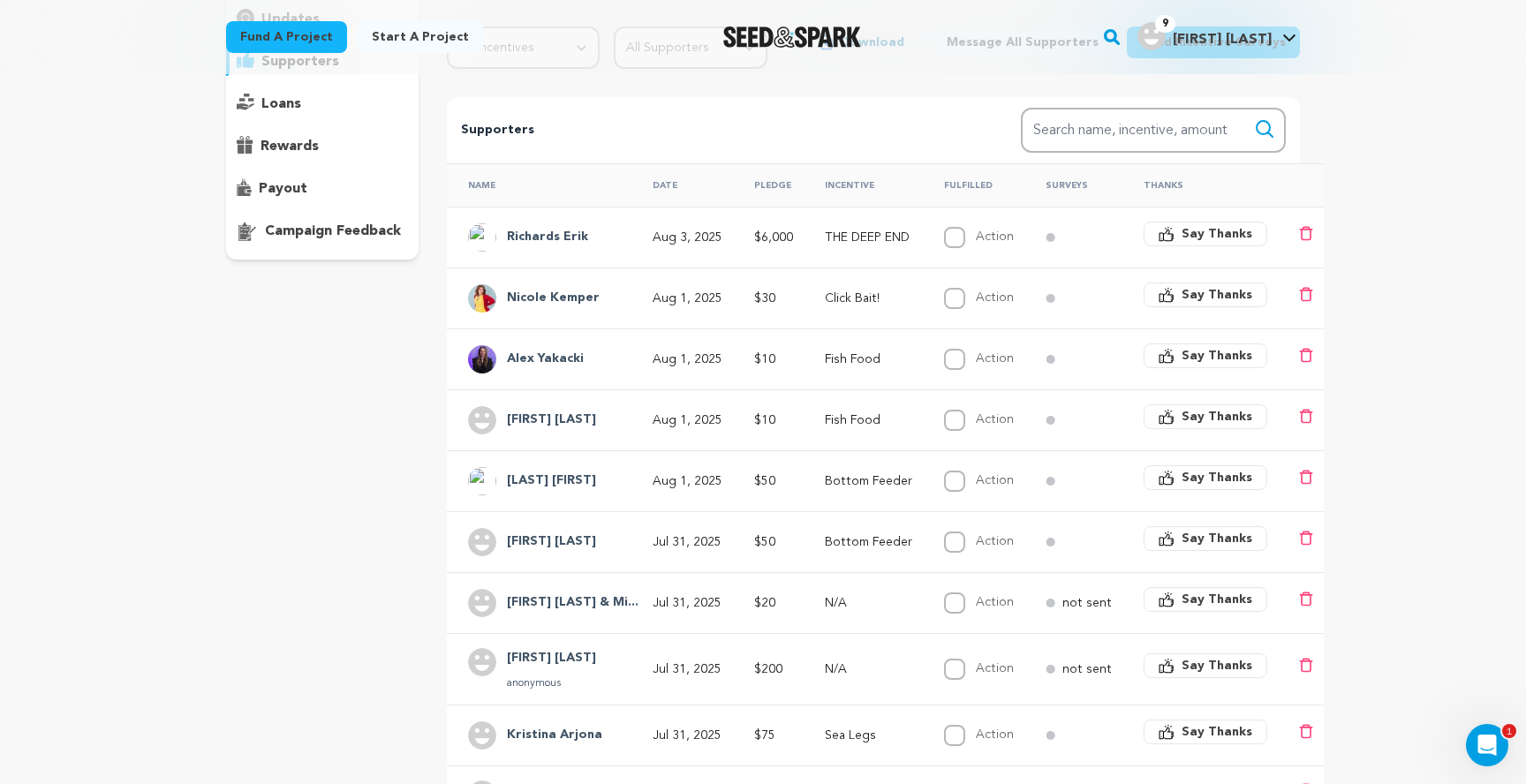 scroll, scrollTop: 231, scrollLeft: 0, axis: vertical 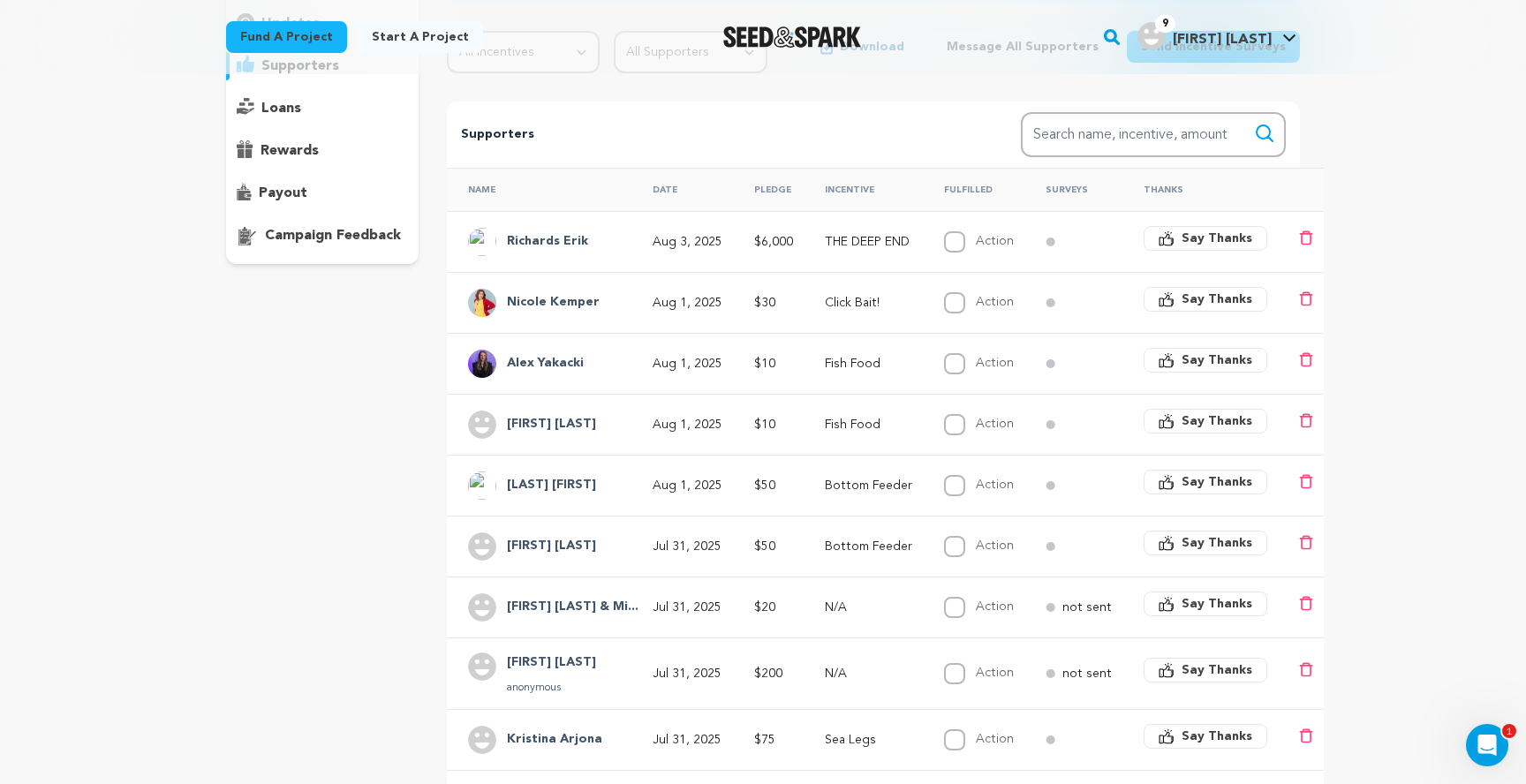 click on "$6,000" at bounding box center (768, 241) 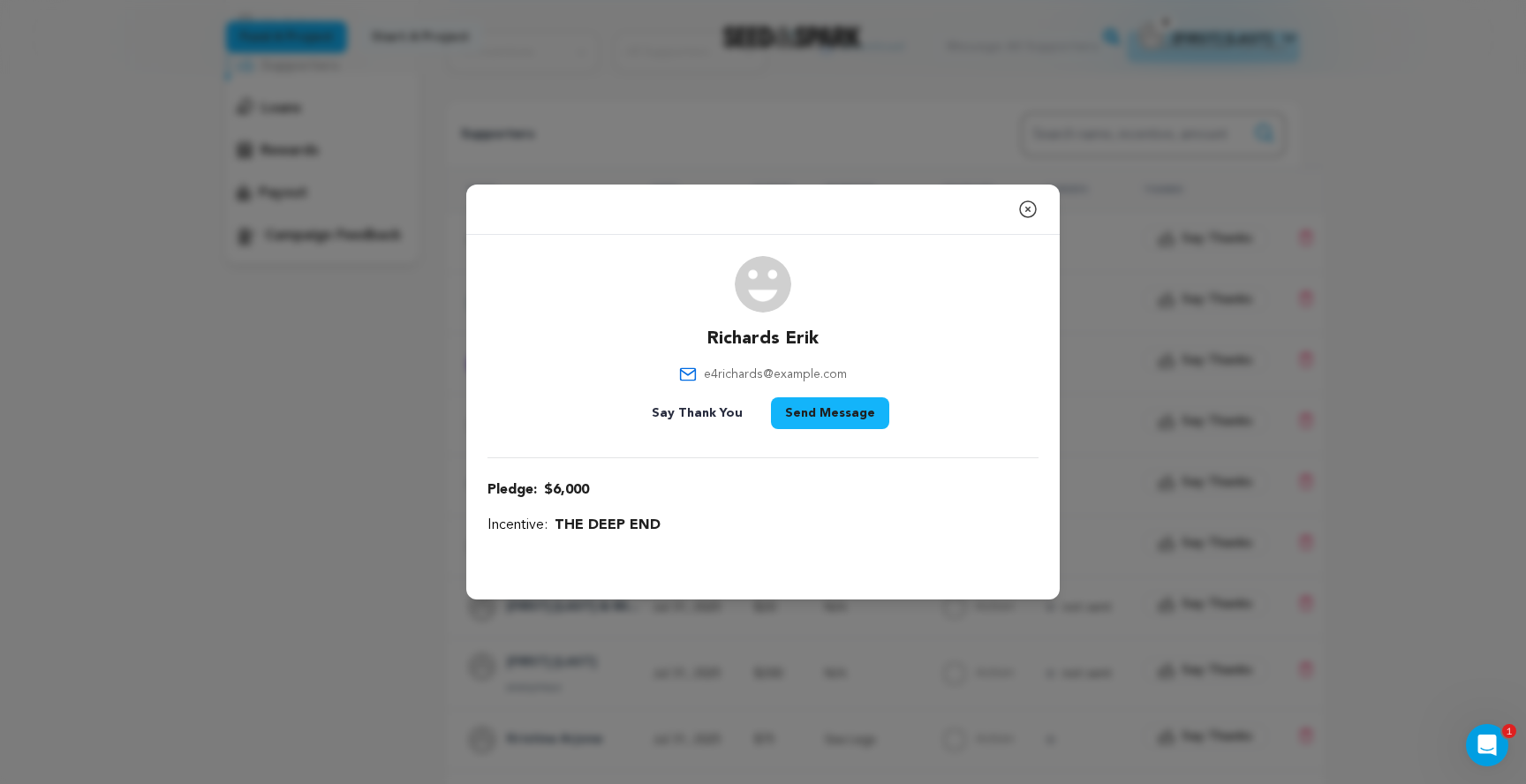 click 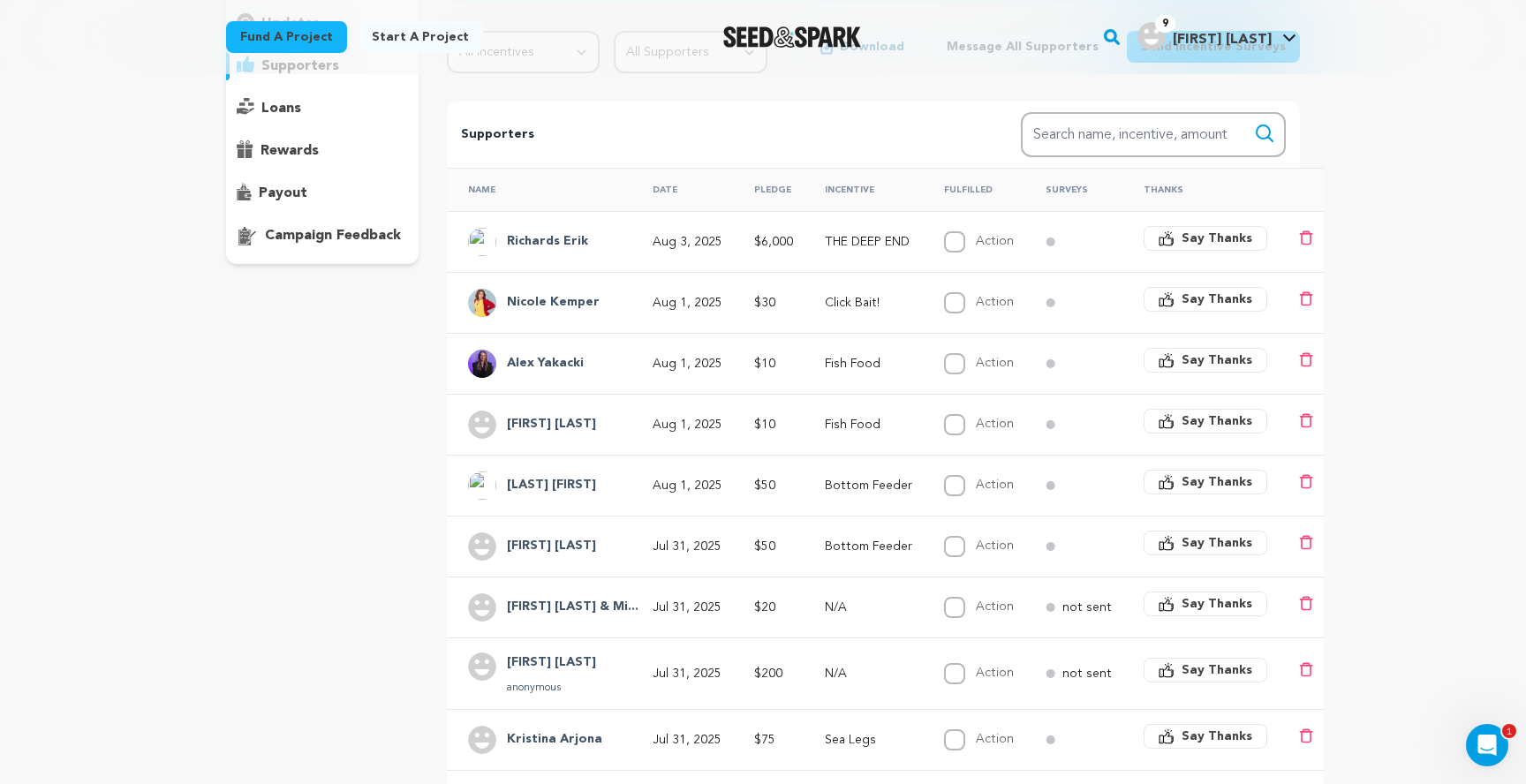 click on "Say Thanks" at bounding box center (1217, 238) 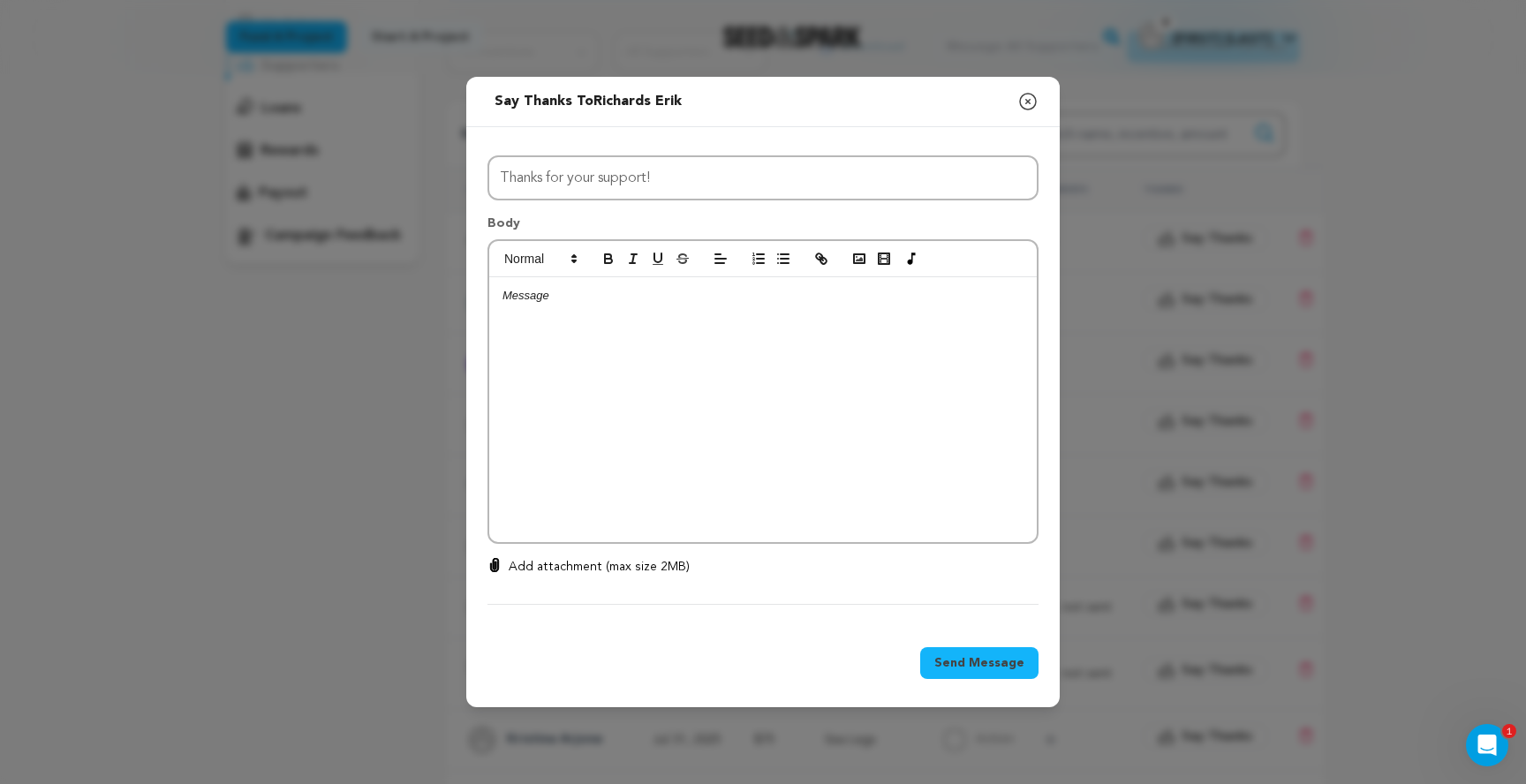 click 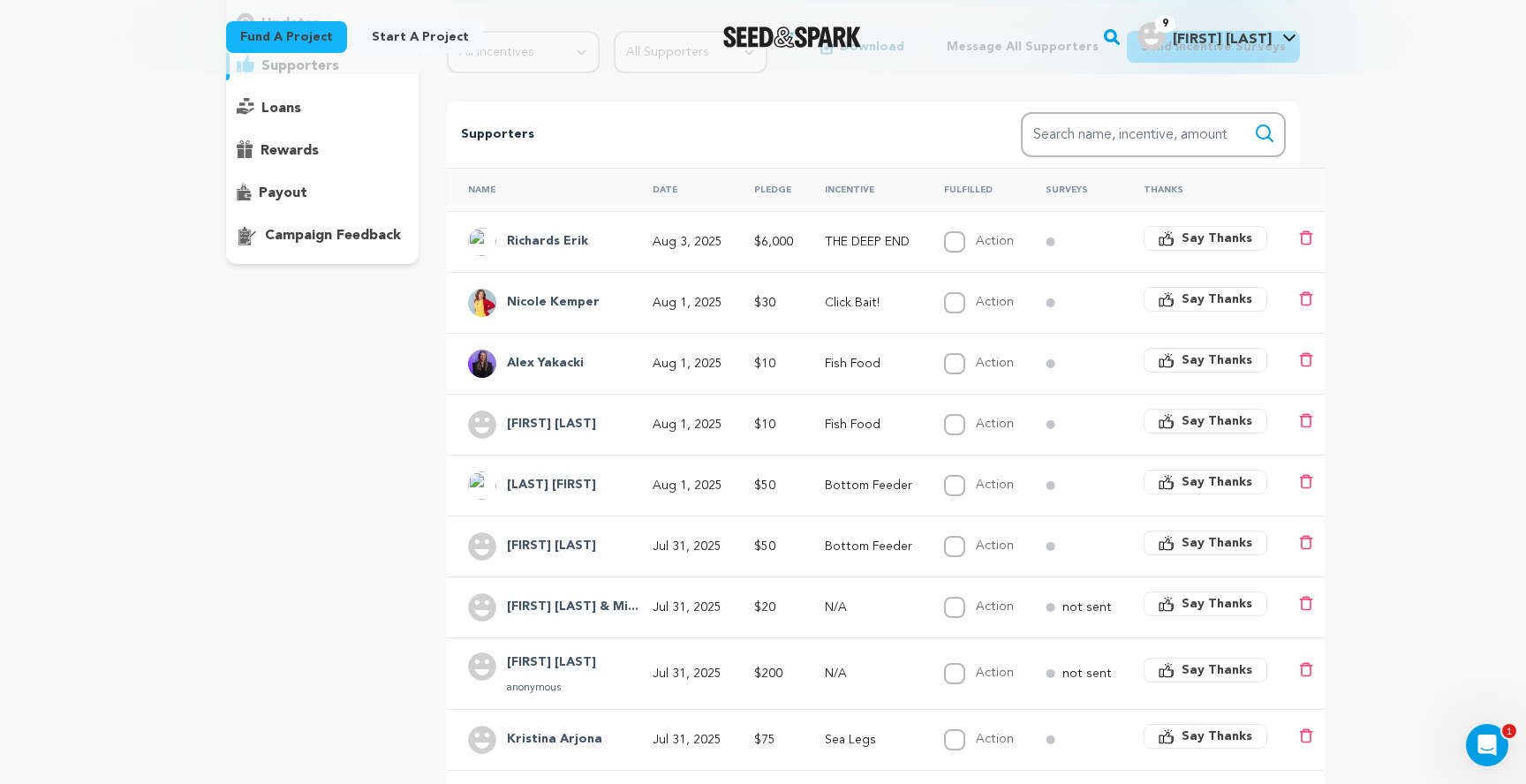 click on "Action
Complete" at bounding box center [973, 241] 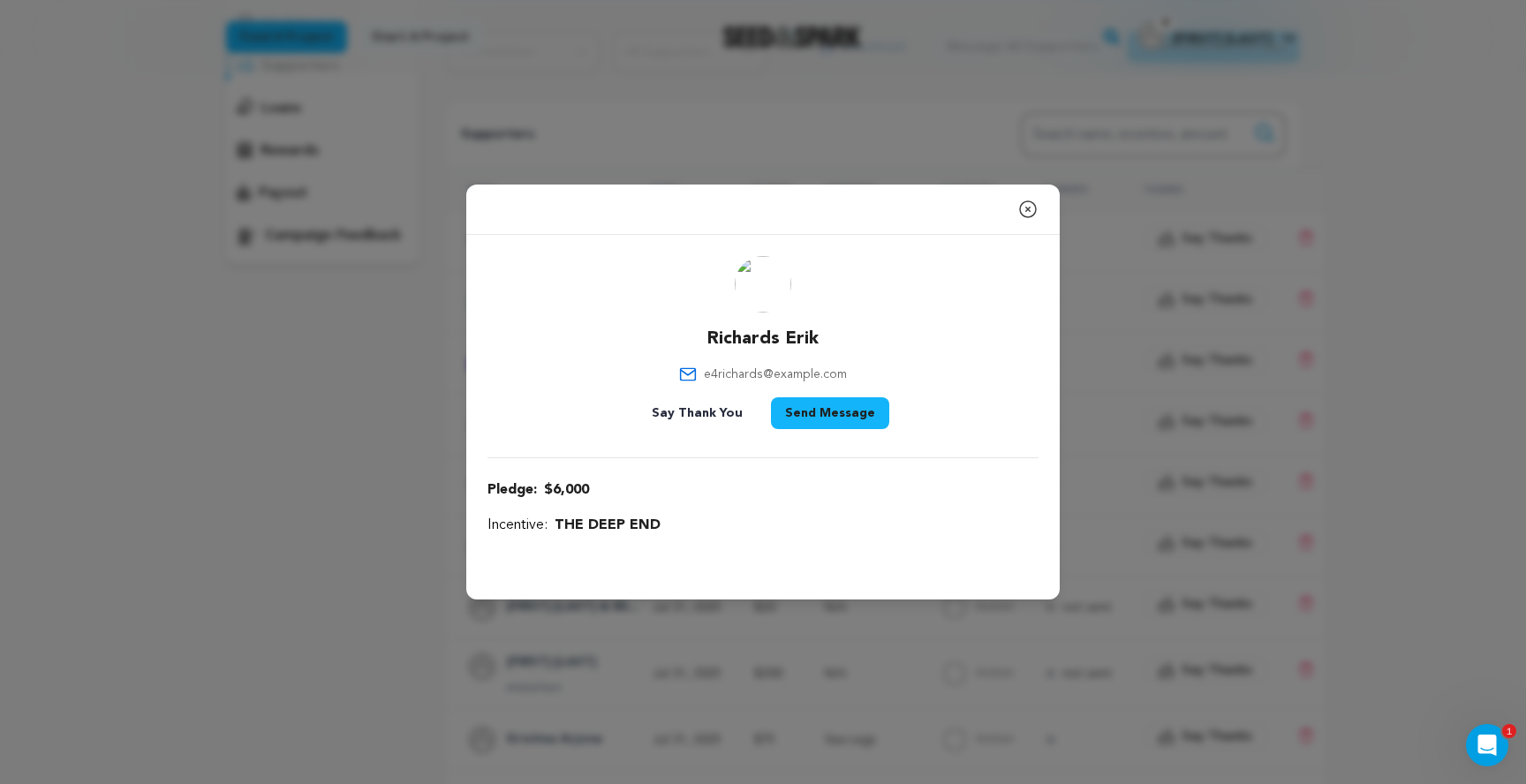 click on "Close modal
Richards Erik
e4richards@gmail.com" at bounding box center [763, 392] 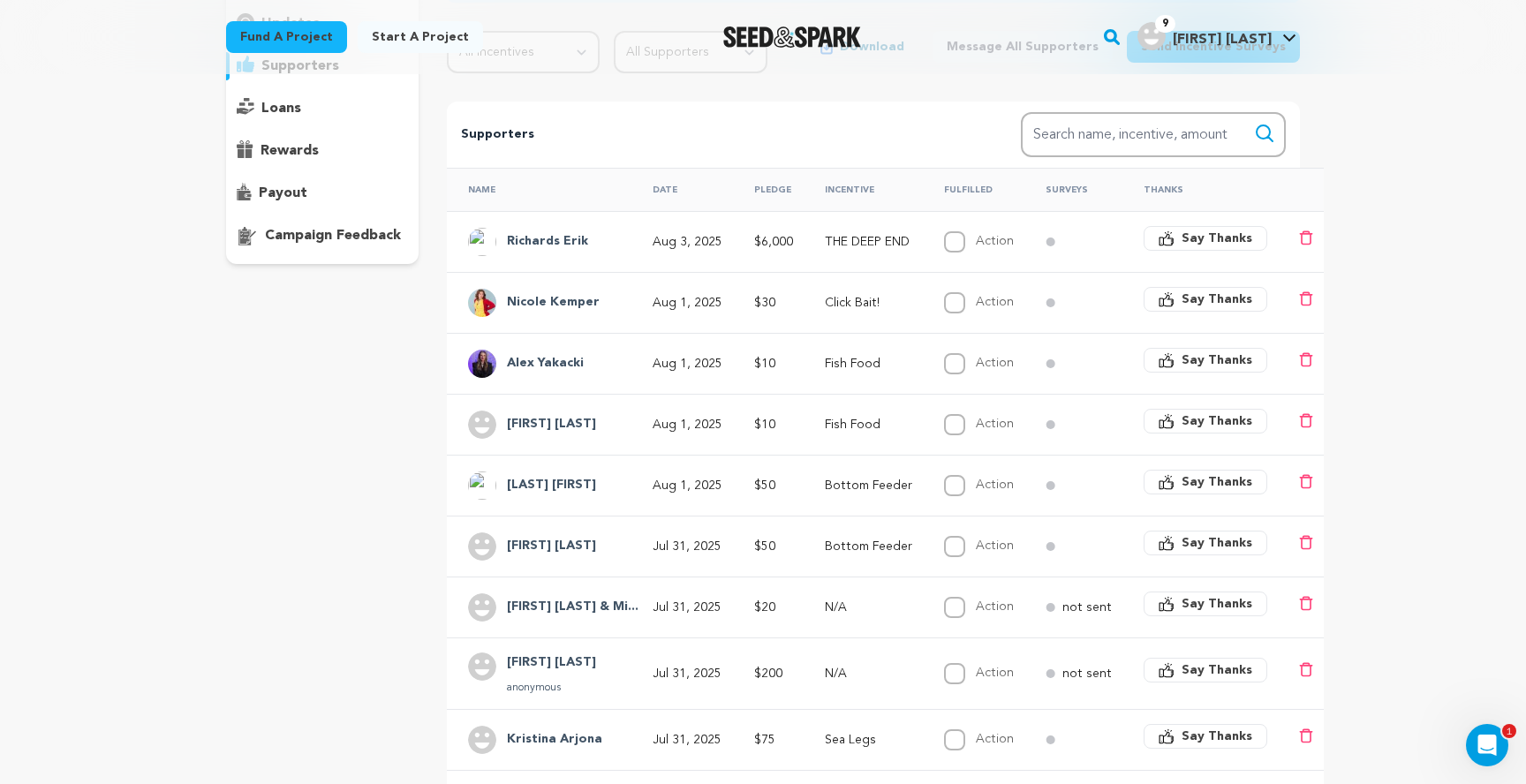 click 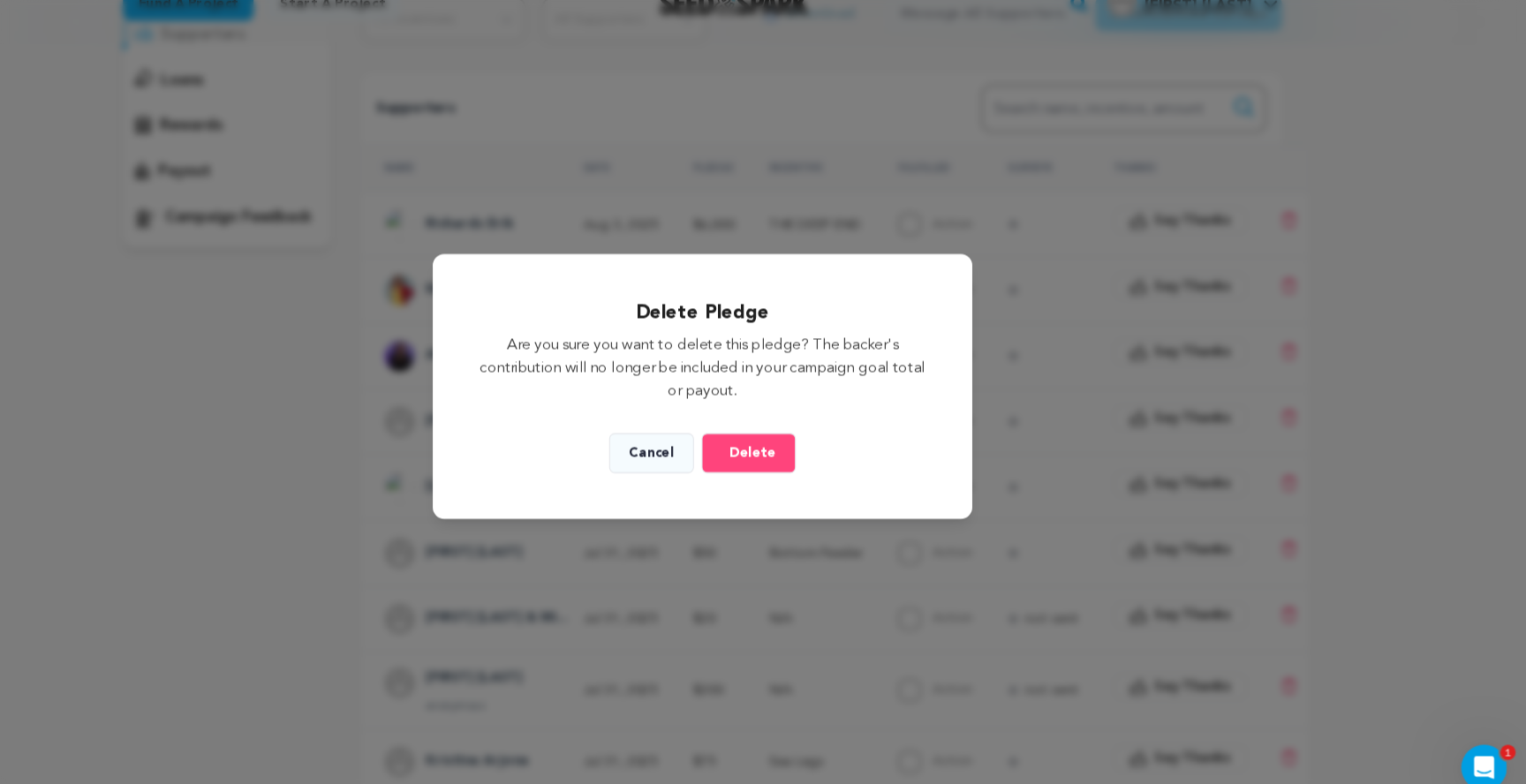 scroll, scrollTop: 231, scrollLeft: 0, axis: vertical 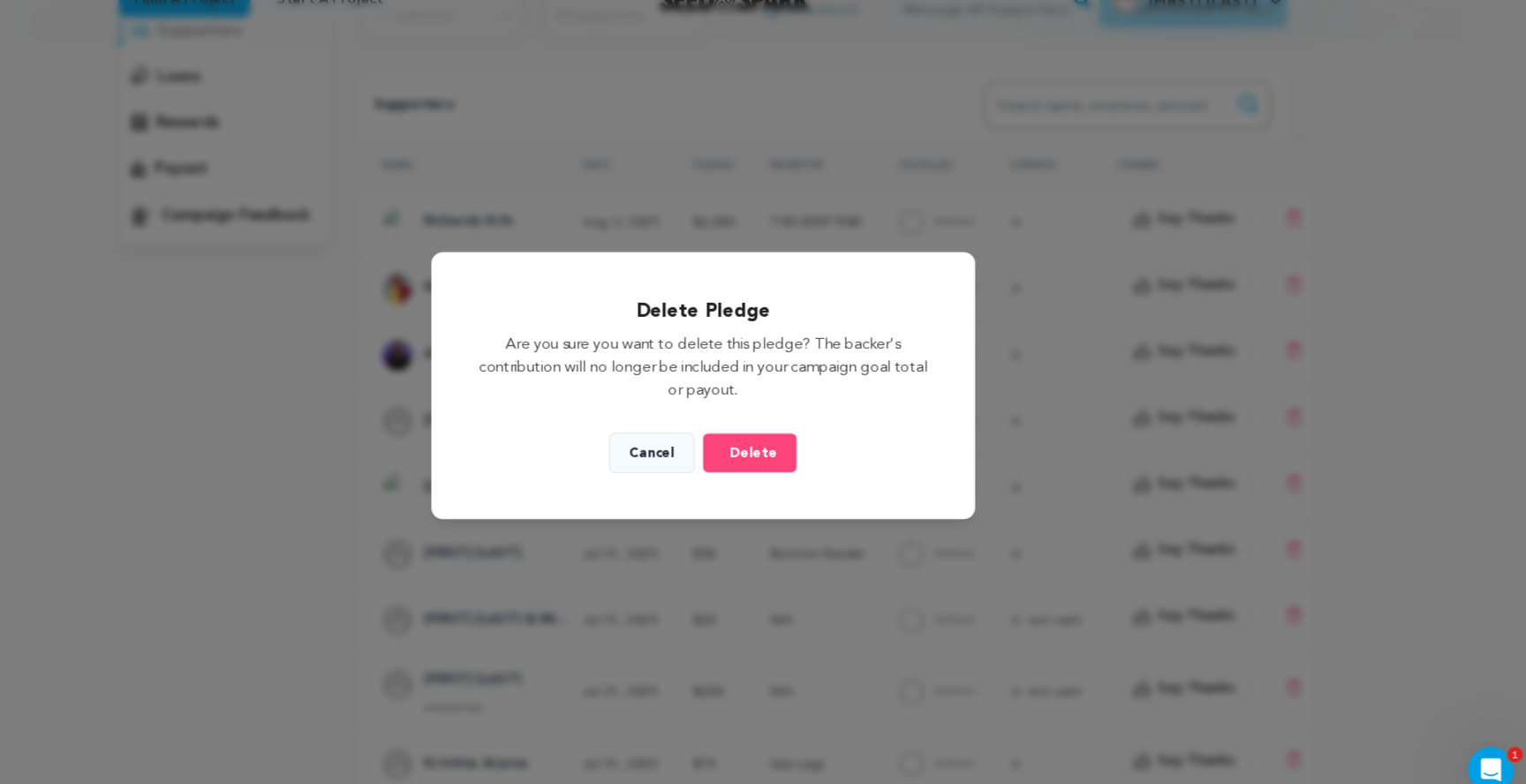 click on "Cancel" at bounding box center [715, 454] 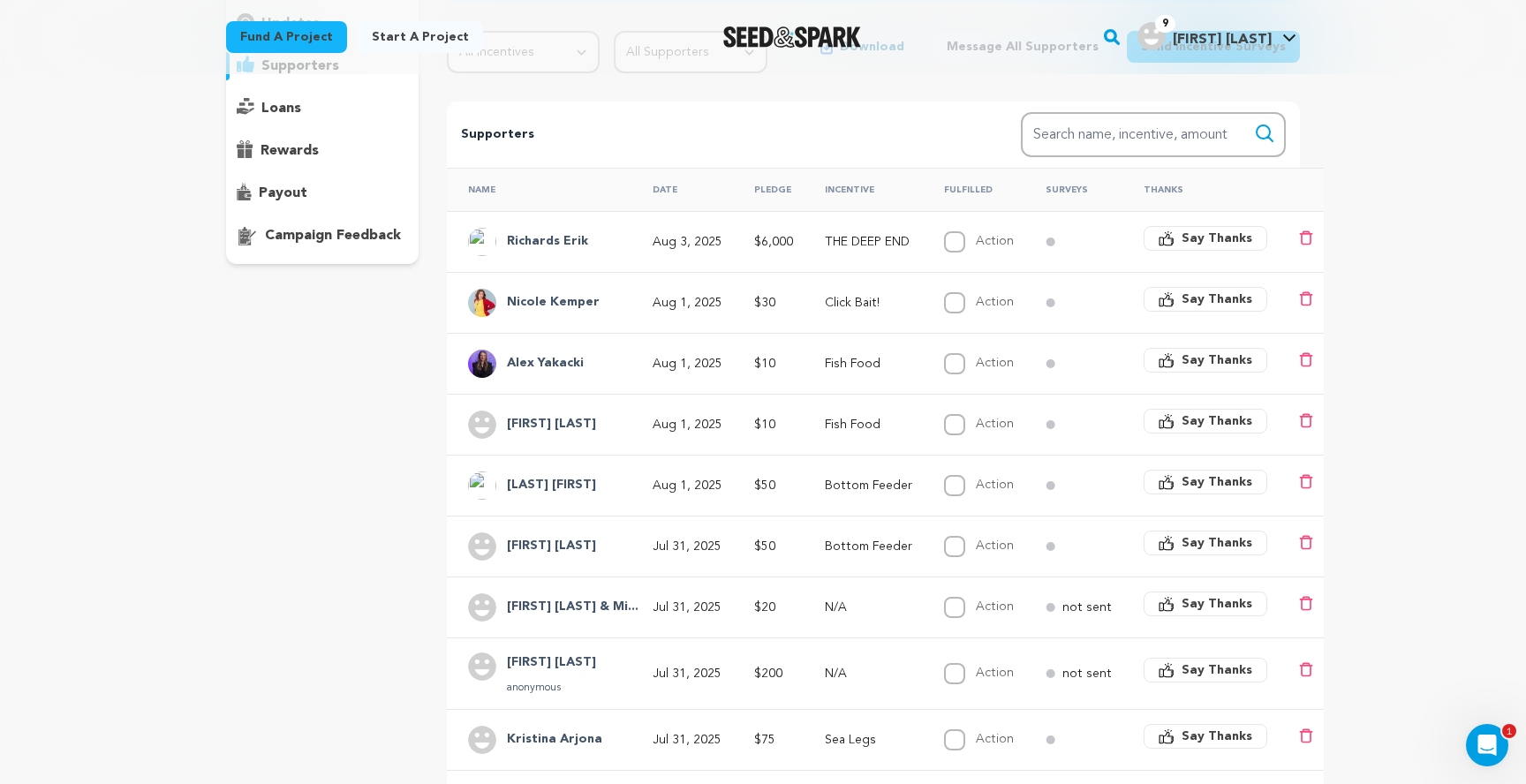 click on "Richards Erik" at bounding box center [539, 241] 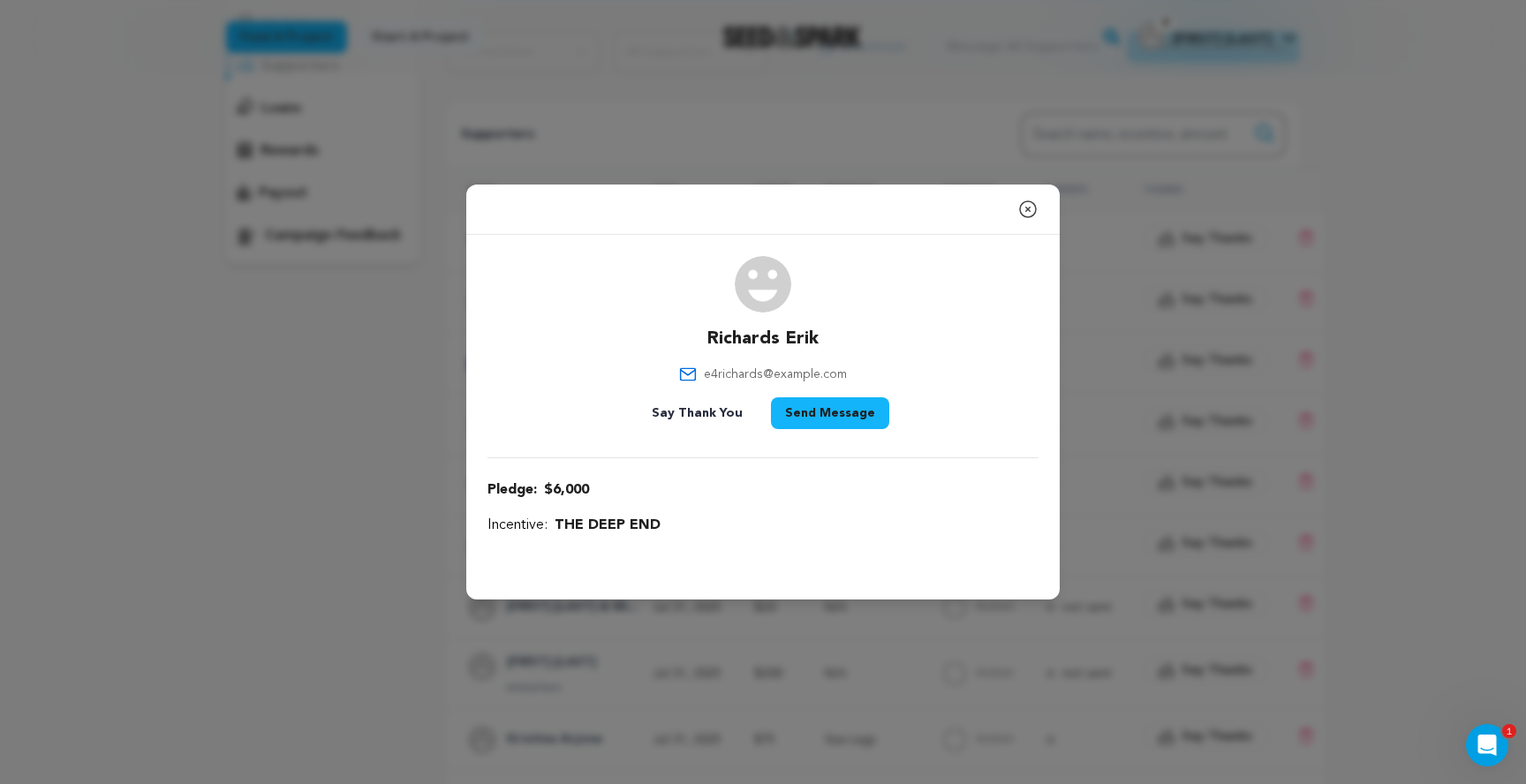 click on "Say Thank You" at bounding box center (697, 413) 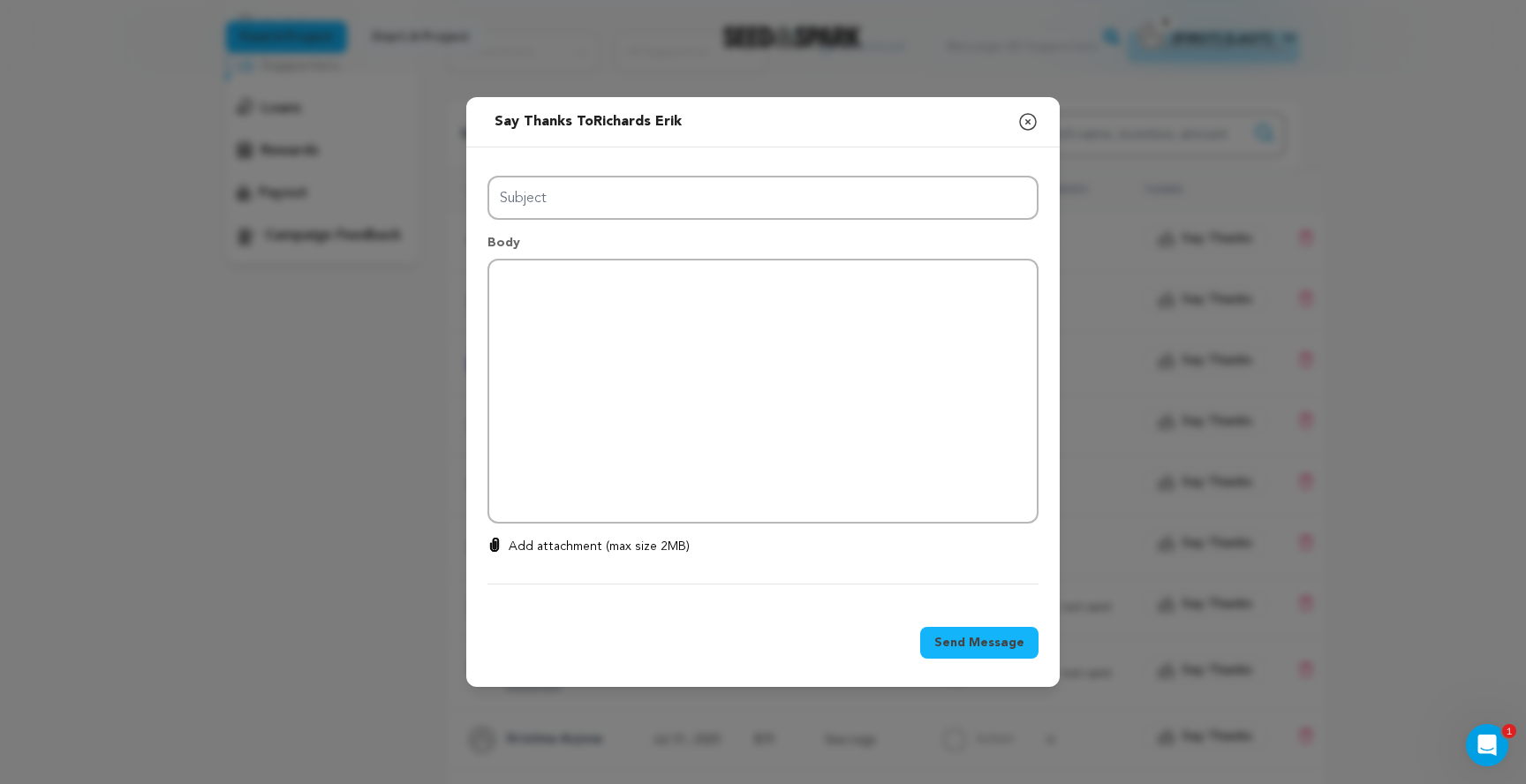 type on "Thanks for your support!" 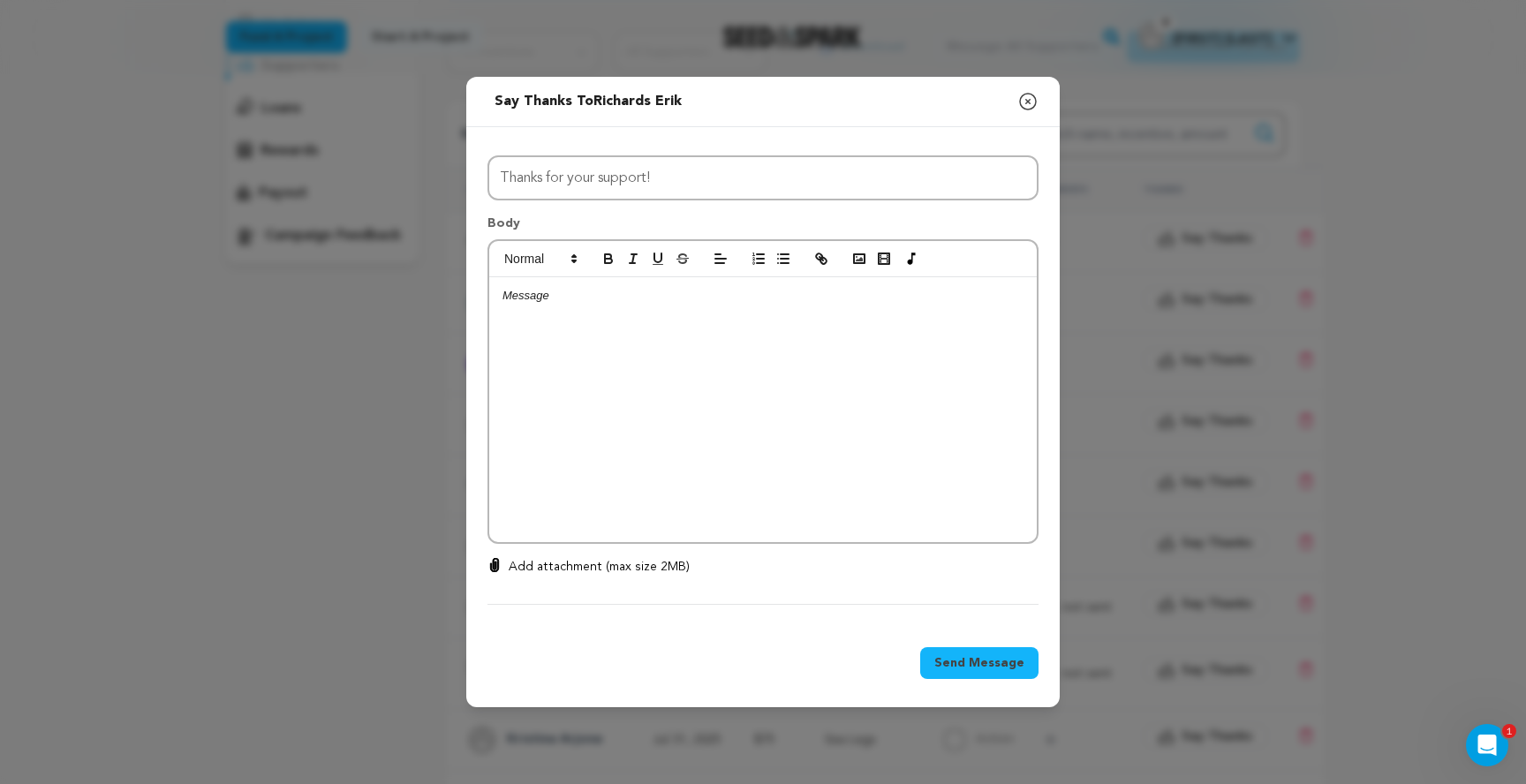 click on "Send message to  Richards Erik
Say thanks to  Richards Erik
Compose New Message
Close modal" at bounding box center [763, 102] 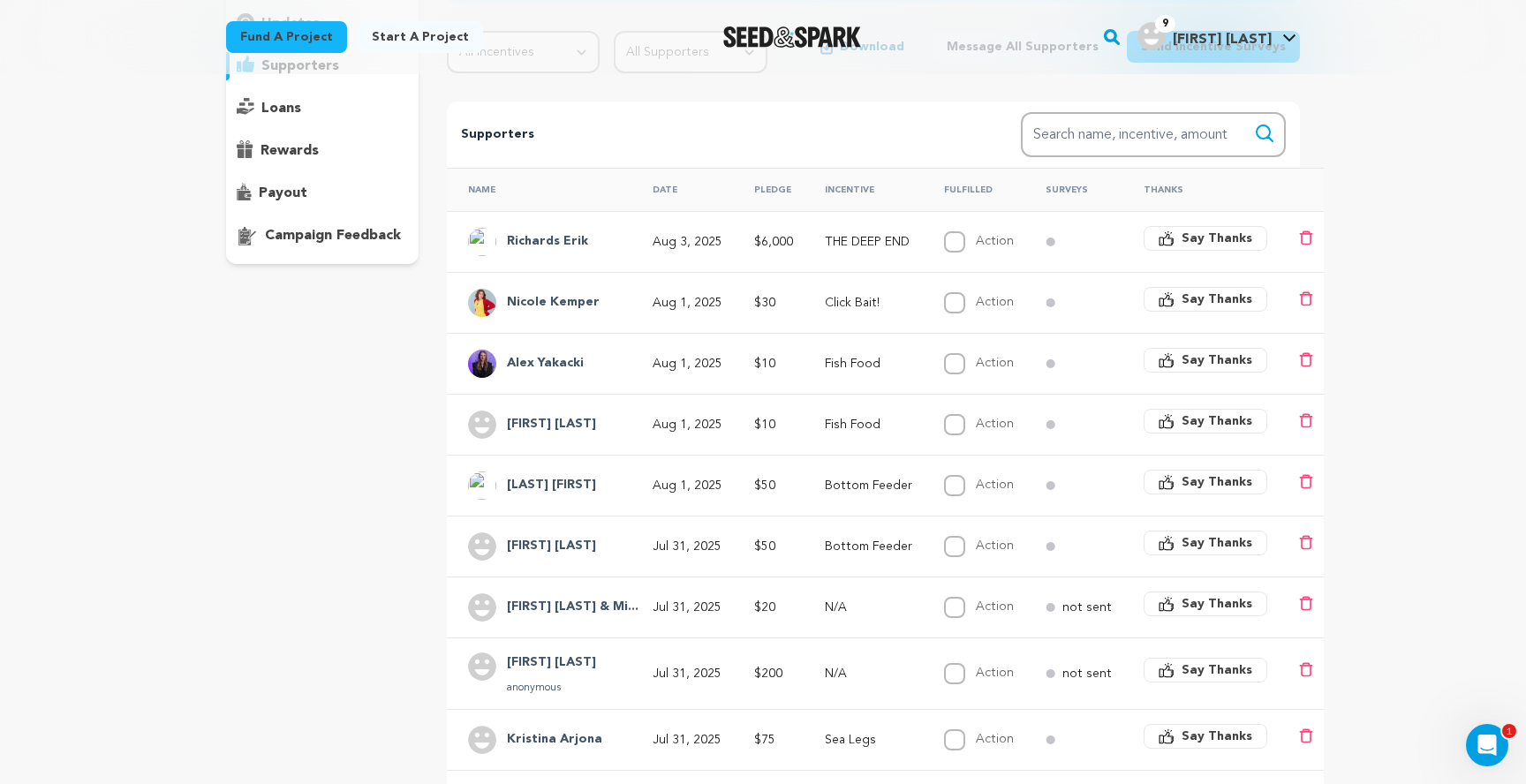 click on "rewards" at bounding box center (322, 151) 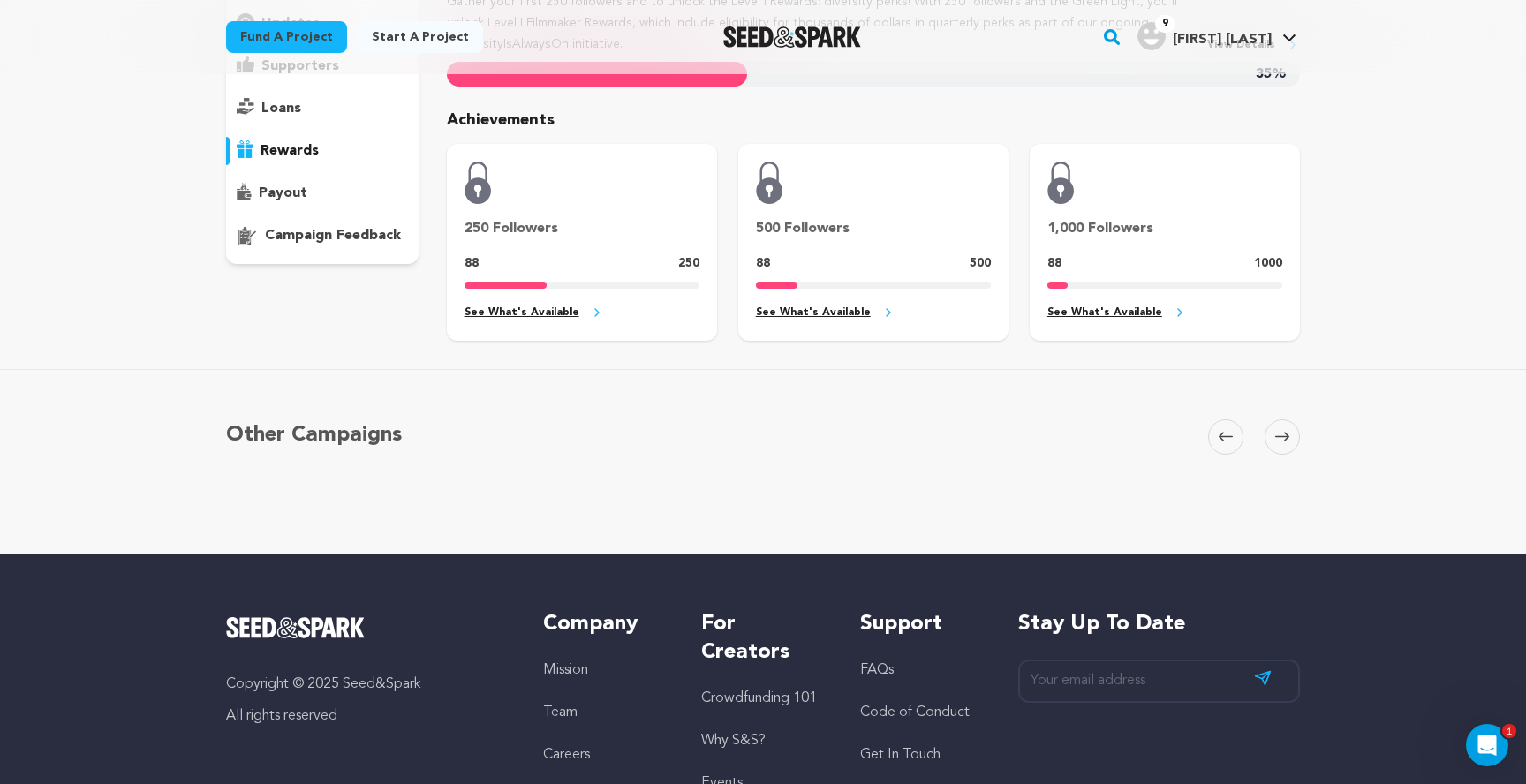 click on "loans" at bounding box center (322, 109) 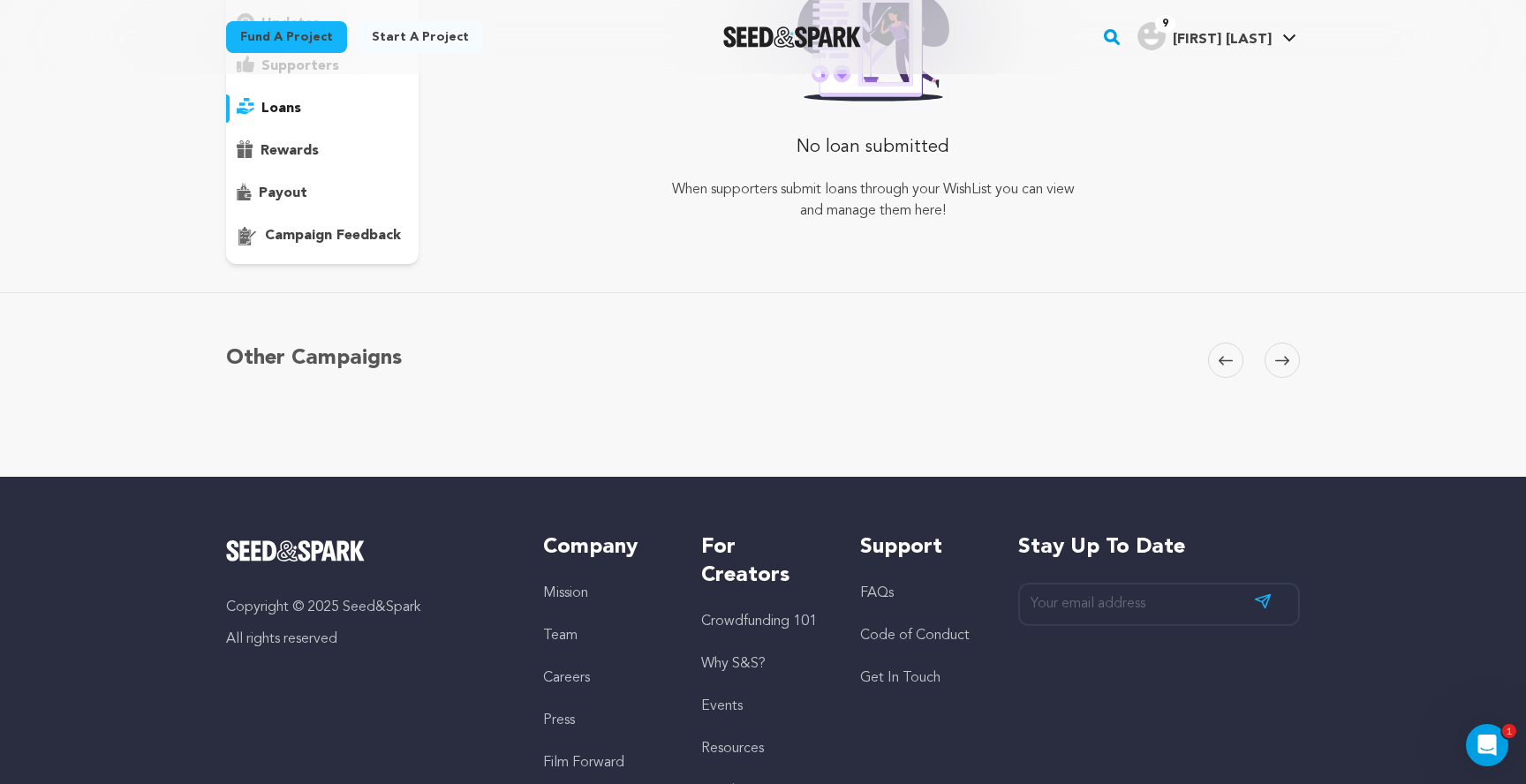 click on "overview" at bounding box center [322, 109] 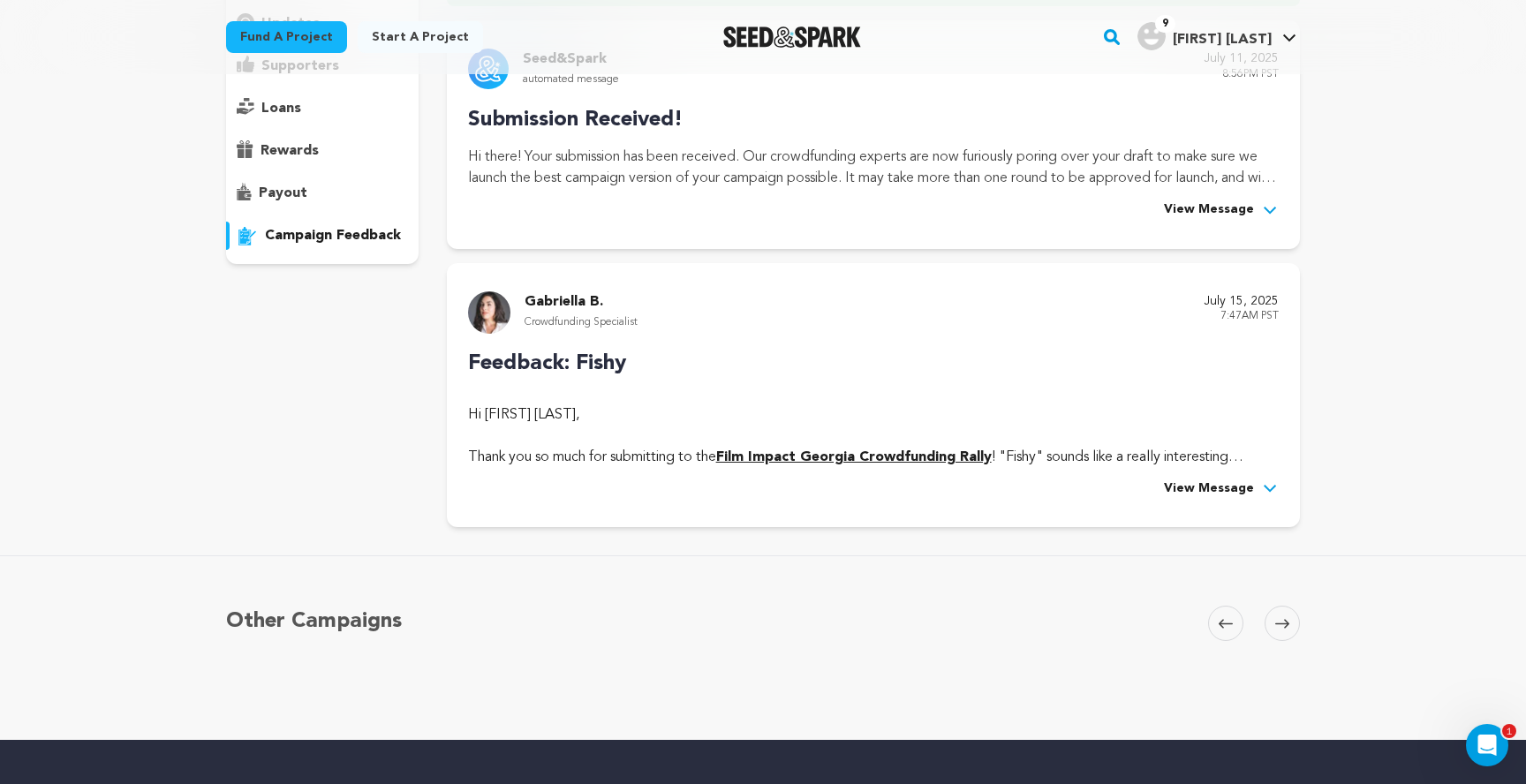 click on "Gabriella B.
Crowdfunding Specialist
July 15, 2025
7:47AM PST
Feedback: Fishy
Hi Milo Richards, Thank you so much for submitting to the  Film Impact Georgia Crowdfunding Rally ! "Fishy" sounds like a really interesting project. My name is Gabriella and I'm the Seed&Spark crowdfunding specialist who will work with you on getting this project approved and ready to launch (automatically!) on  July 28, 2025 at 12pm EST . Below, you'll find my  personalized recommendations you’re     . $0" at bounding box center [873, 396] 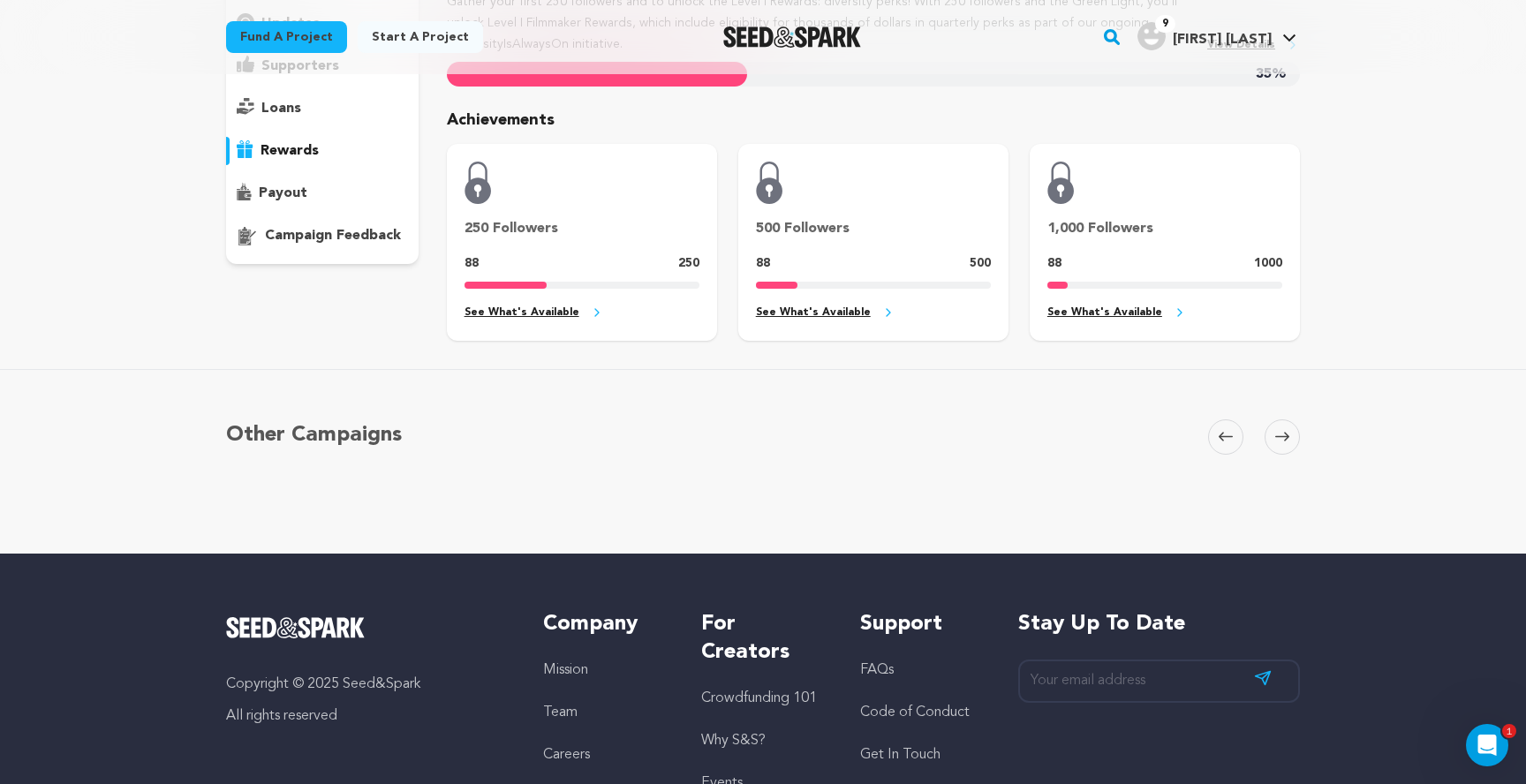 click on "overview" at bounding box center (322, 109) 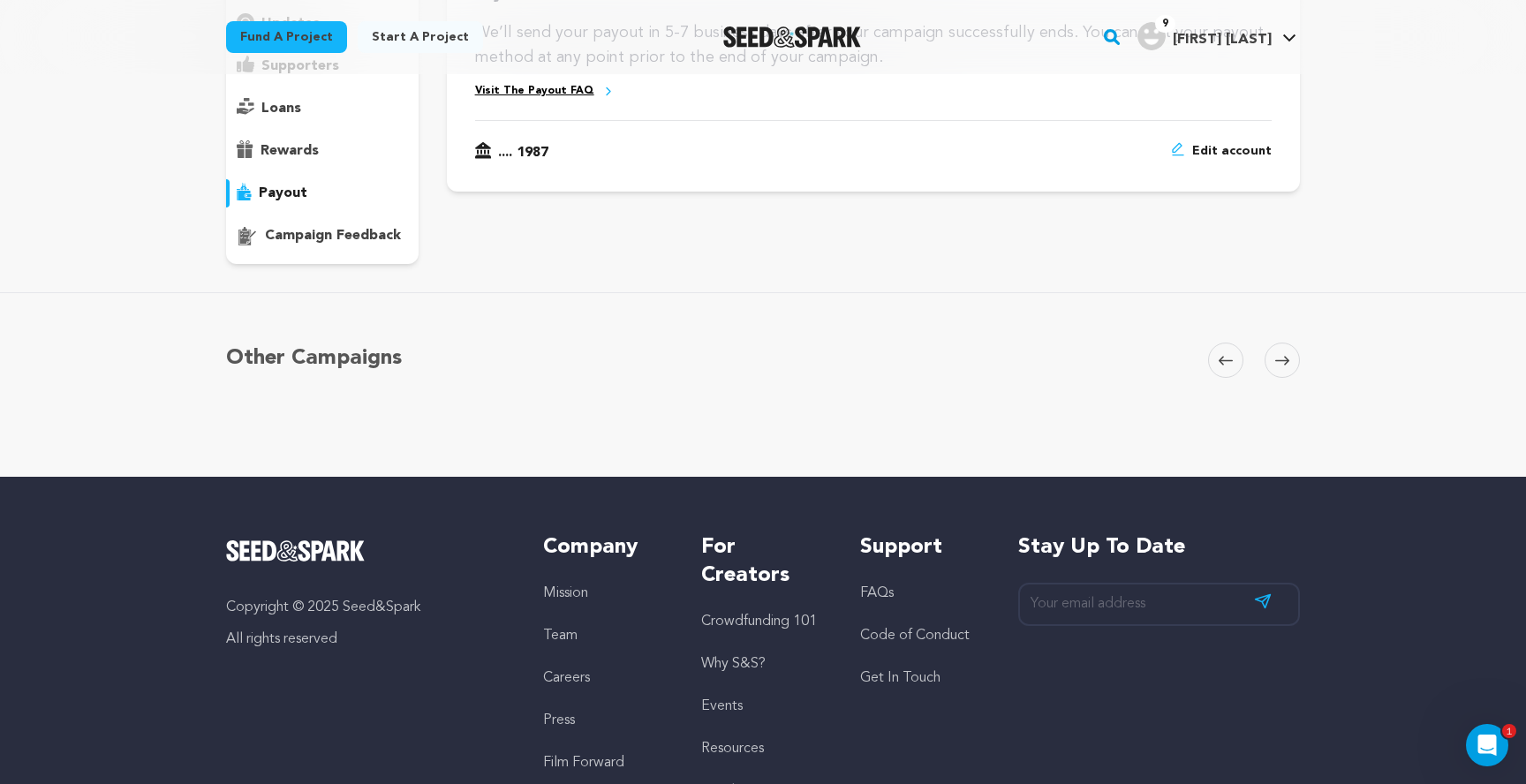 click on "payout" at bounding box center [322, 193] 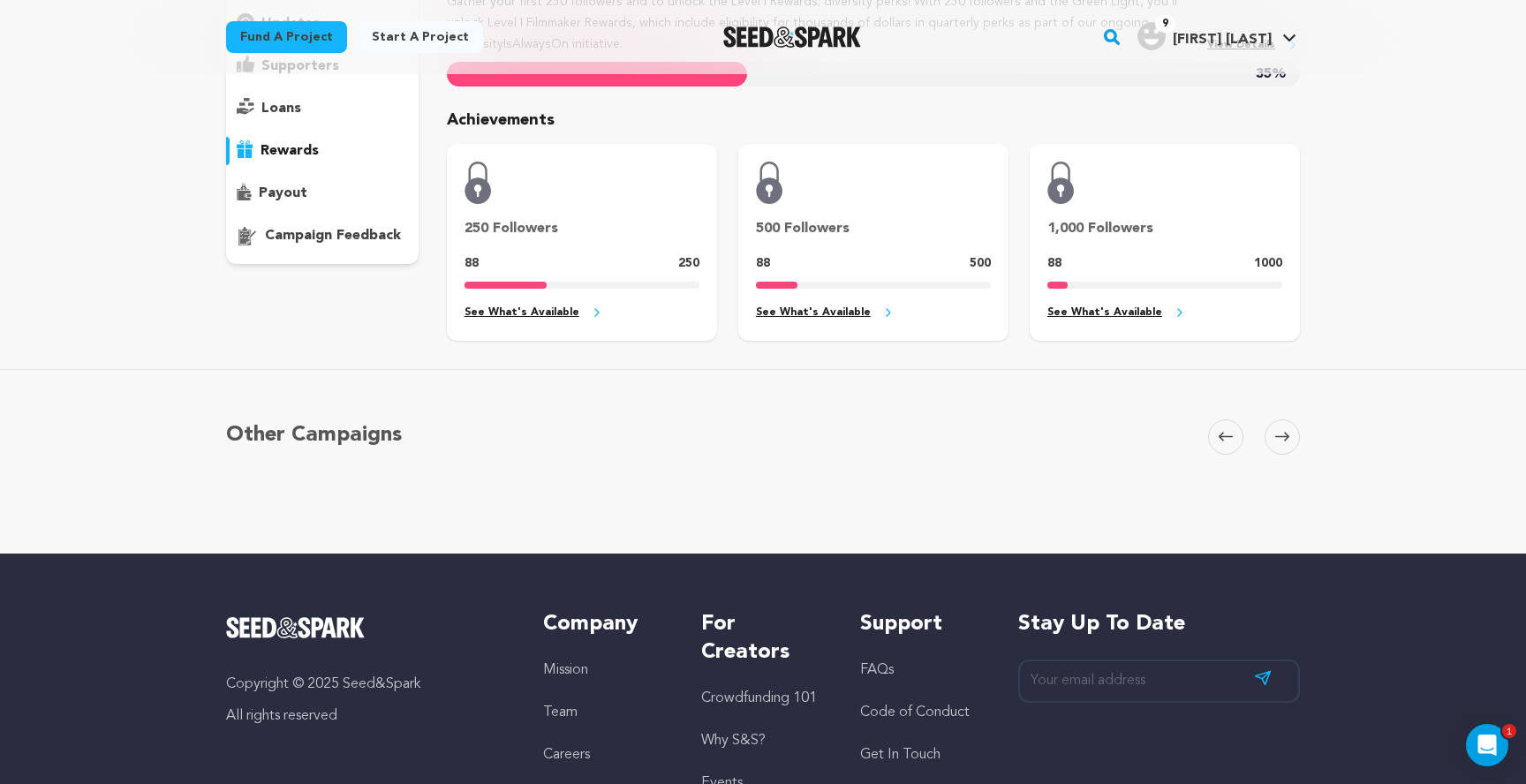 click on "overview" at bounding box center [322, 109] 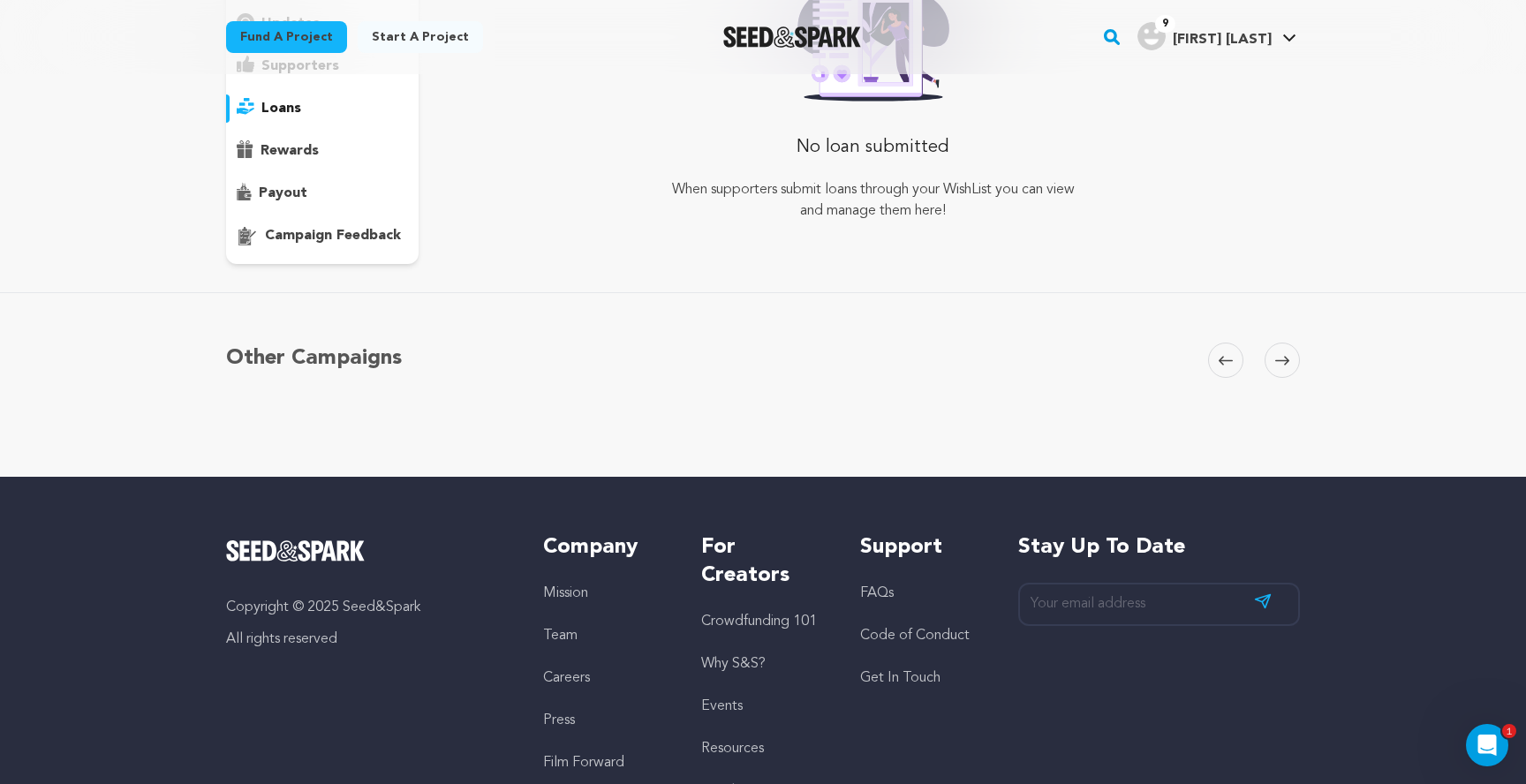 click on "overview" at bounding box center [322, 109] 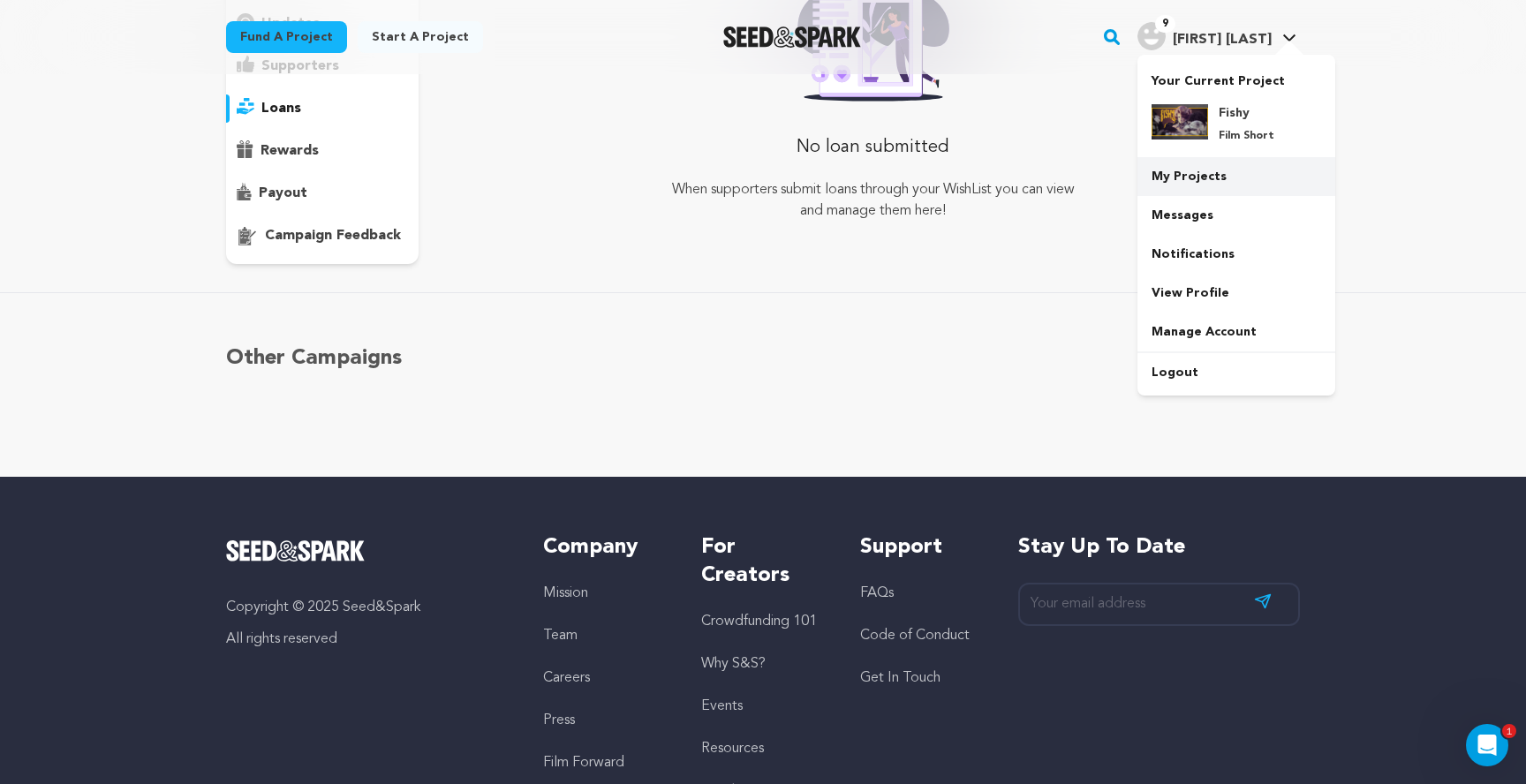 click on "My Projects" at bounding box center [1236, 177] 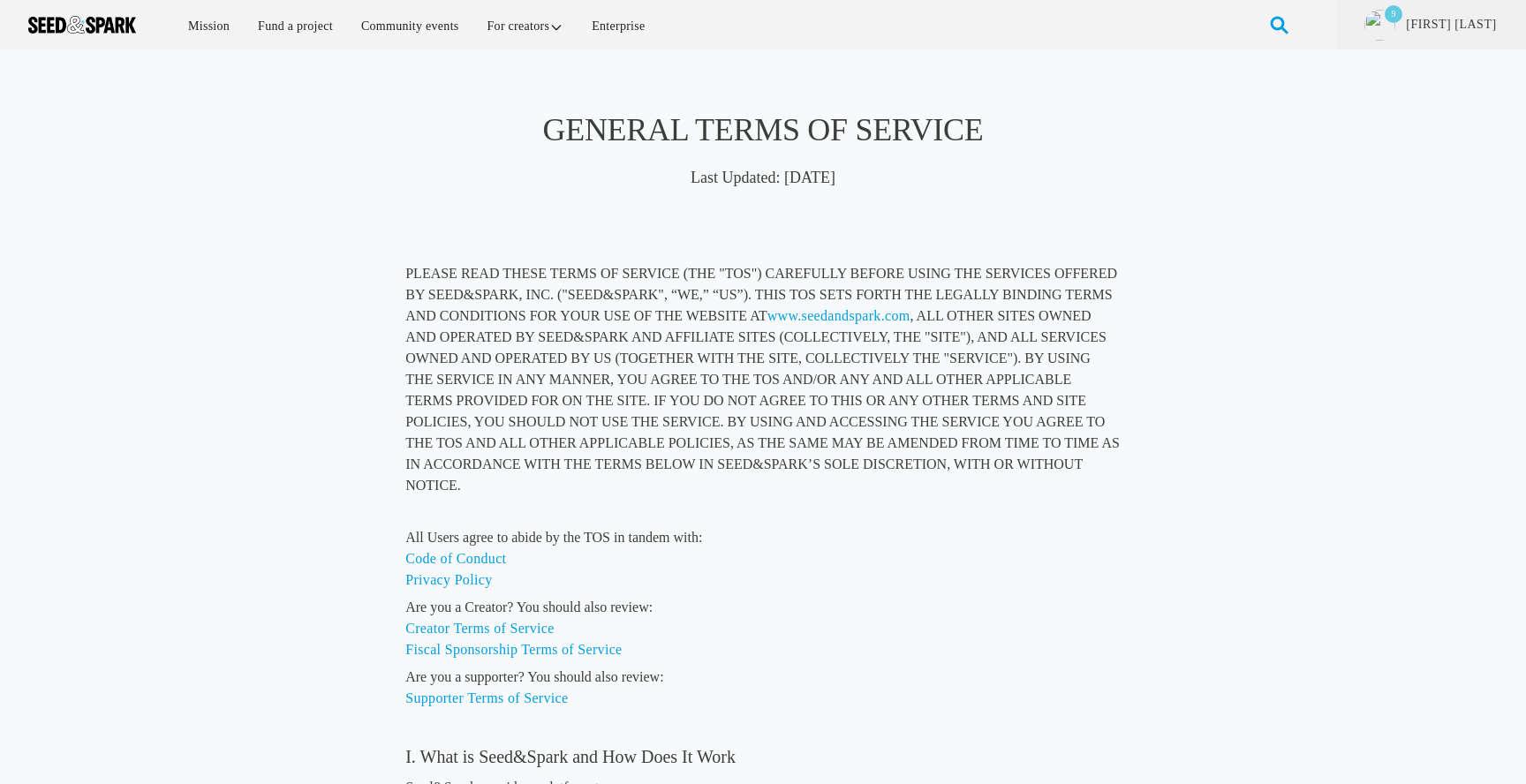 scroll, scrollTop: 0, scrollLeft: 0, axis: both 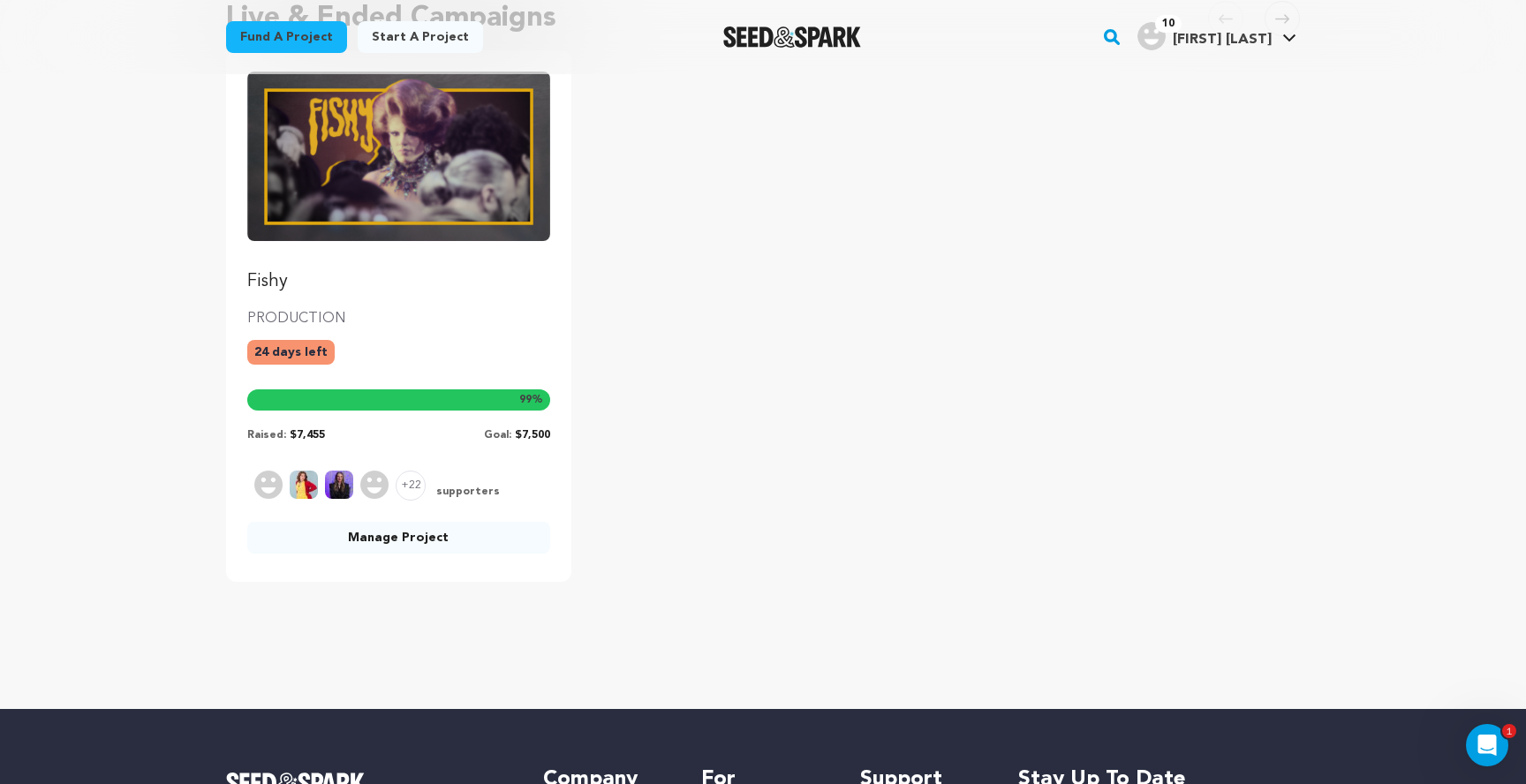 click on "Manage Project" at bounding box center [398, 538] 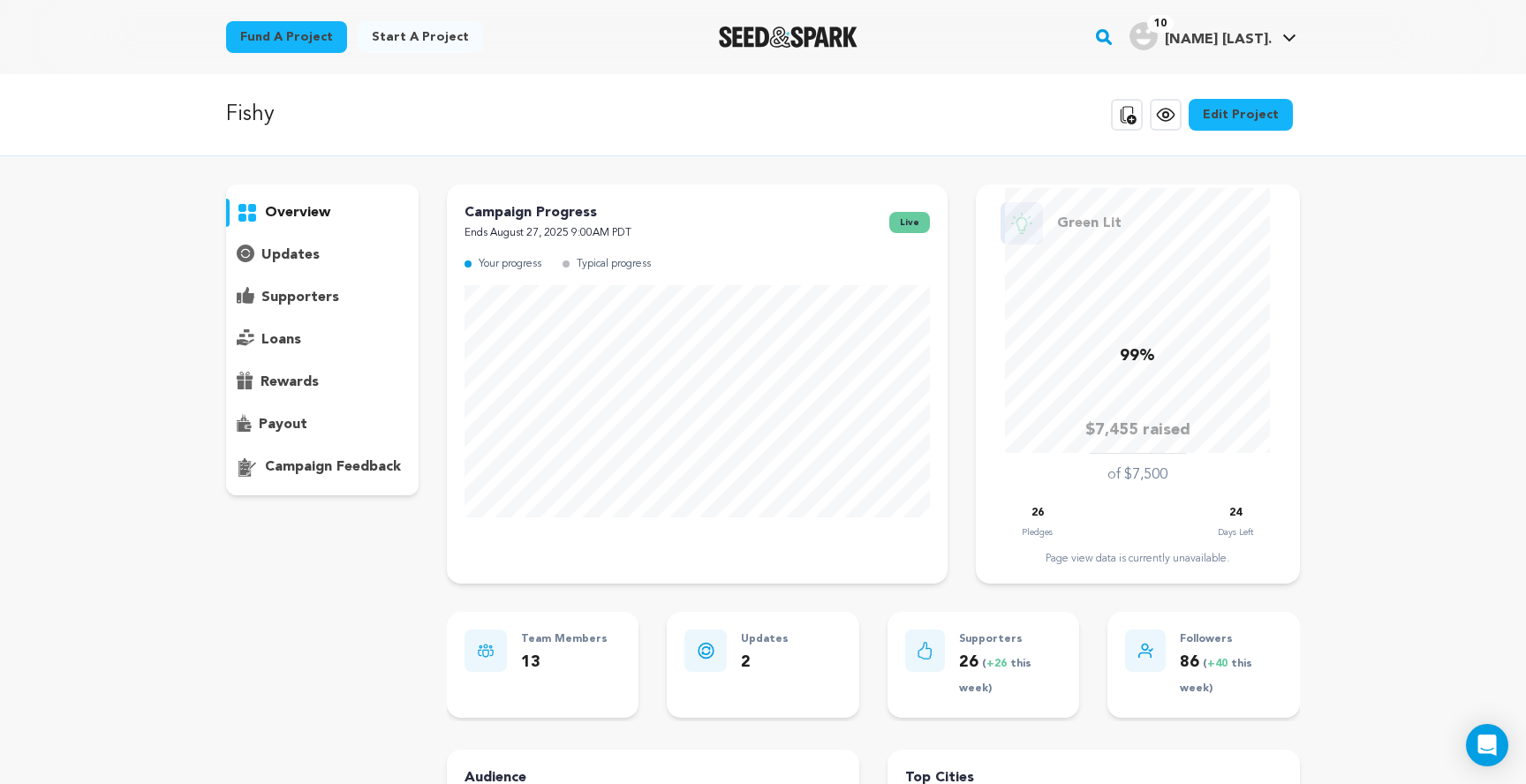 scroll, scrollTop: 0, scrollLeft: 0, axis: both 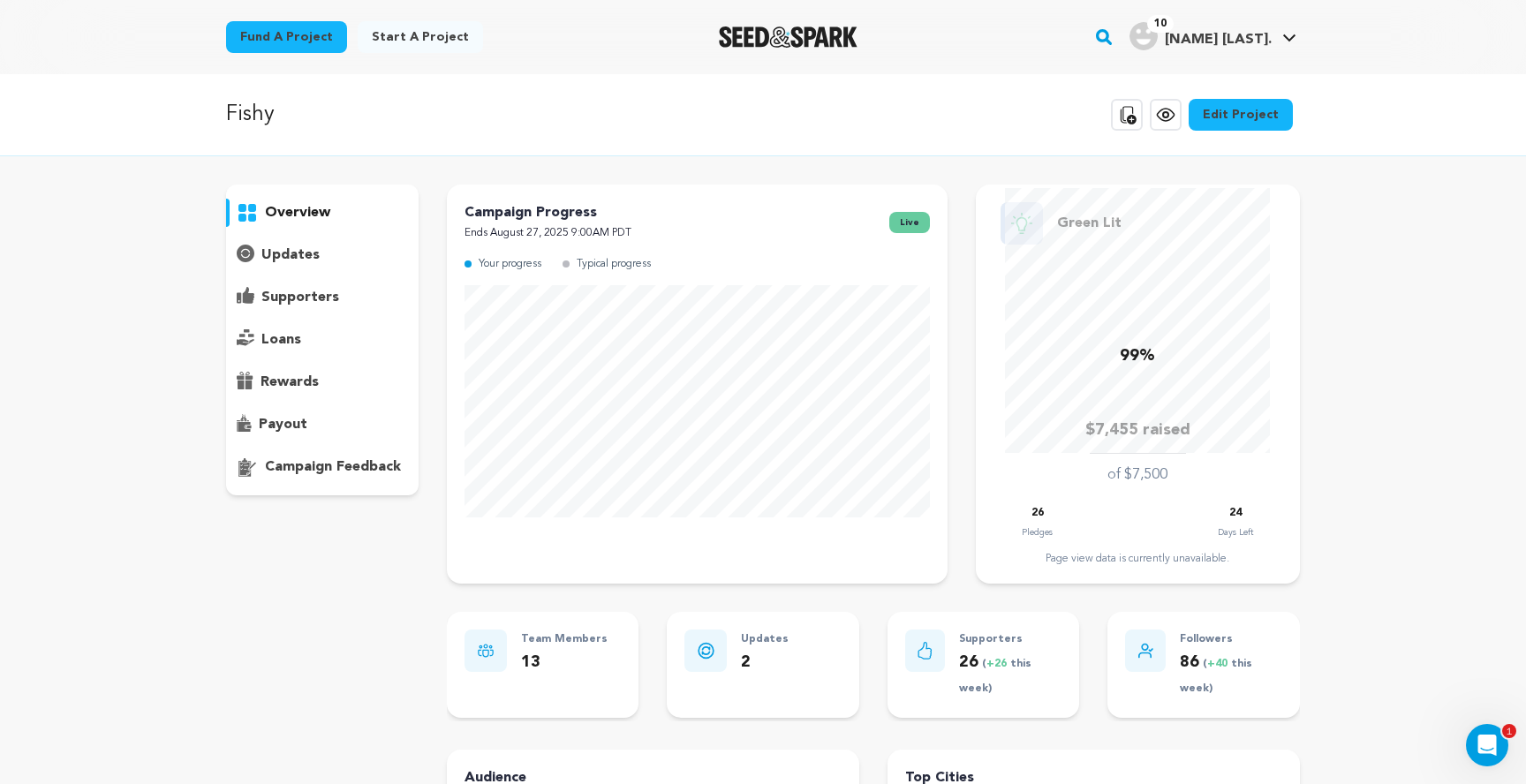 click on "updates" at bounding box center (291, 255) 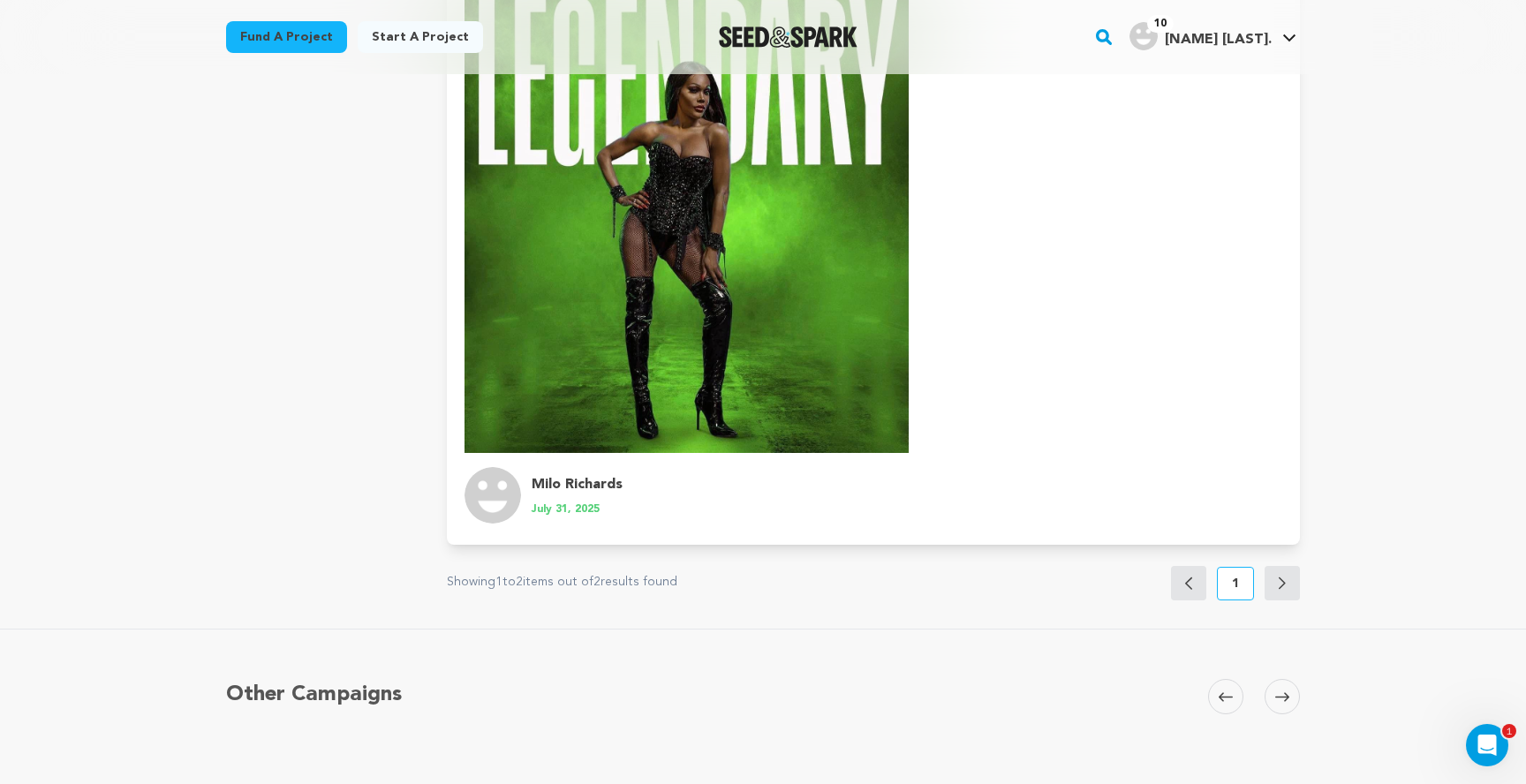 scroll, scrollTop: 1894, scrollLeft: 0, axis: vertical 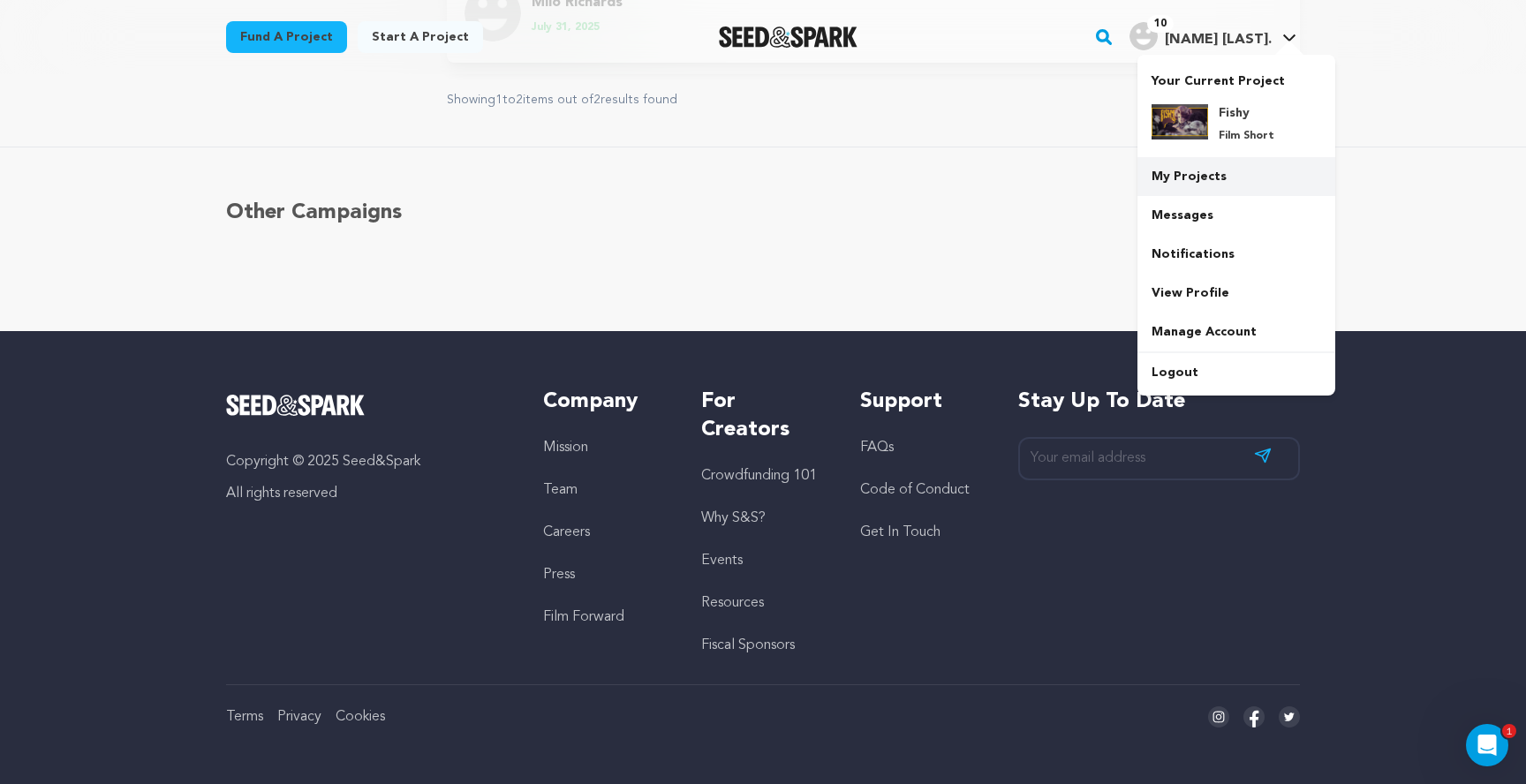 click on "My Projects" at bounding box center (1236, 177) 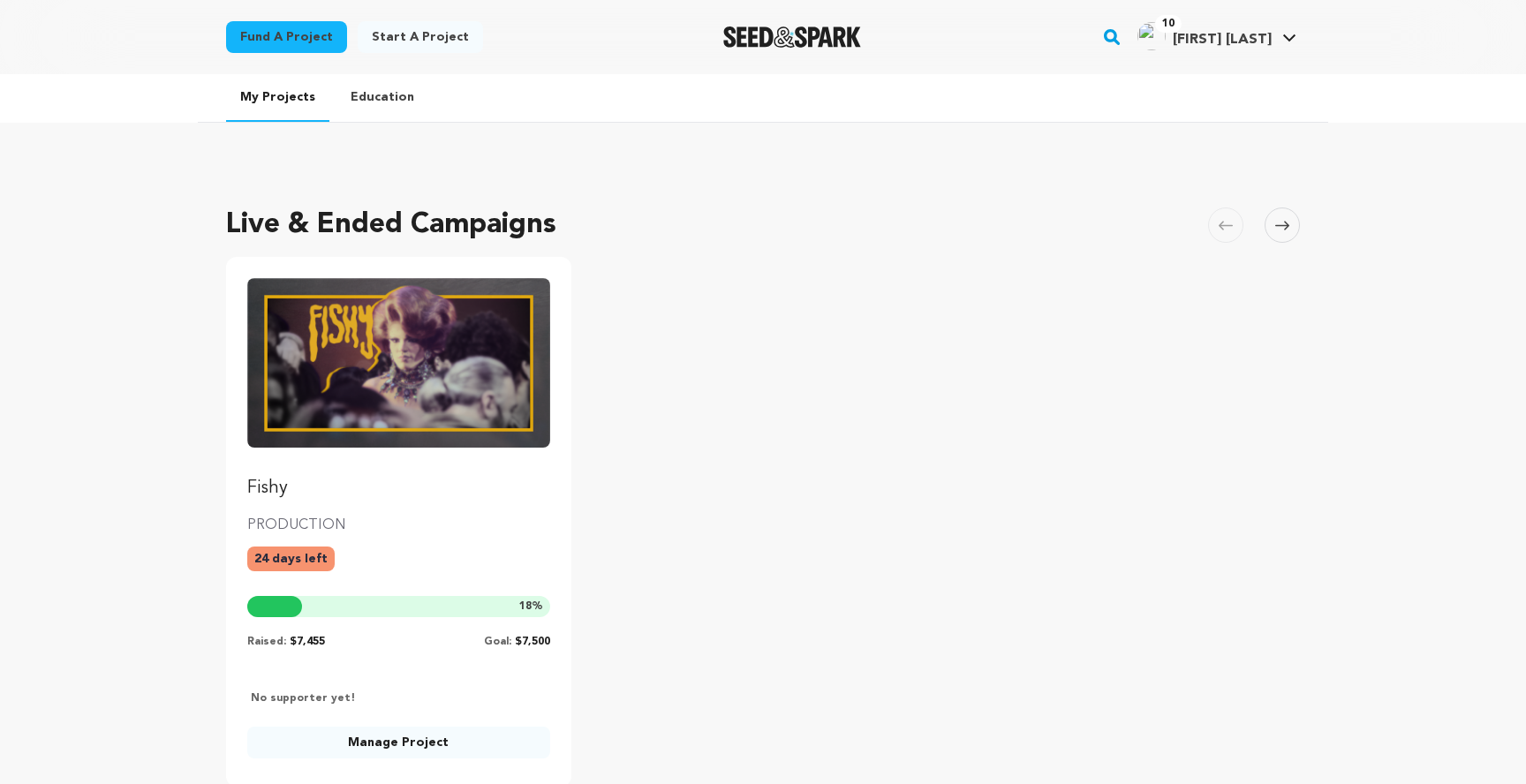 scroll, scrollTop: 0, scrollLeft: 0, axis: both 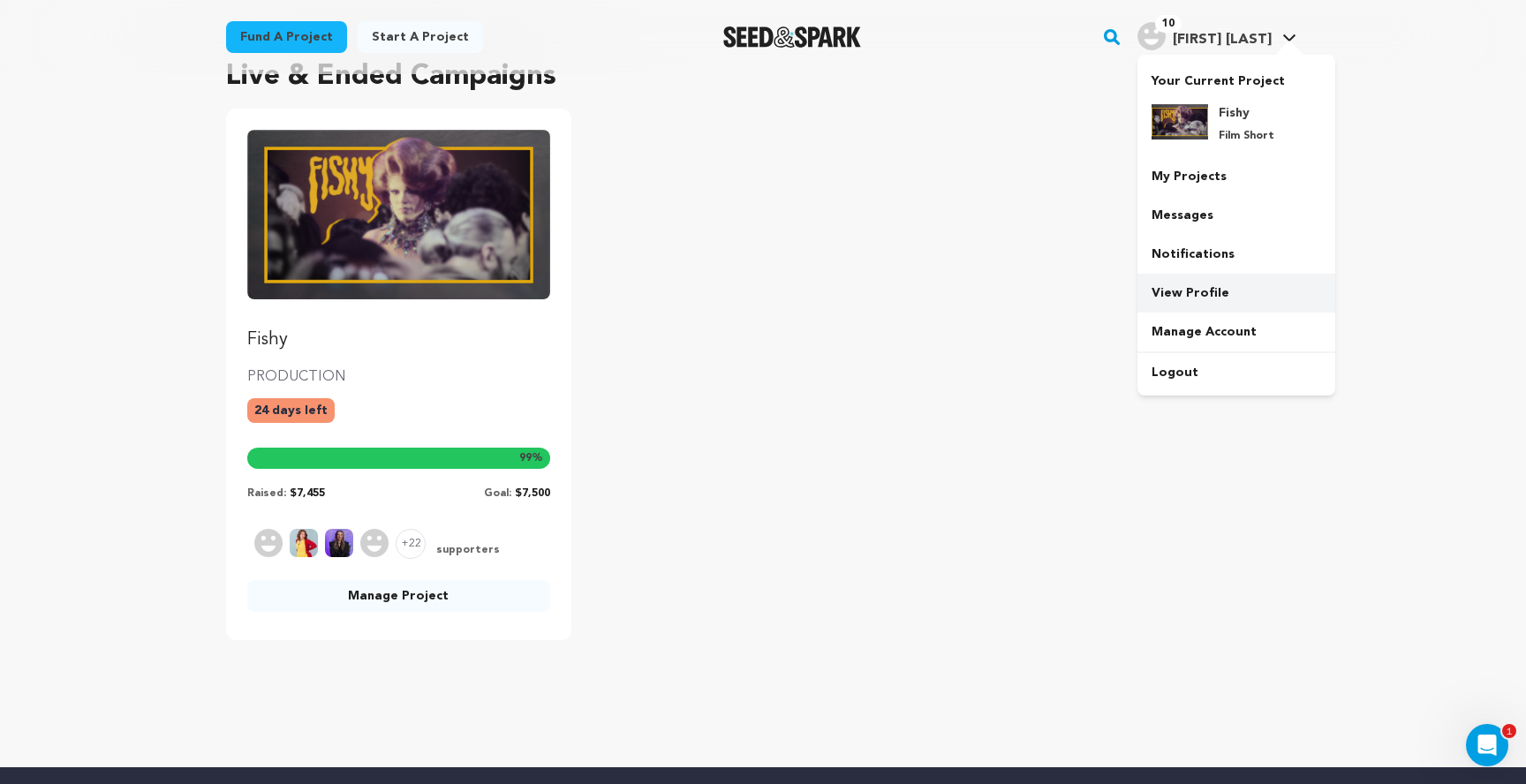 click on "View Profile" at bounding box center [1236, 293] 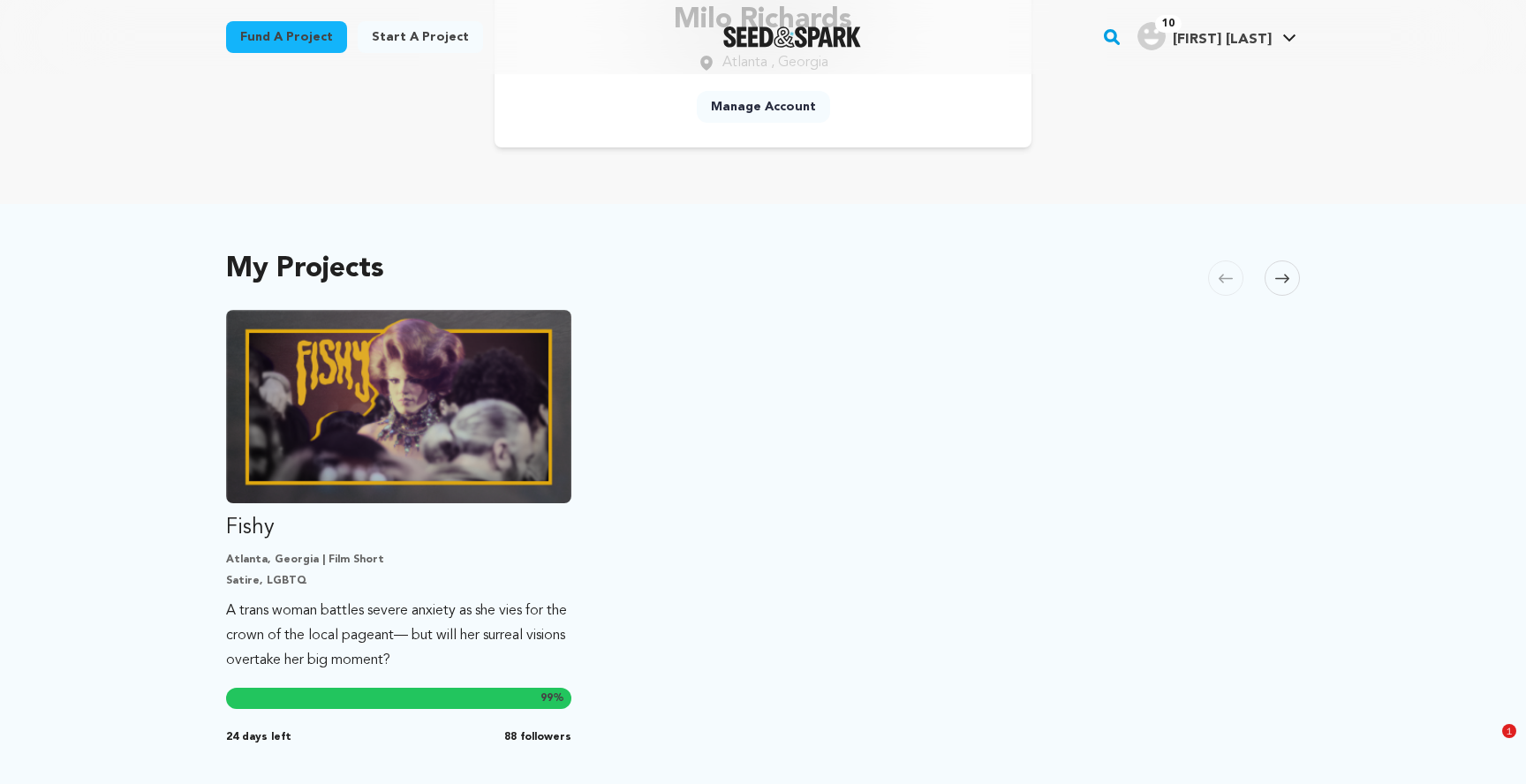 scroll, scrollTop: 263, scrollLeft: 0, axis: vertical 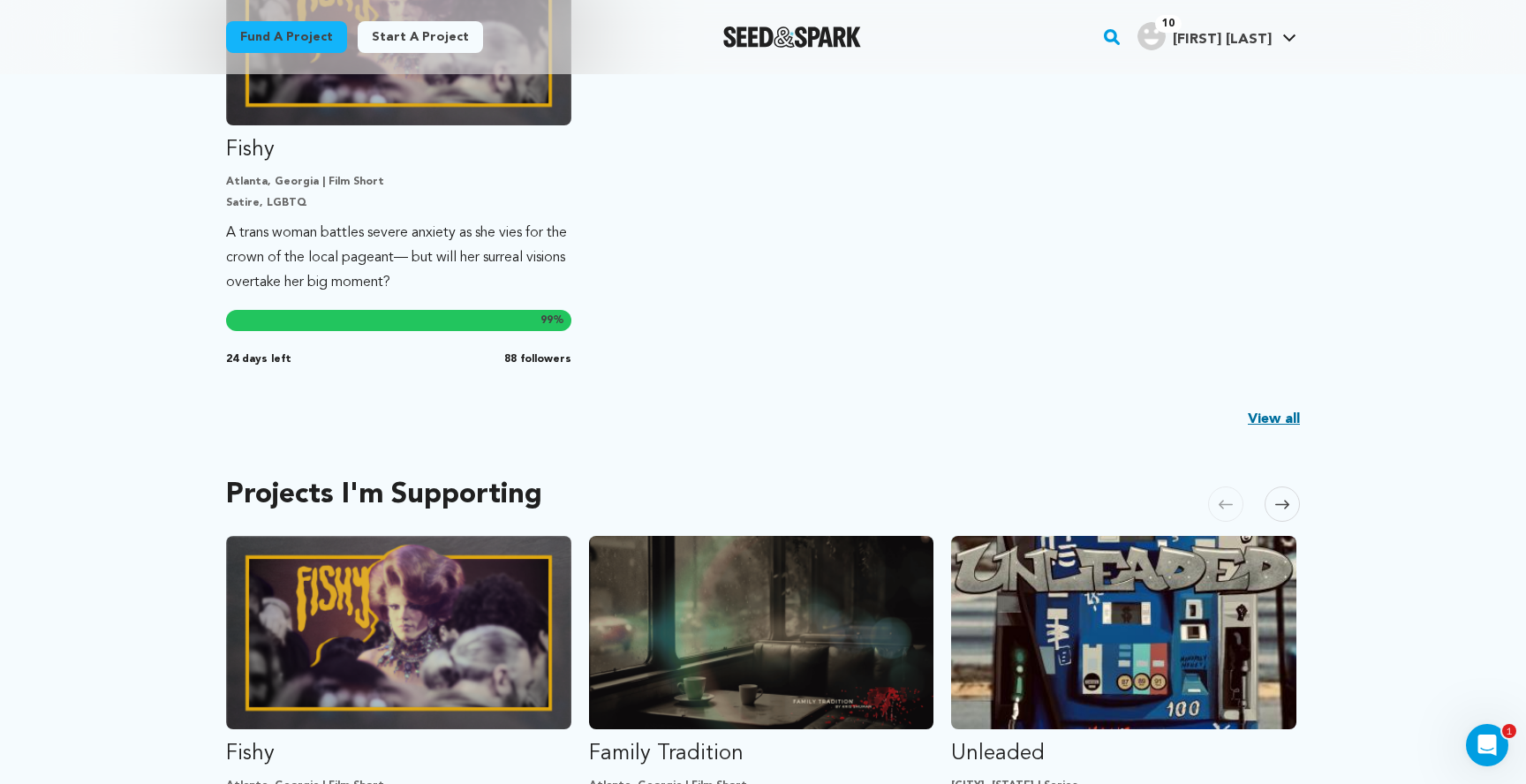 click on "My Projects
Carousel
Skip to previous slide page
Carousel
Fishy
Atlanta, Georgia | Film Short
Satire, LGBTQ
A trans woman battles severe anxiety as she vies for the crown of the local pageant— but will her surreal visions overtake her big moment?
99 %
24 days left" at bounding box center (763, 163) 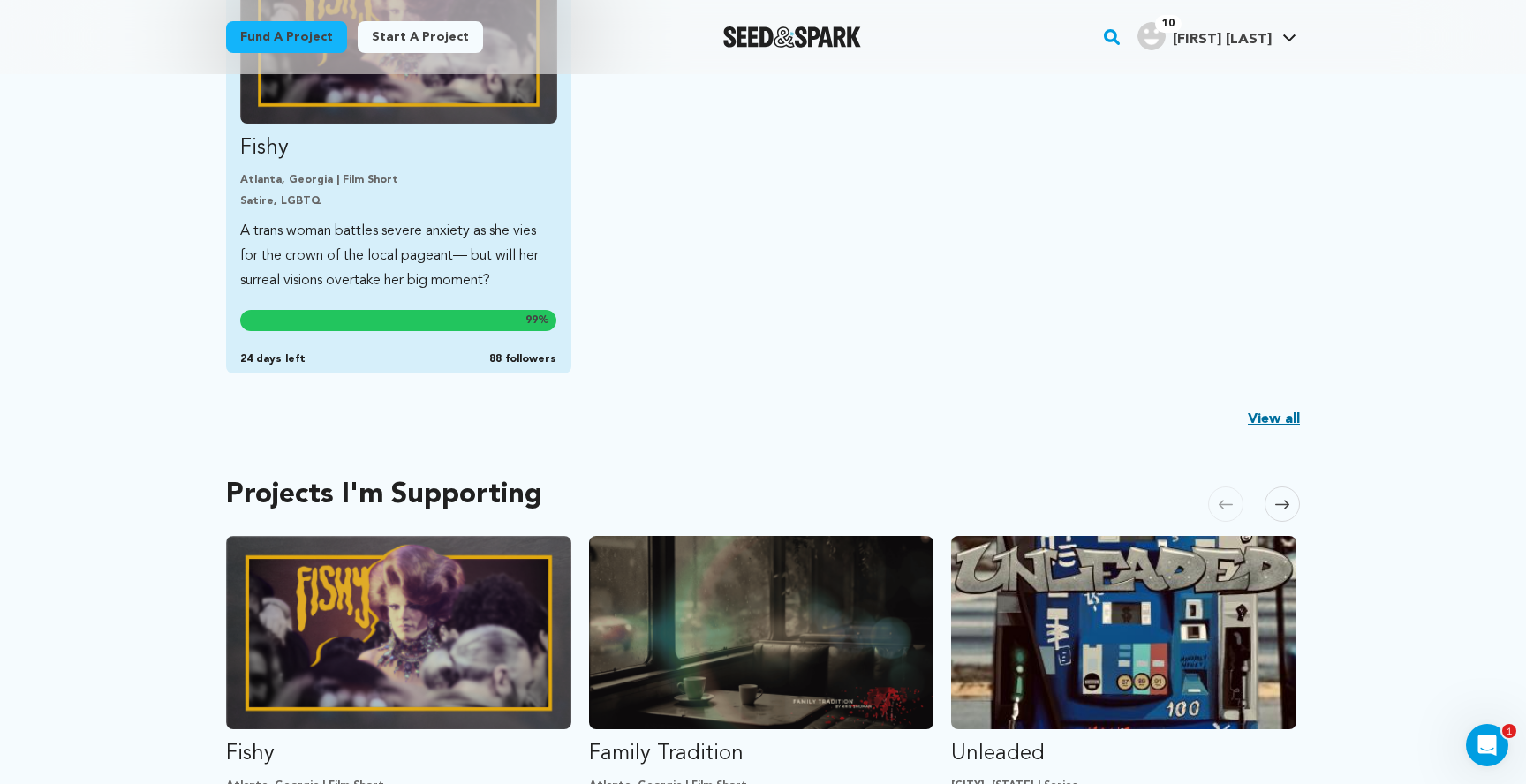 click on "99 %
24 days left
88 followers" at bounding box center (398, 338) 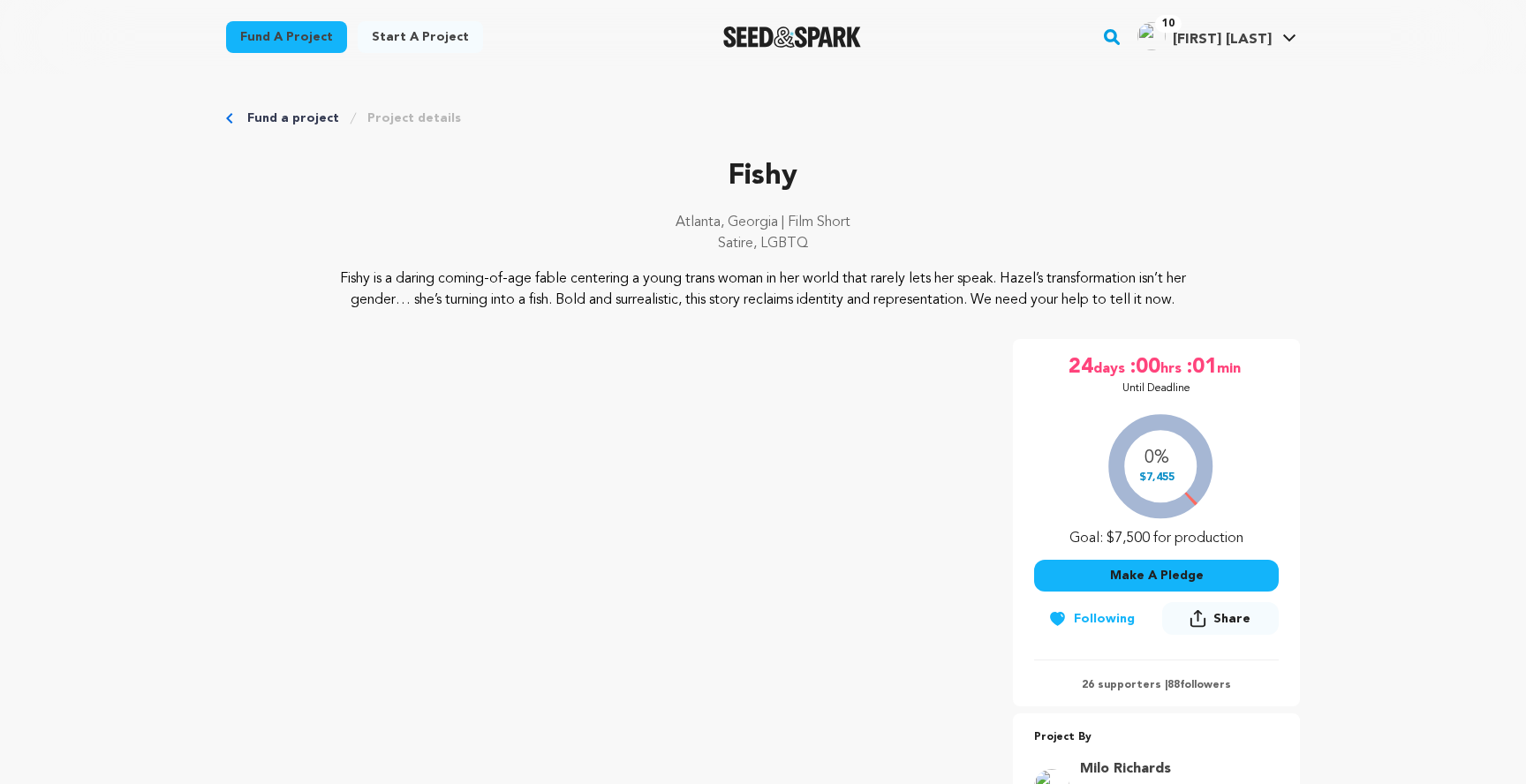scroll, scrollTop: 0, scrollLeft: 0, axis: both 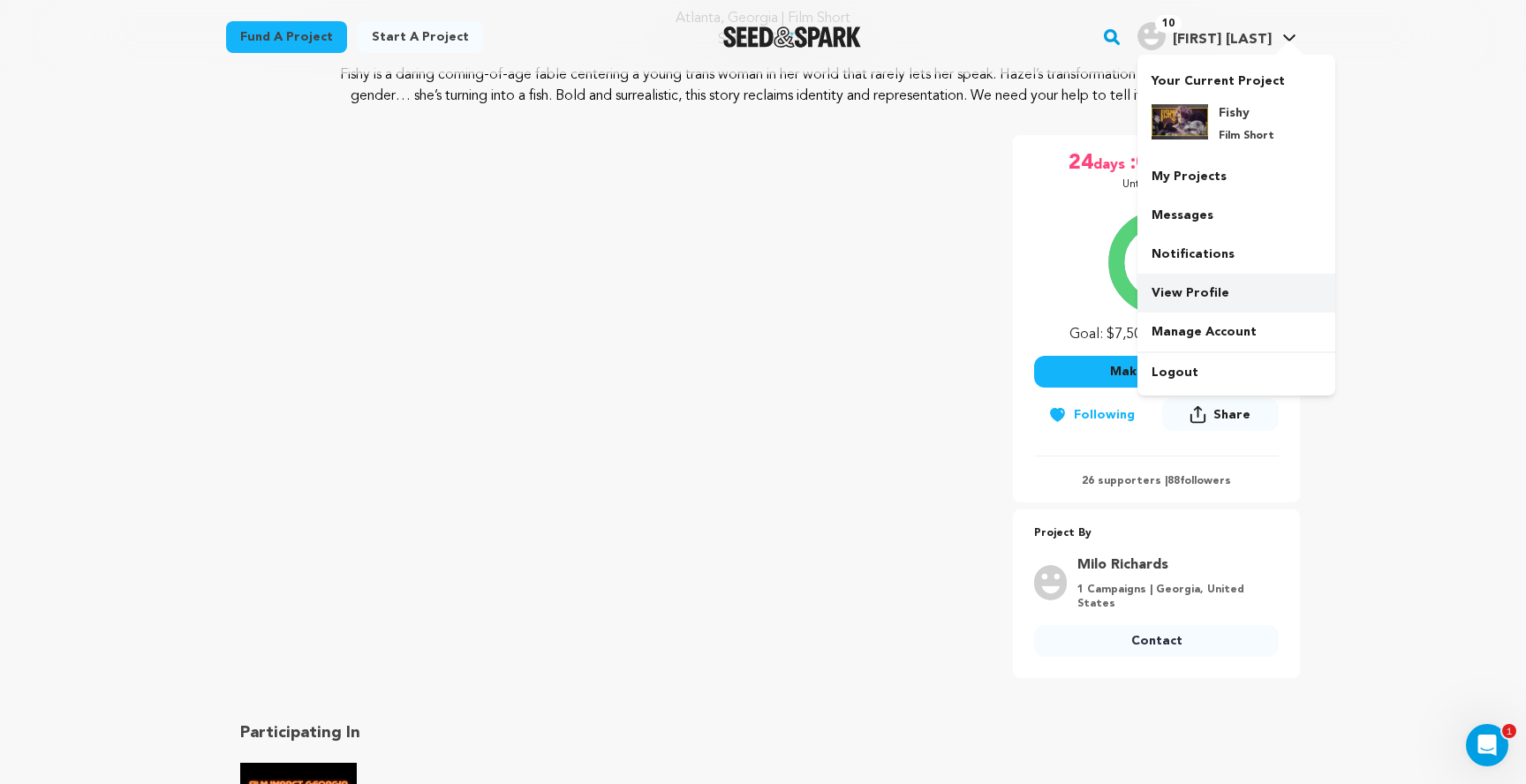 click on "View Profile" at bounding box center (1236, 293) 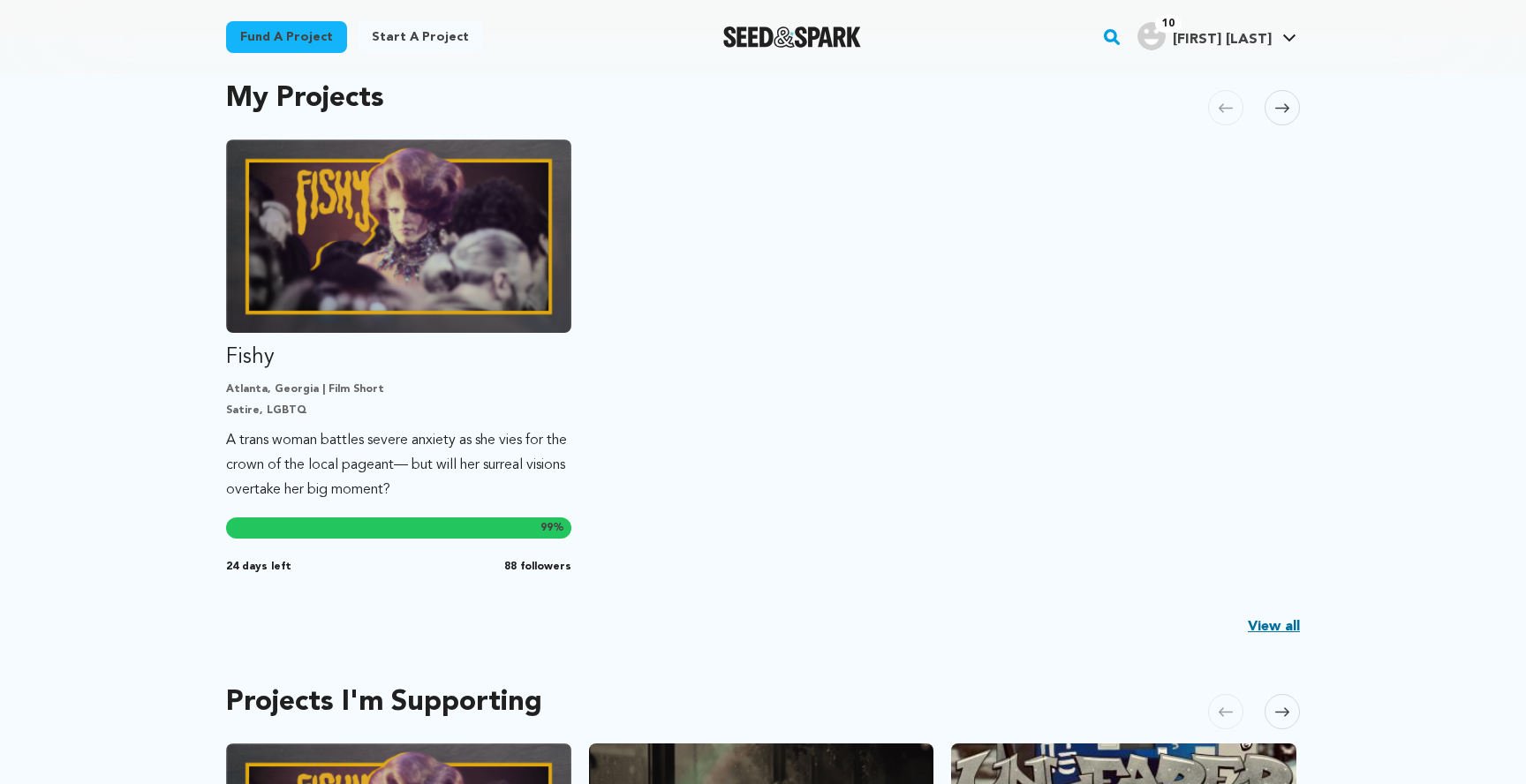 scroll, scrollTop: 388, scrollLeft: 0, axis: vertical 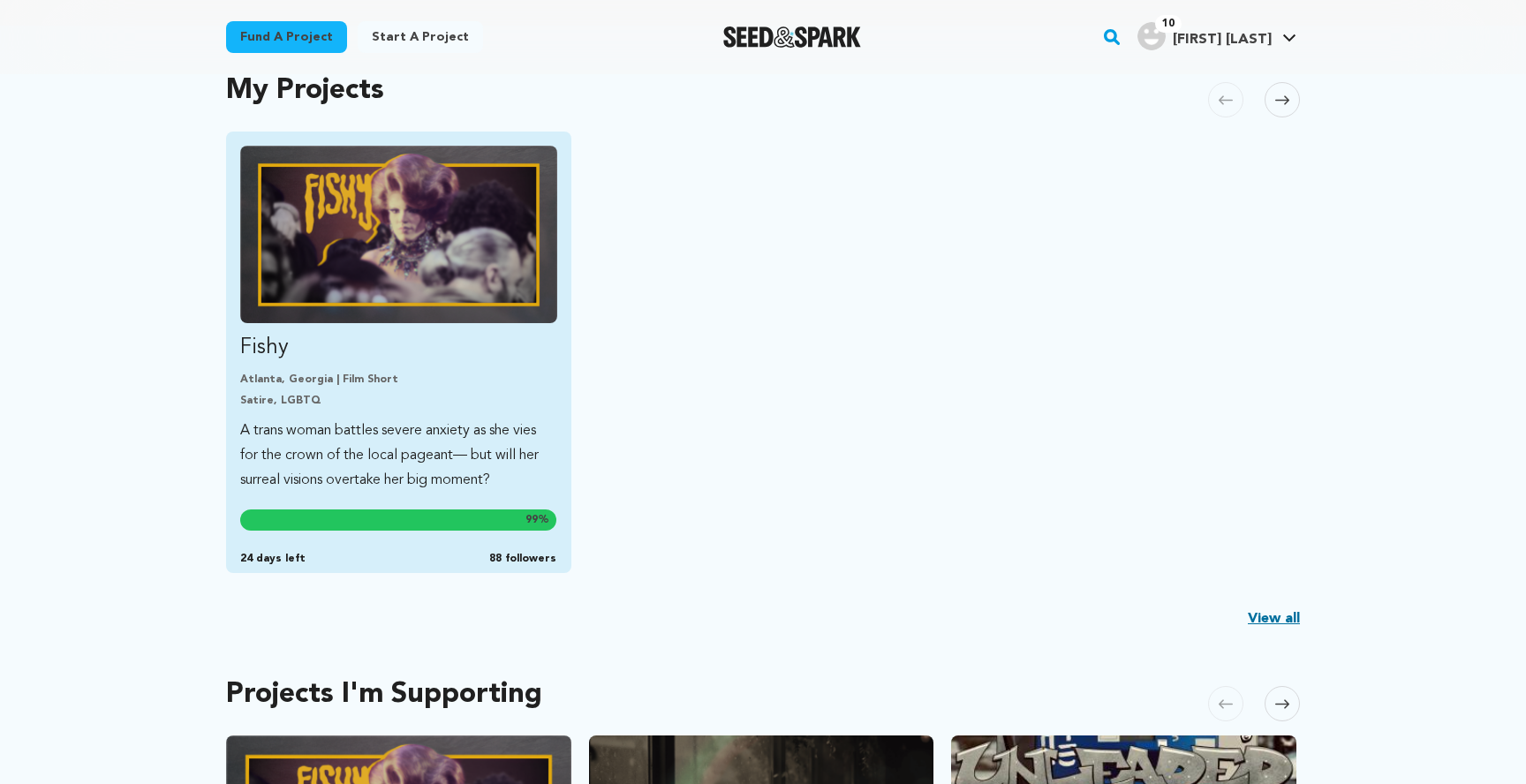 click on "A trans woman battles severe anxiety as she vies for the crown of the local pageant— but will her surreal visions overtake her big moment?" at bounding box center [398, 456] 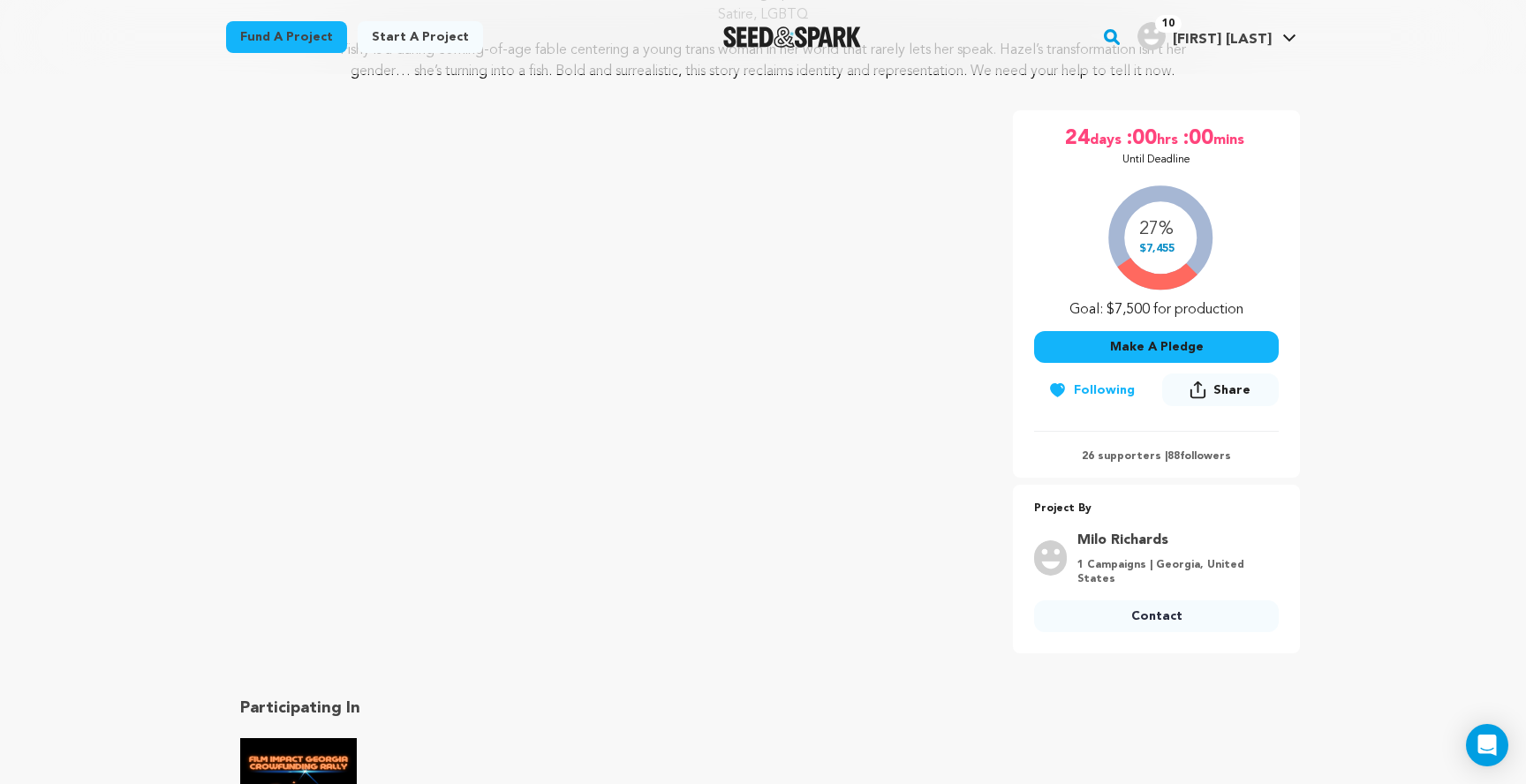 scroll, scrollTop: 285, scrollLeft: 0, axis: vertical 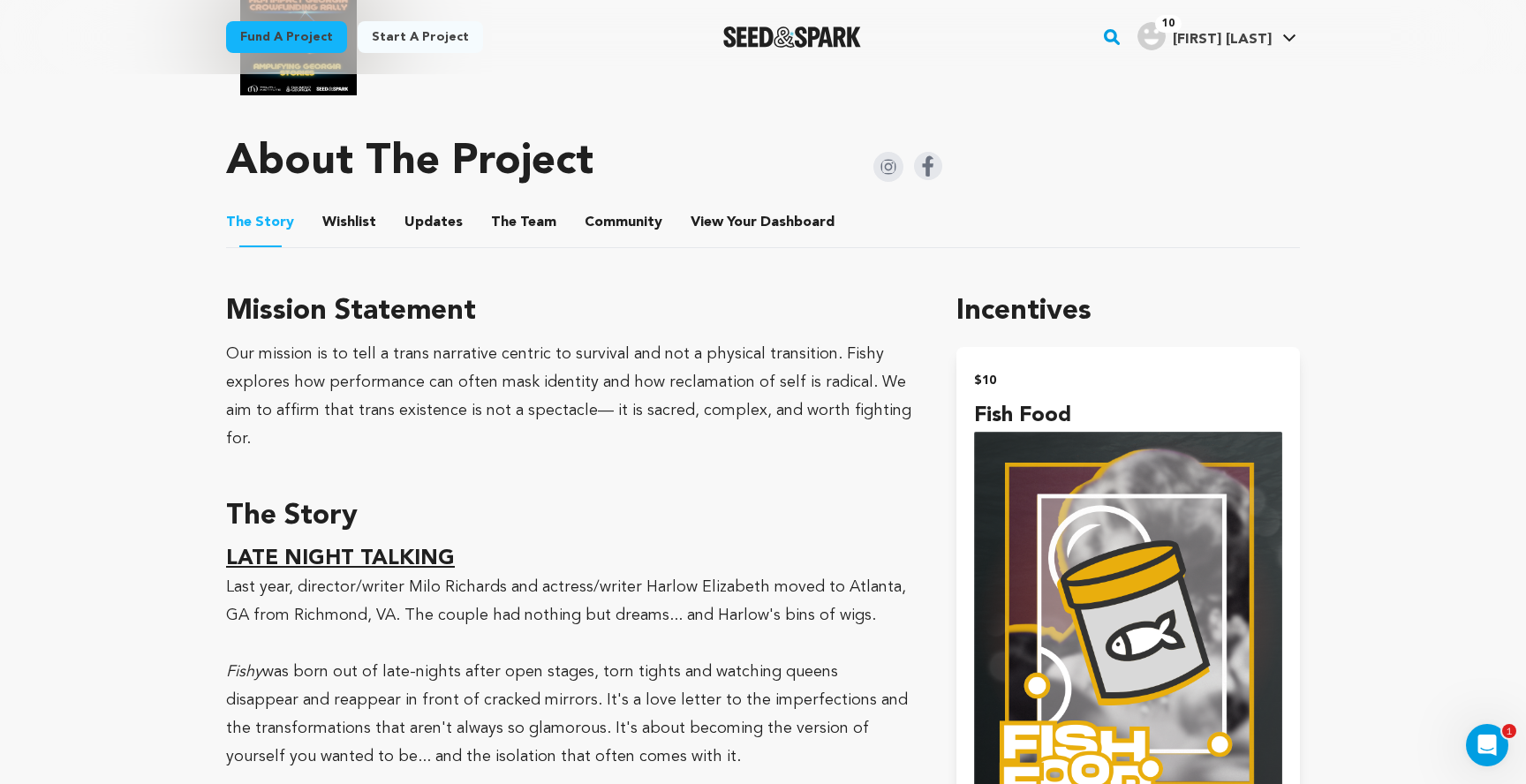 click on "The Team" at bounding box center (524, 226) 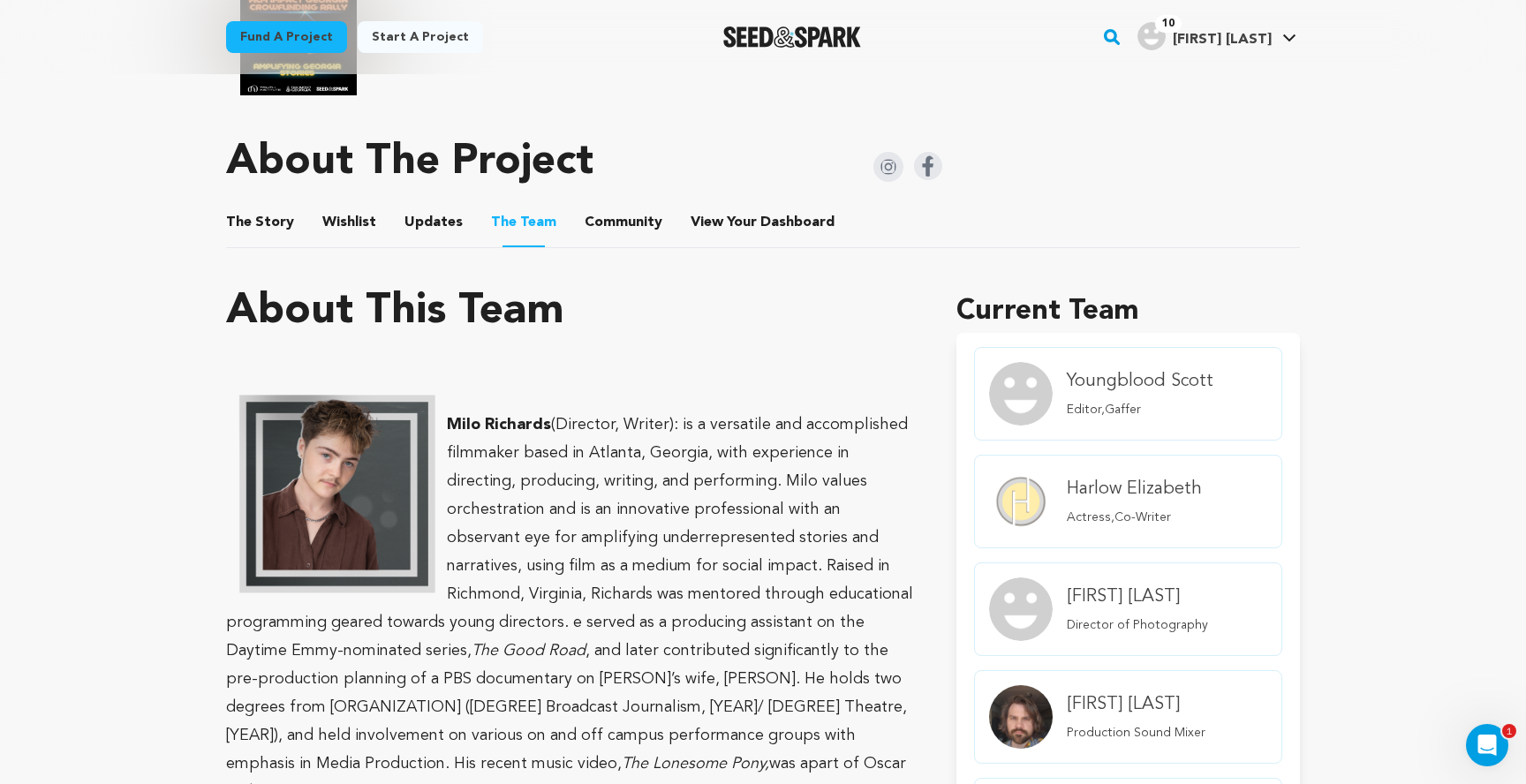 click on "Community
Community" at bounding box center (623, 222) 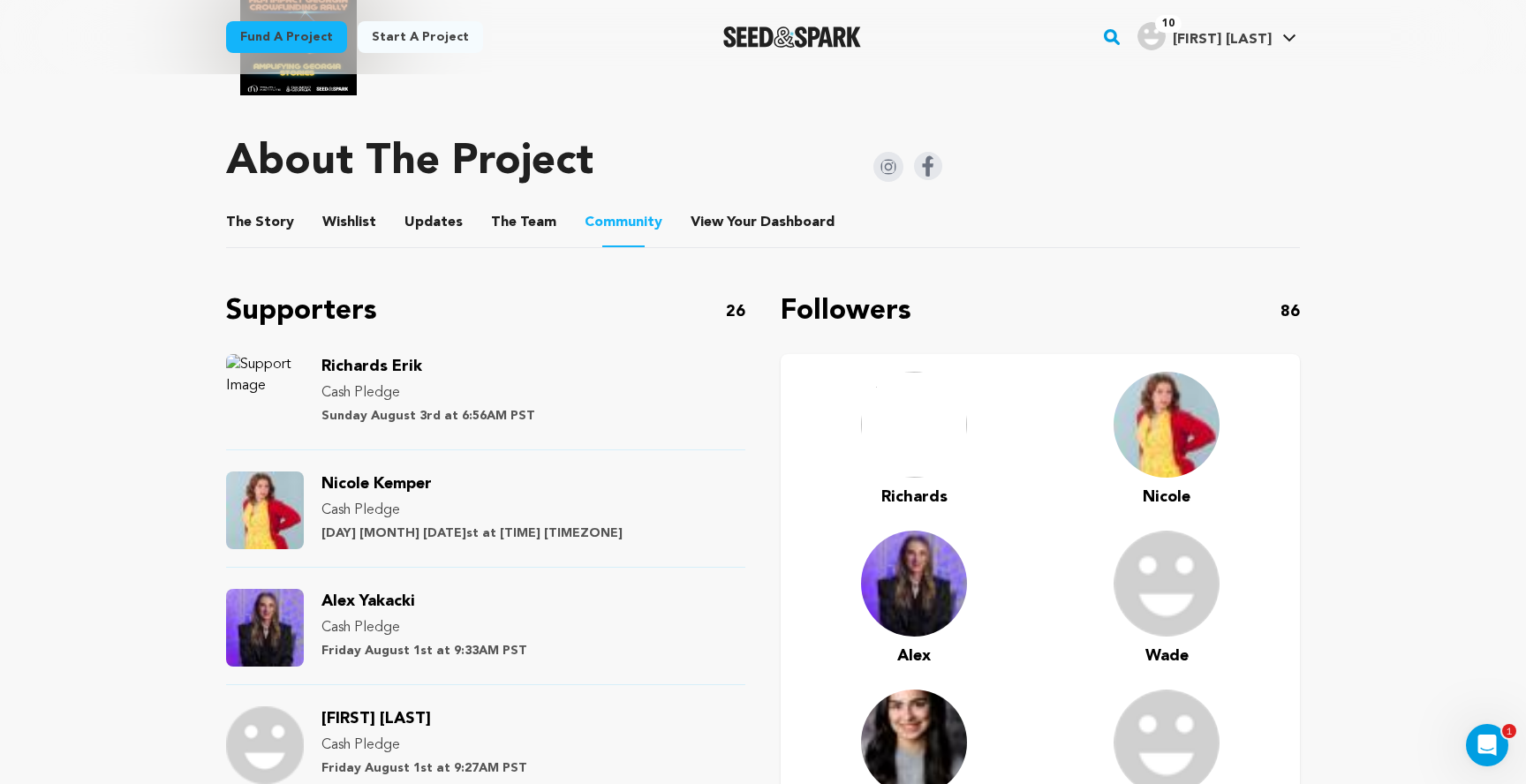 click on "Supporters
26" at bounding box center (486, 312) 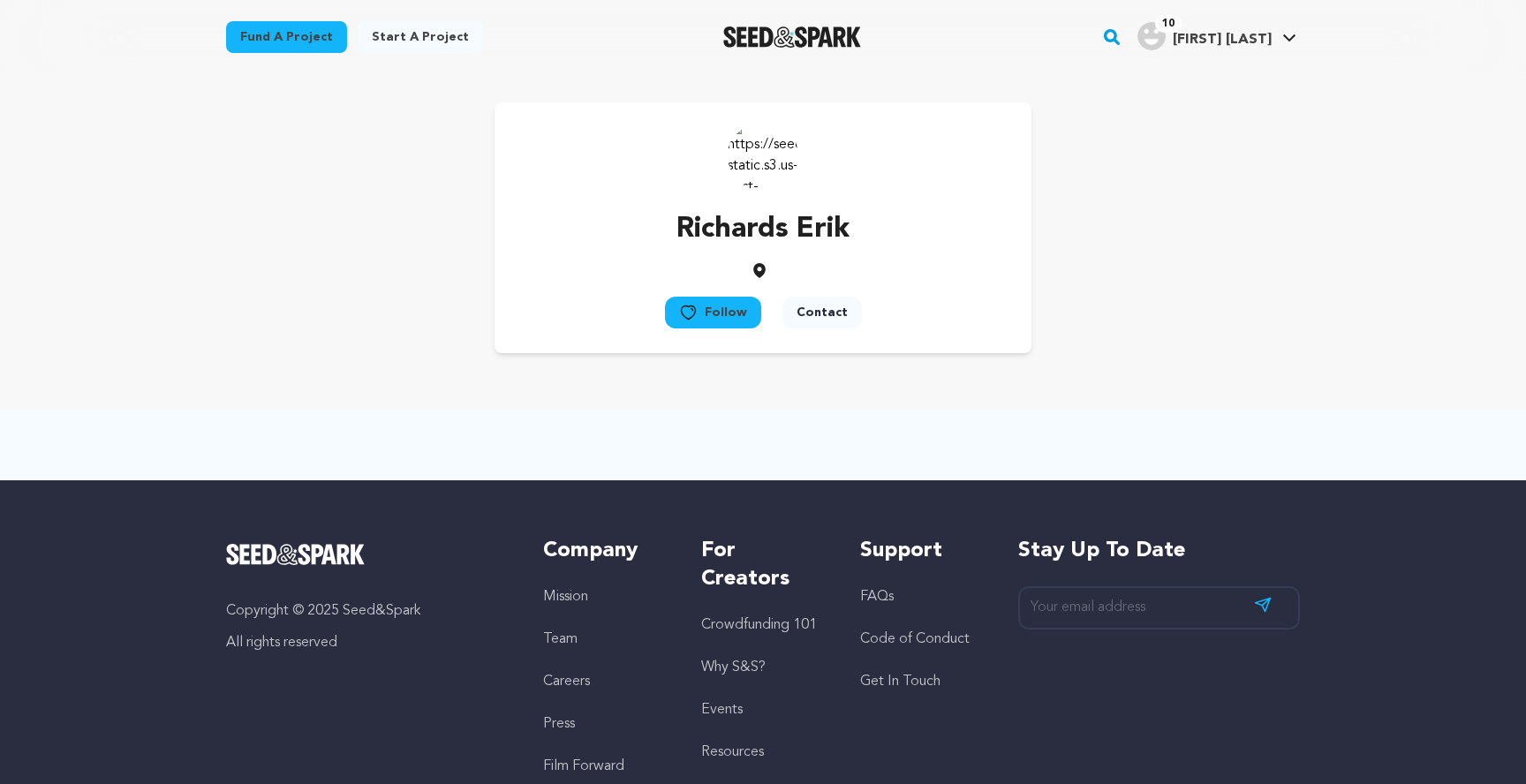 scroll, scrollTop: 0, scrollLeft: 0, axis: both 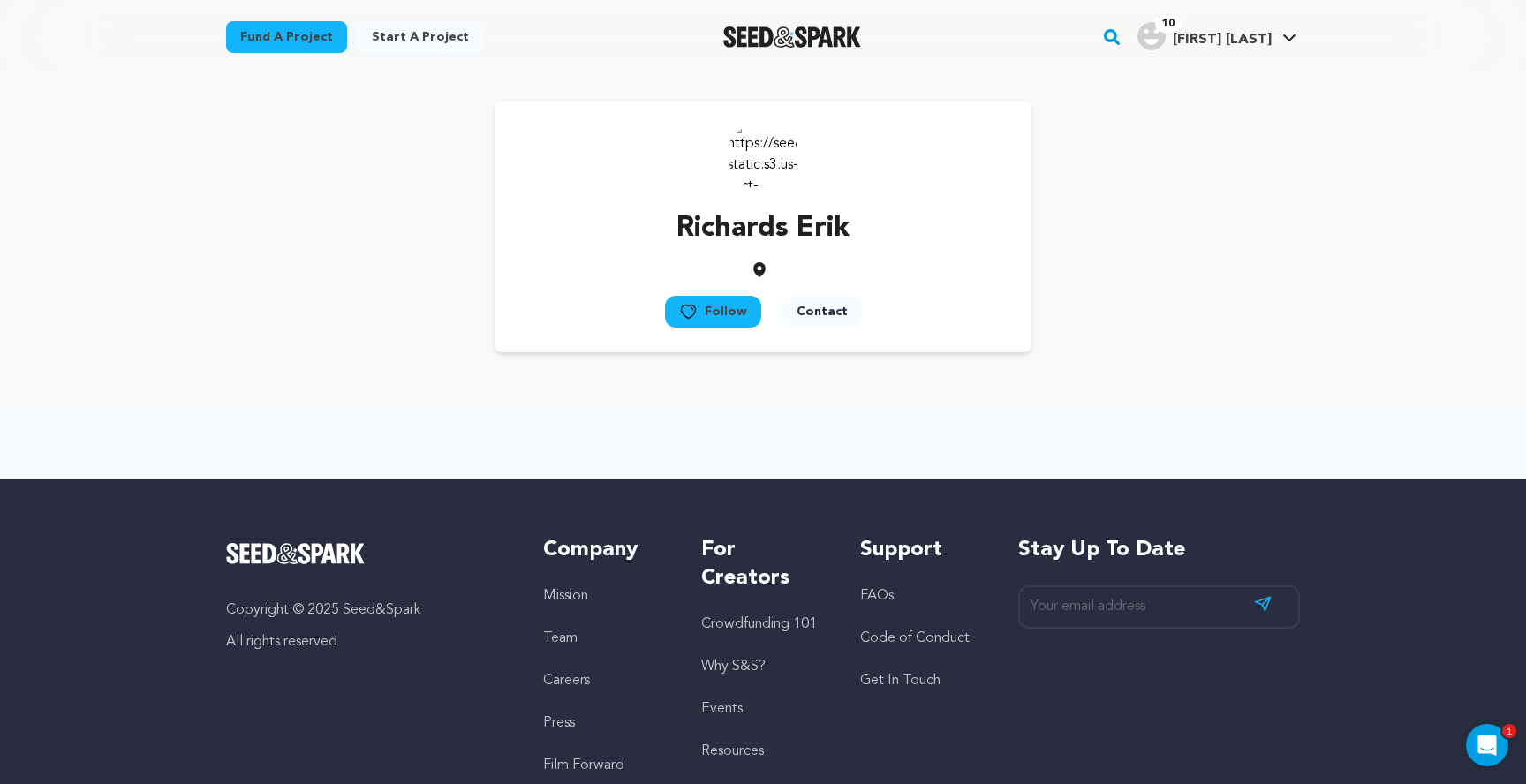 click on "Richards Erik" at bounding box center [763, 229] 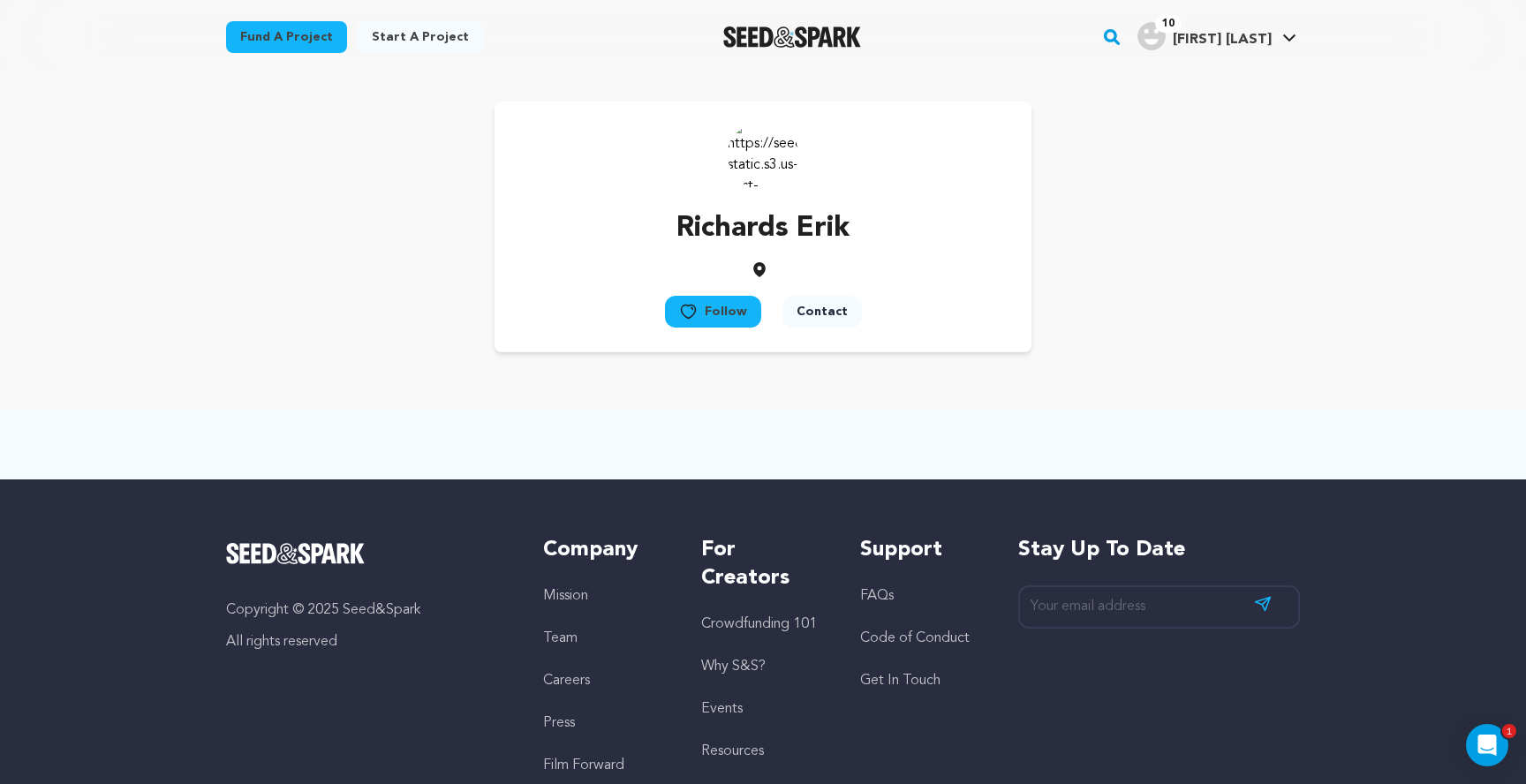 click on "Richards Erik
Follow
Following" at bounding box center [763, 227] 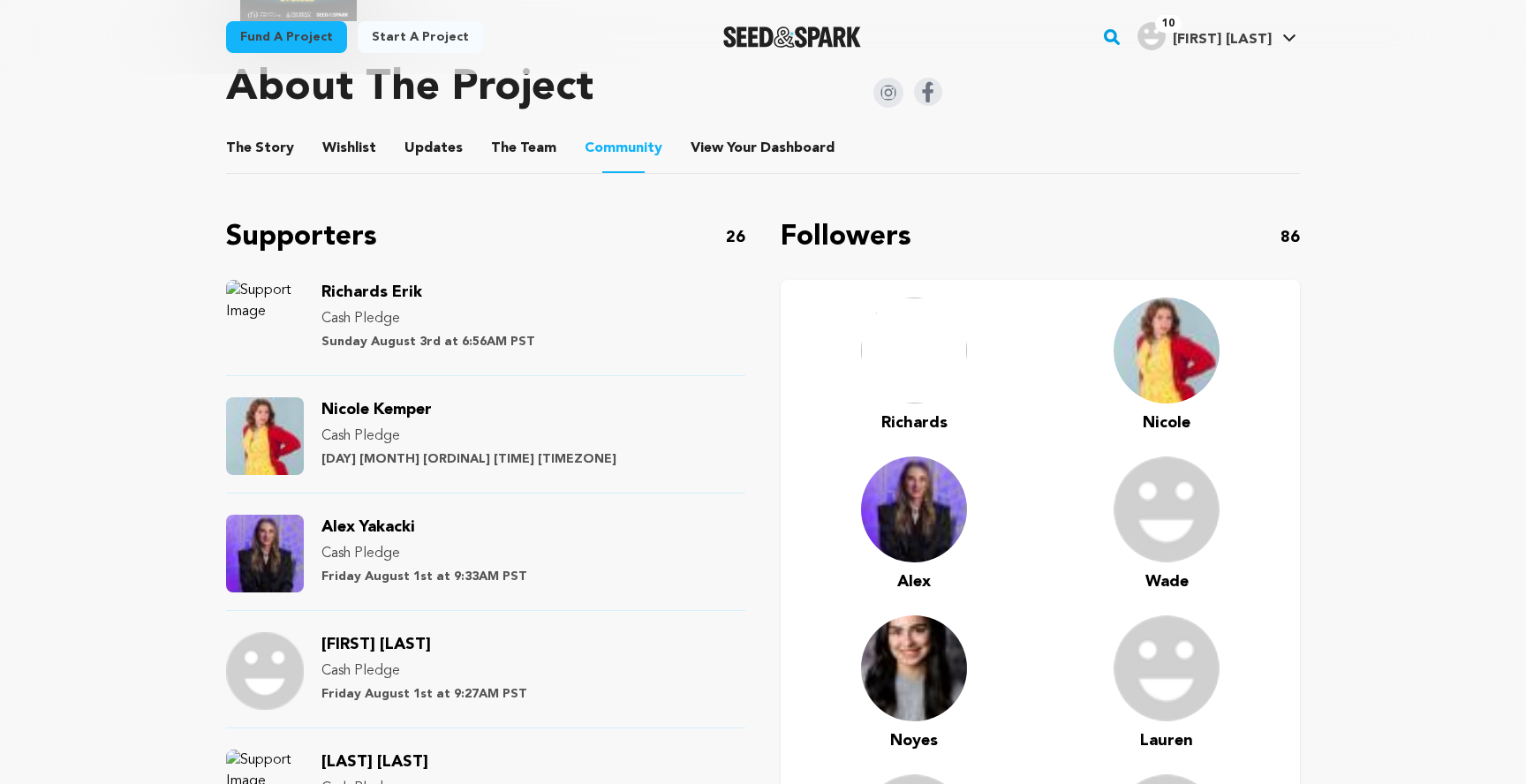 scroll, scrollTop: 988, scrollLeft: 0, axis: vertical 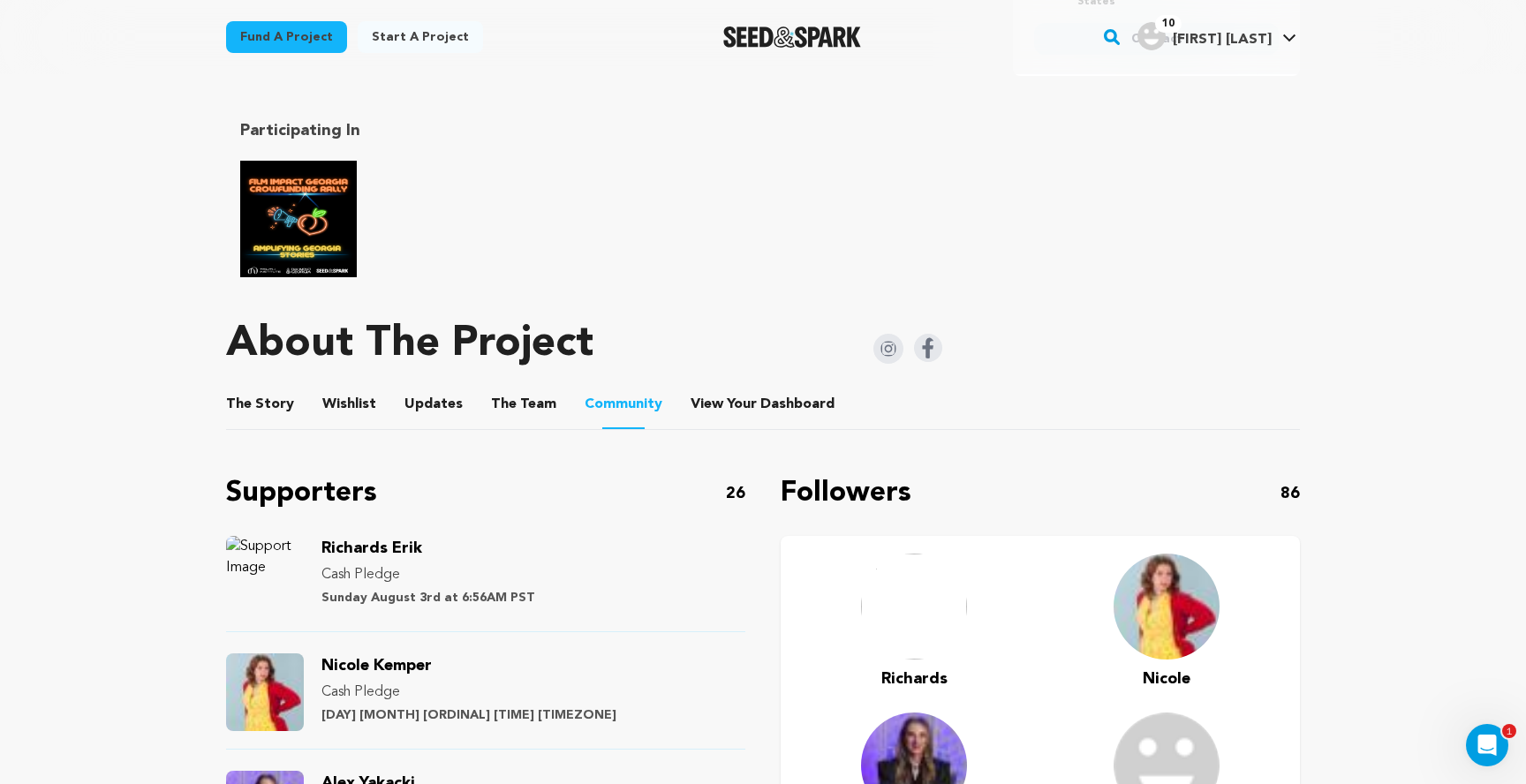 click on "The Team" at bounding box center (524, 408) 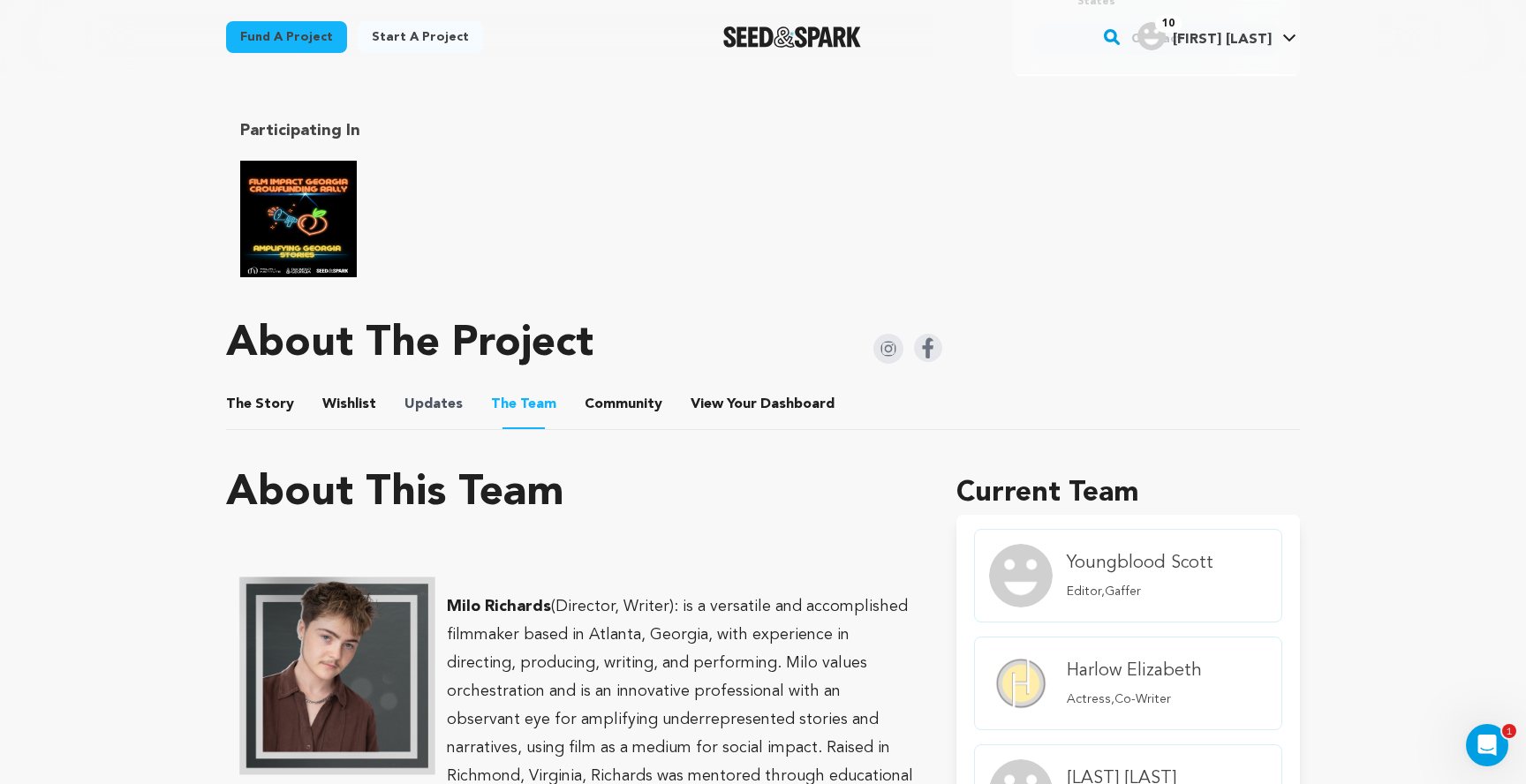click on "Updates" at bounding box center [434, 404] 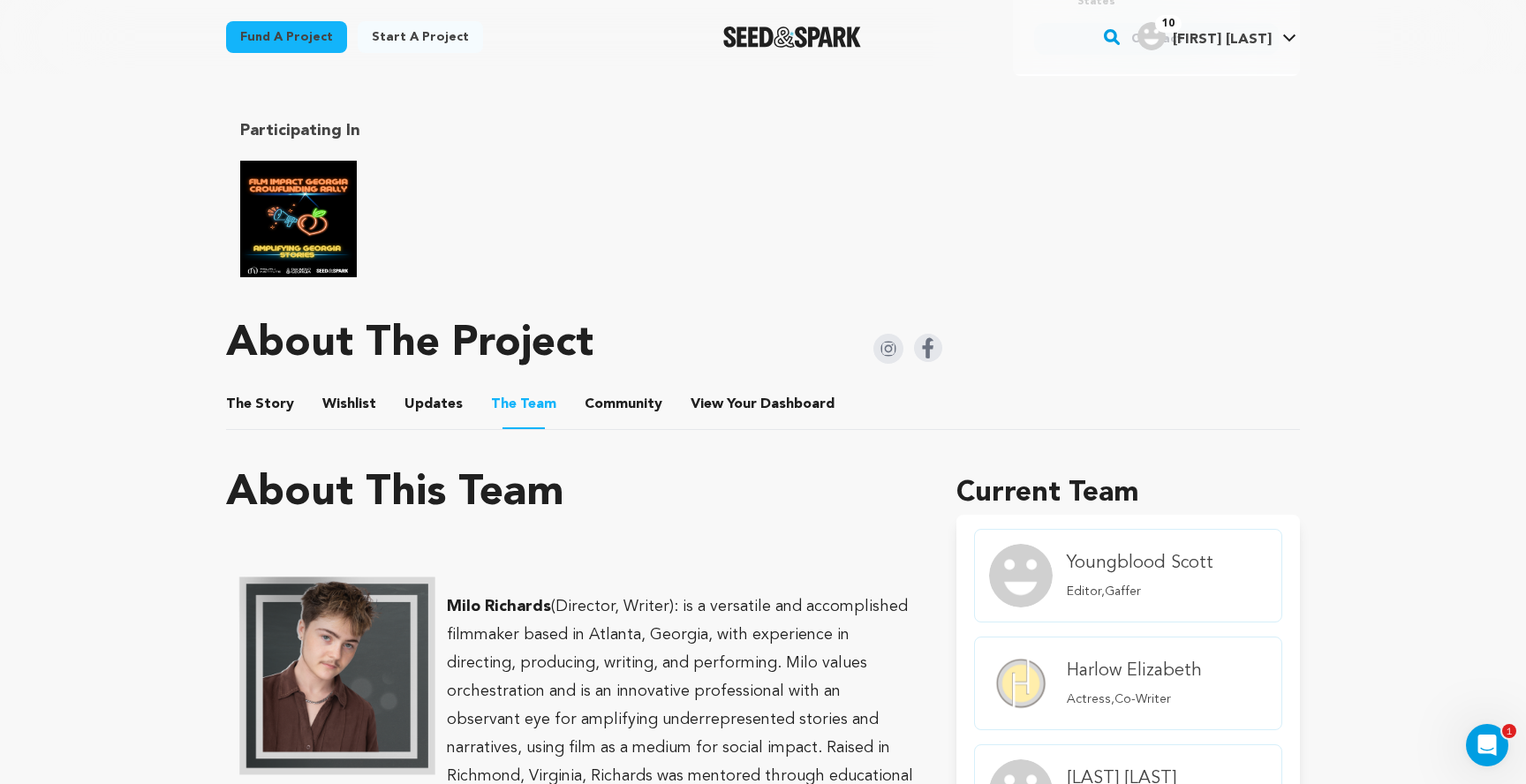 click on "Updates" at bounding box center [434, 408] 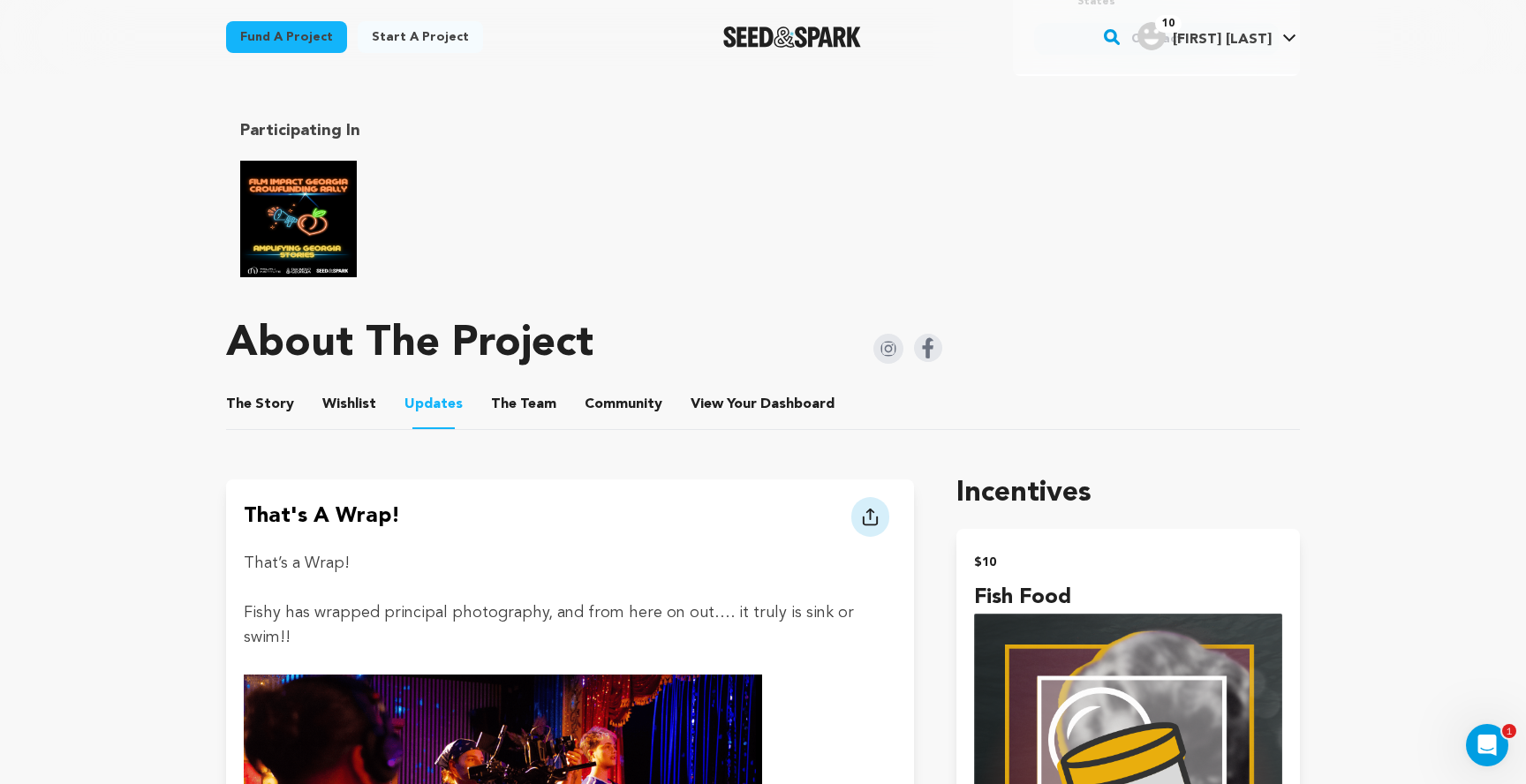 click on "Wishlist" at bounding box center [350, 408] 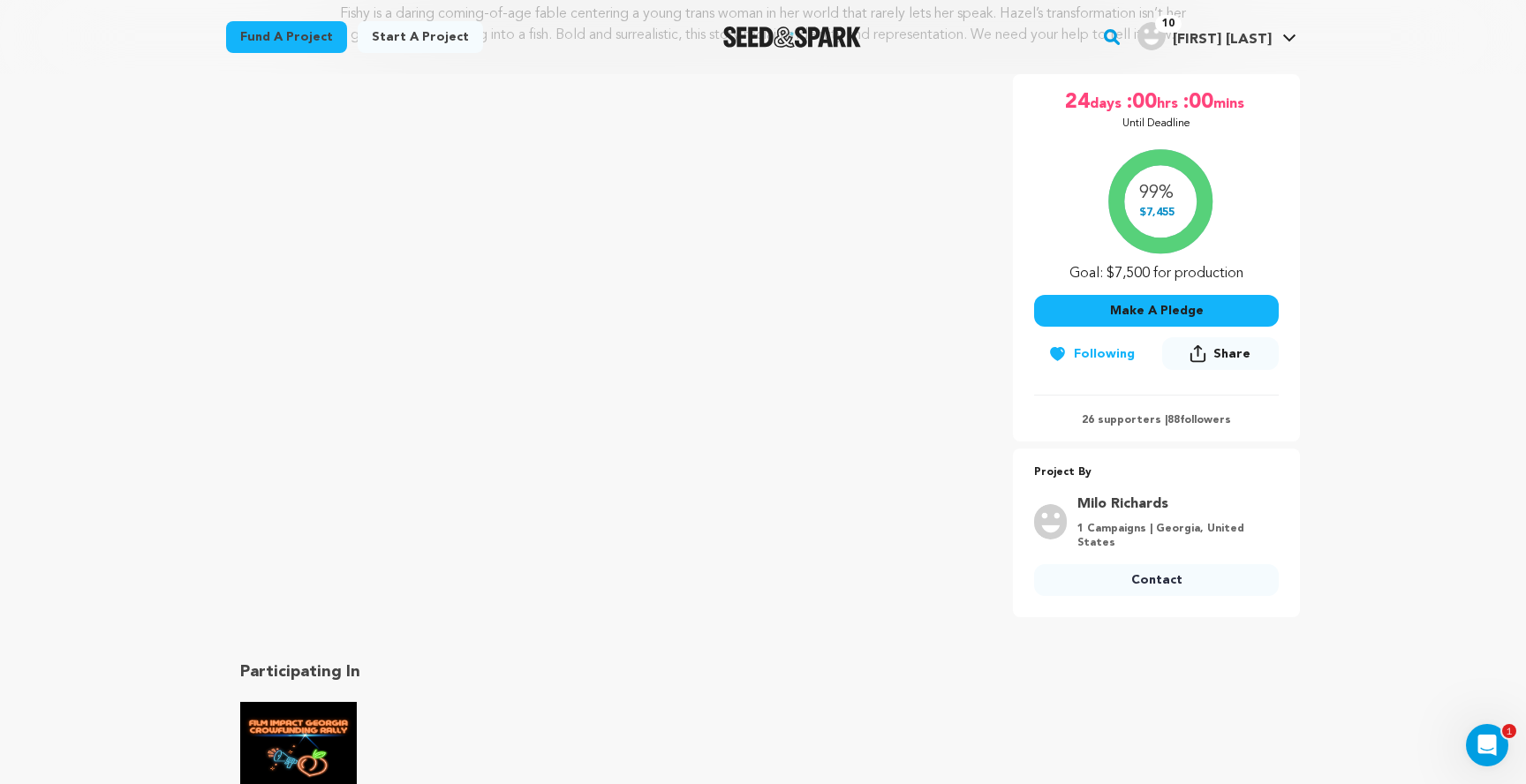 scroll, scrollTop: 0, scrollLeft: 0, axis: both 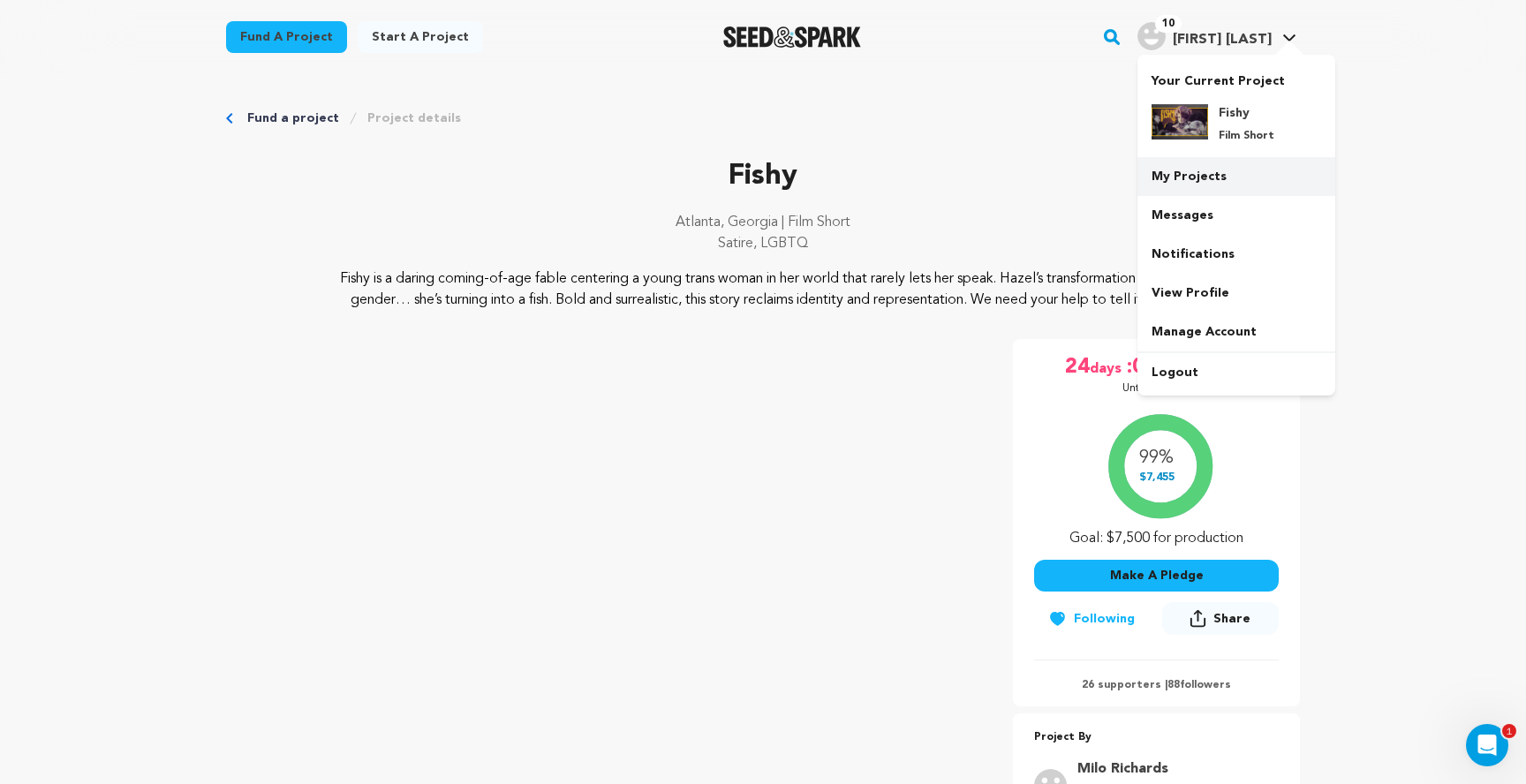click on "My Projects" at bounding box center [1236, 177] 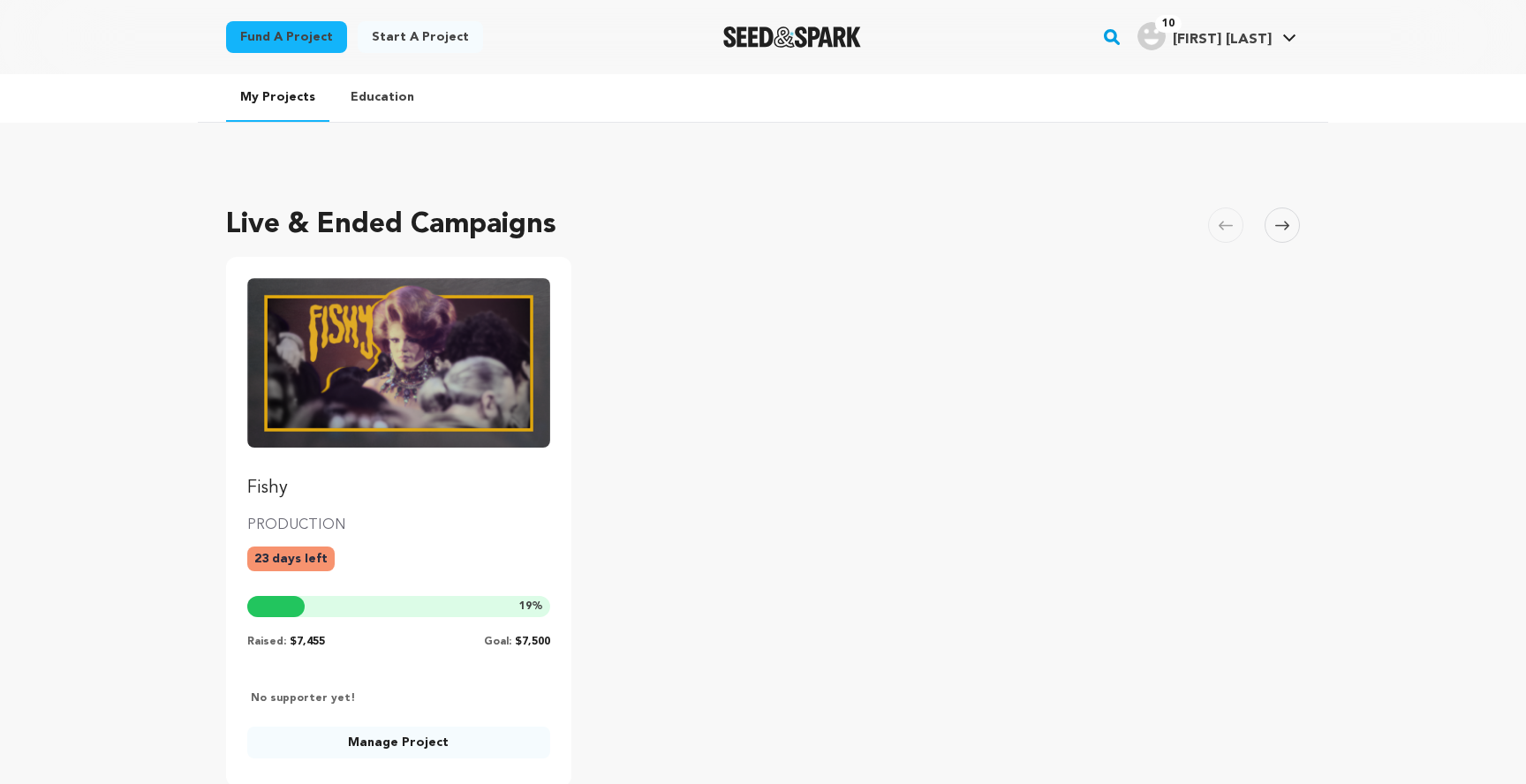 scroll, scrollTop: 0, scrollLeft: 0, axis: both 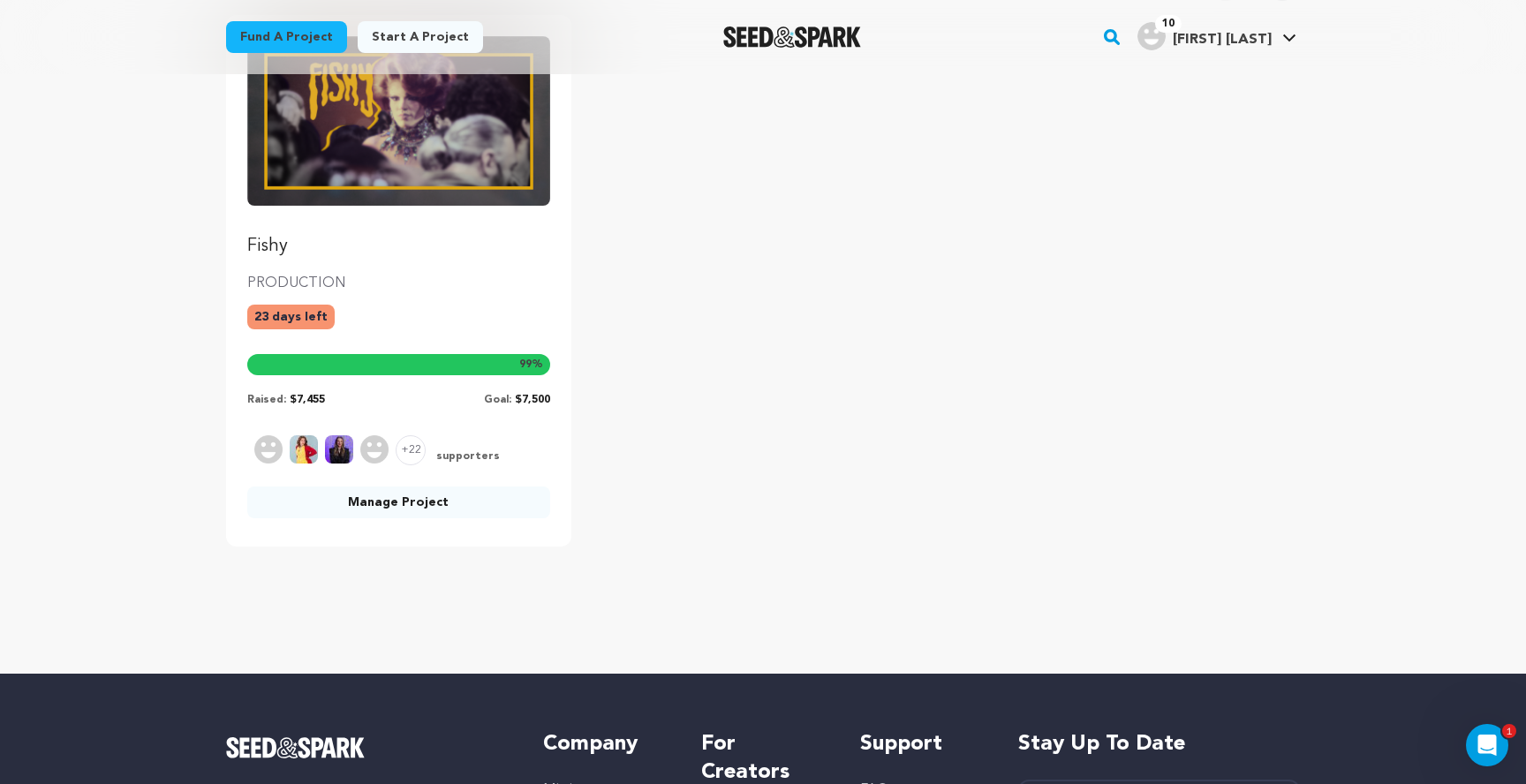 click on "Manage Project" at bounding box center [398, 502] 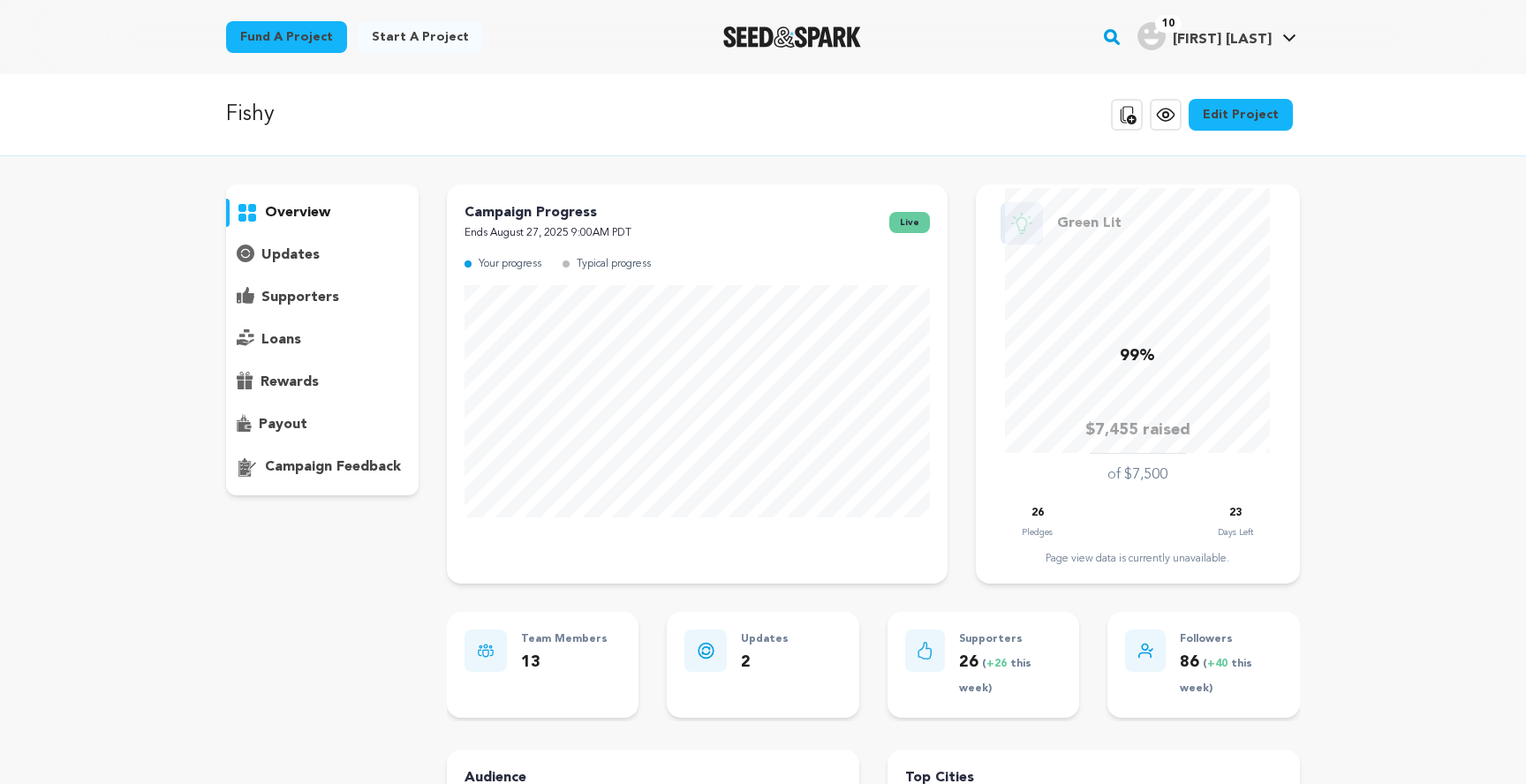 scroll, scrollTop: 0, scrollLeft: 0, axis: both 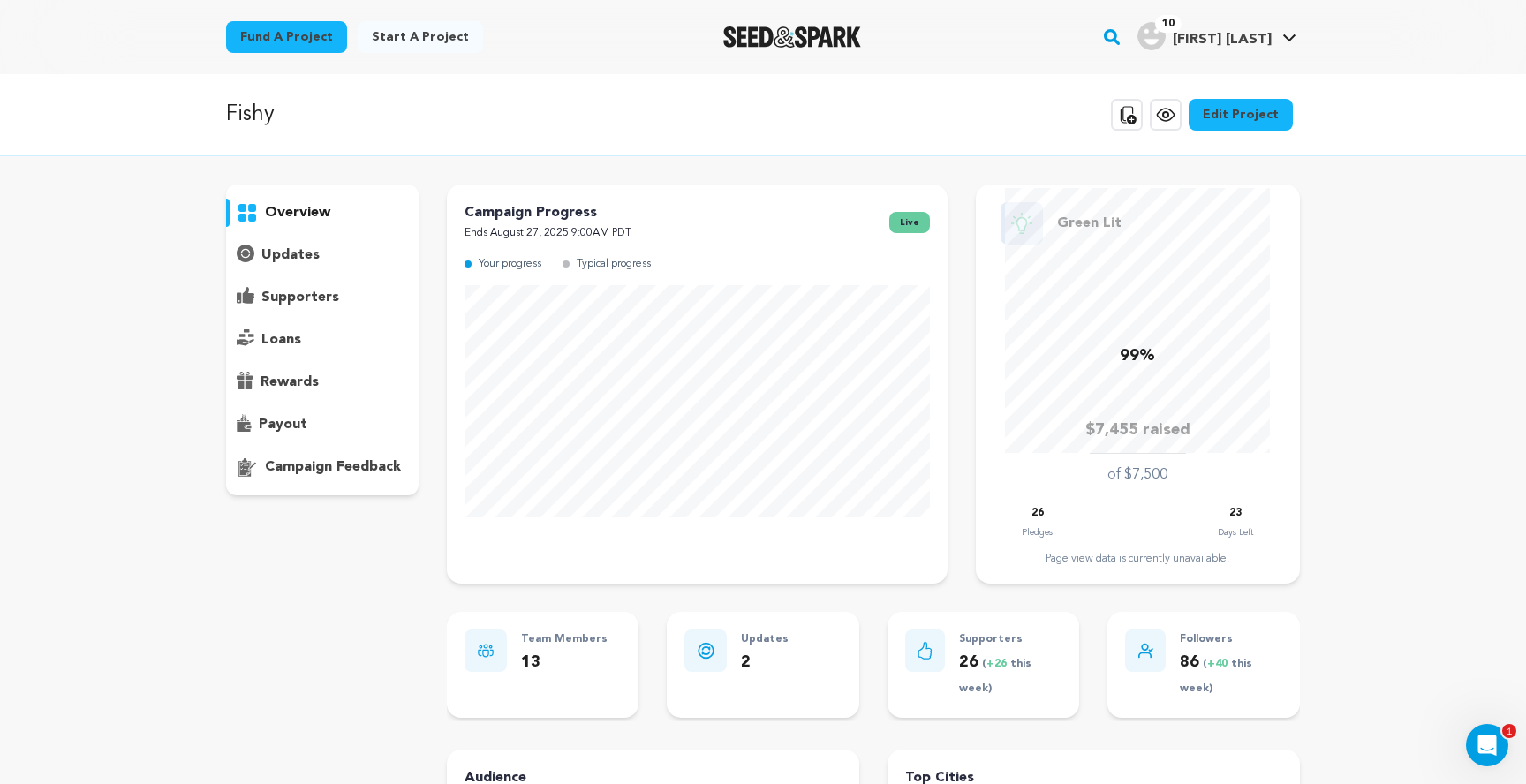click on "overview" at bounding box center [322, 340] 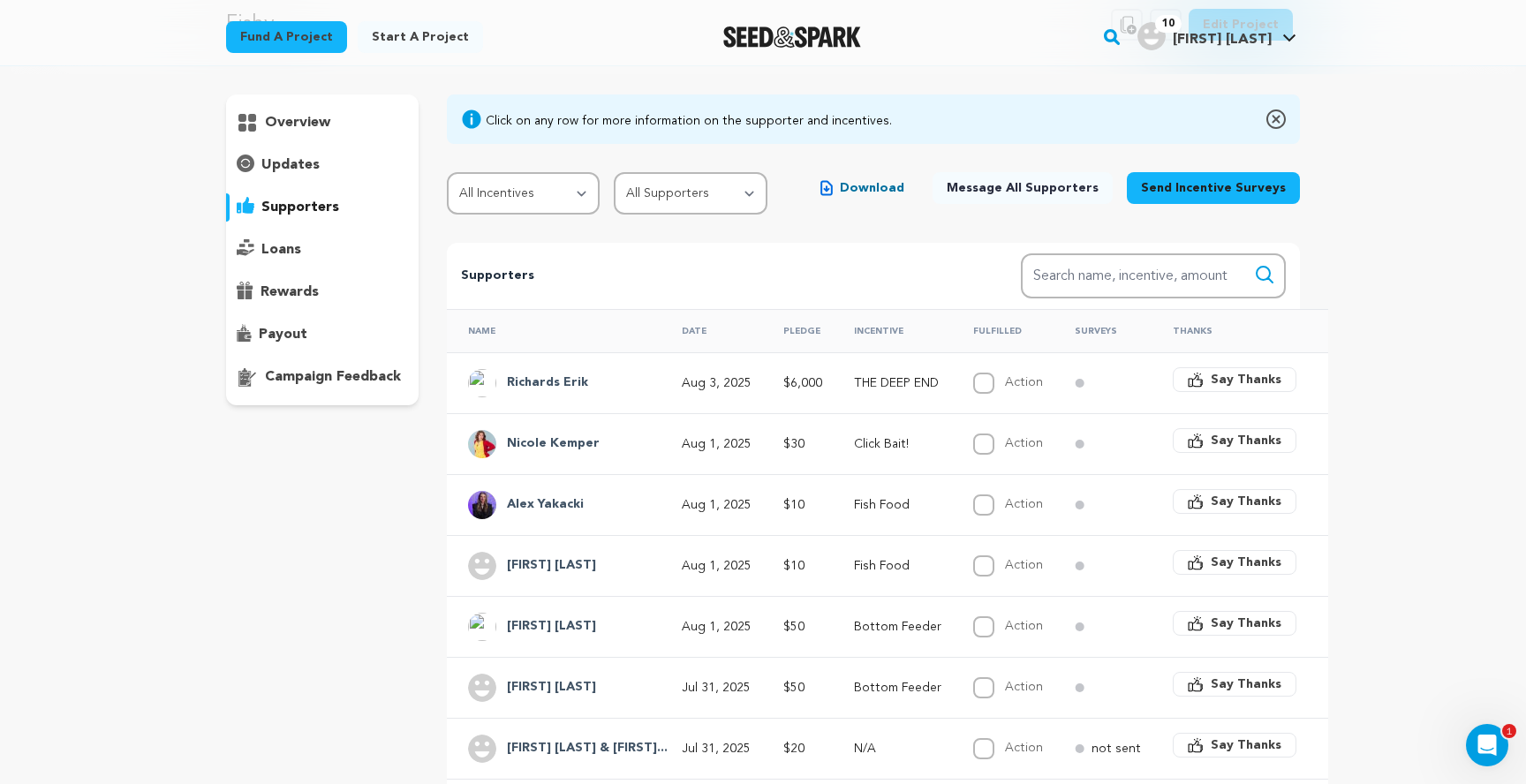 scroll, scrollTop: 95, scrollLeft: 0, axis: vertical 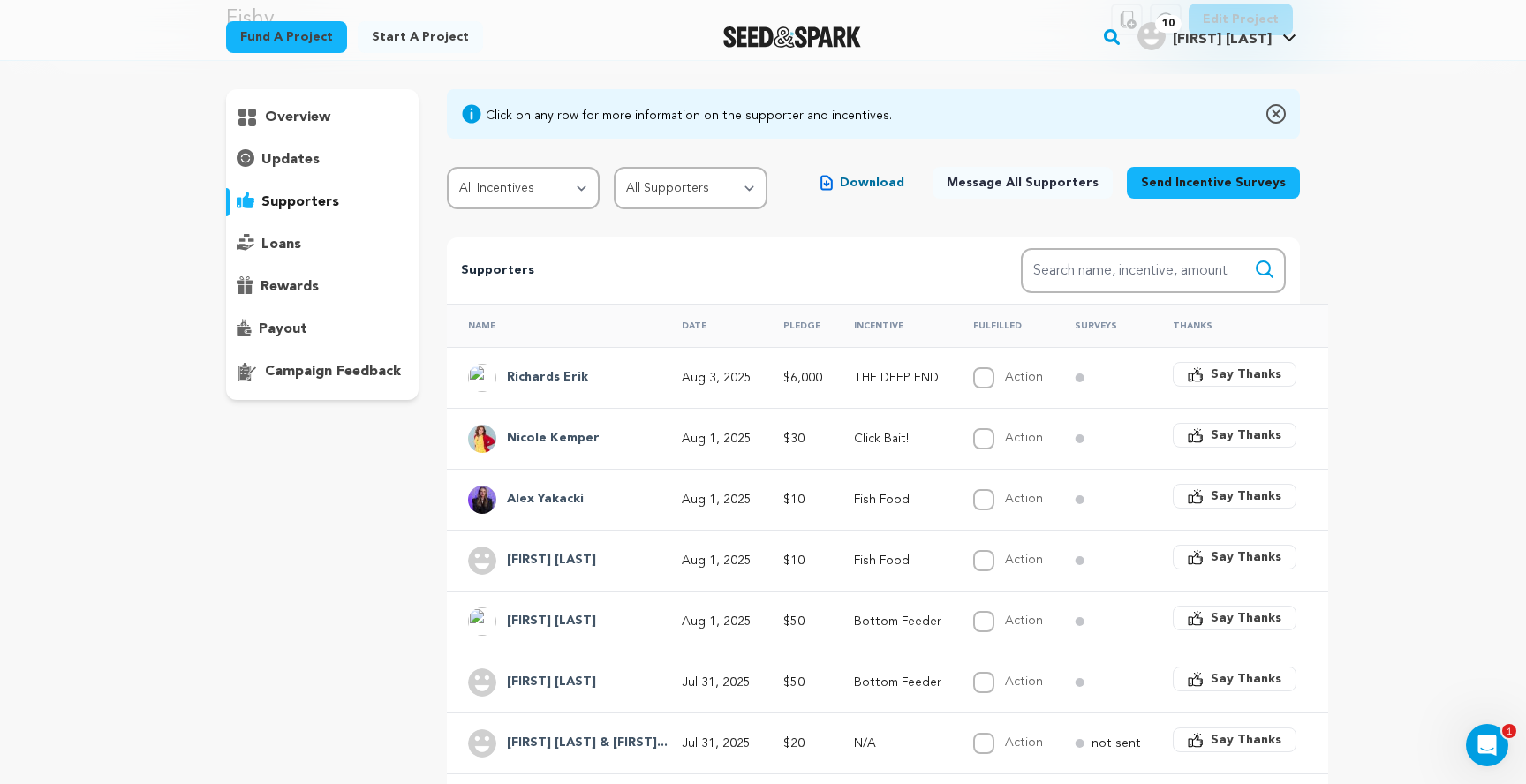 click on "Richards Erik" at bounding box center [548, 378] 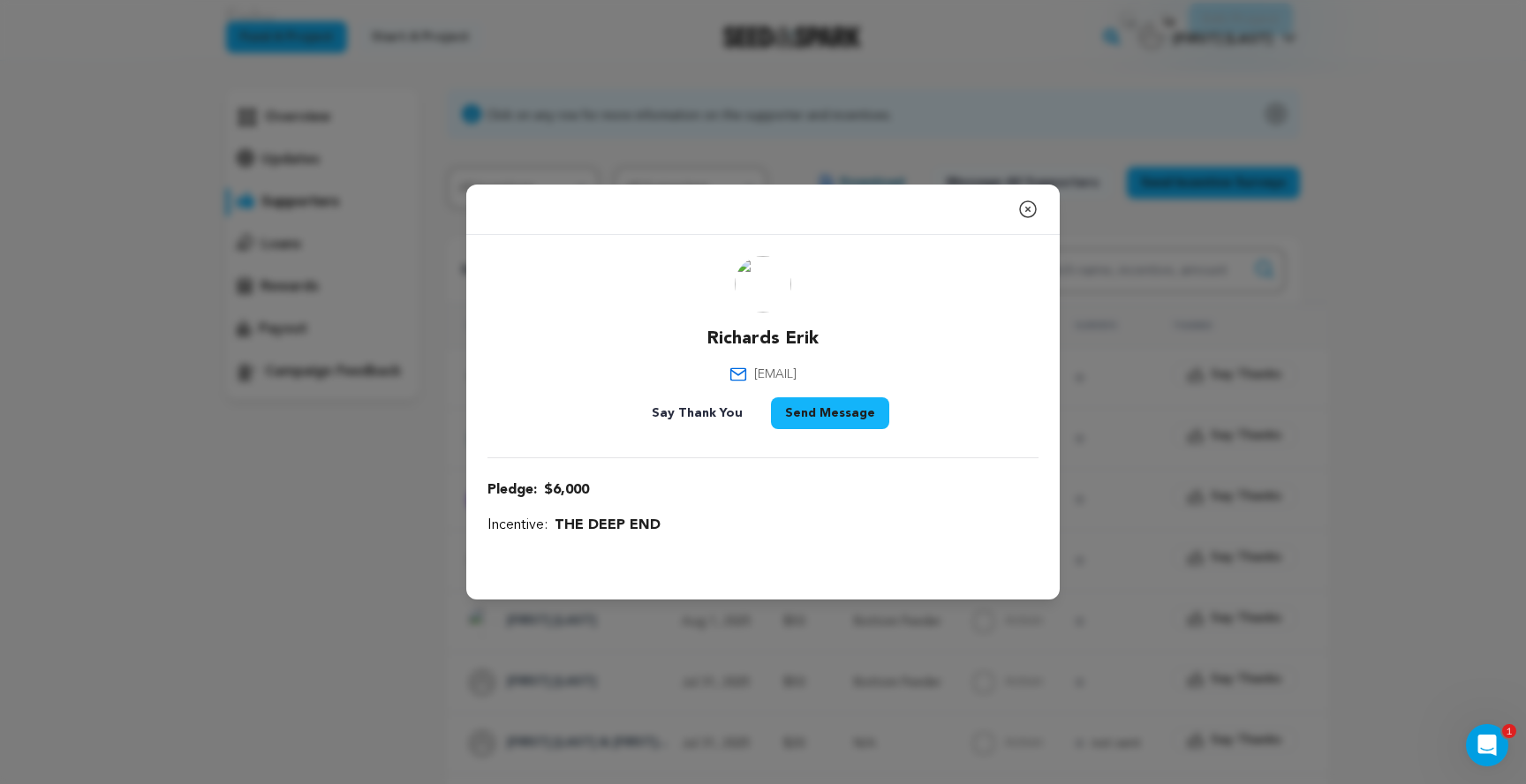 click on "Close modal" at bounding box center (1028, 209) 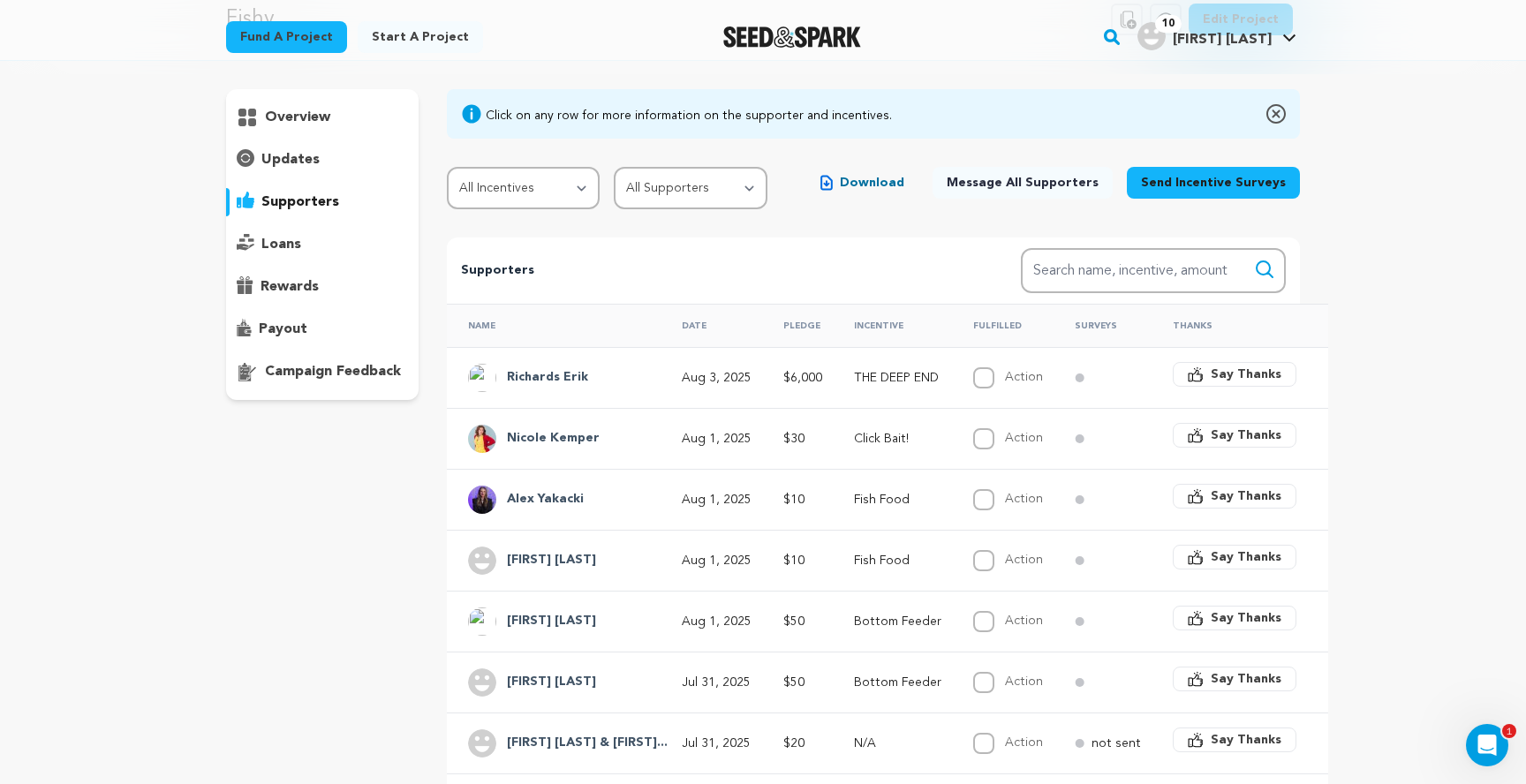 click on "Delete pledge button" at bounding box center (1330, 377) 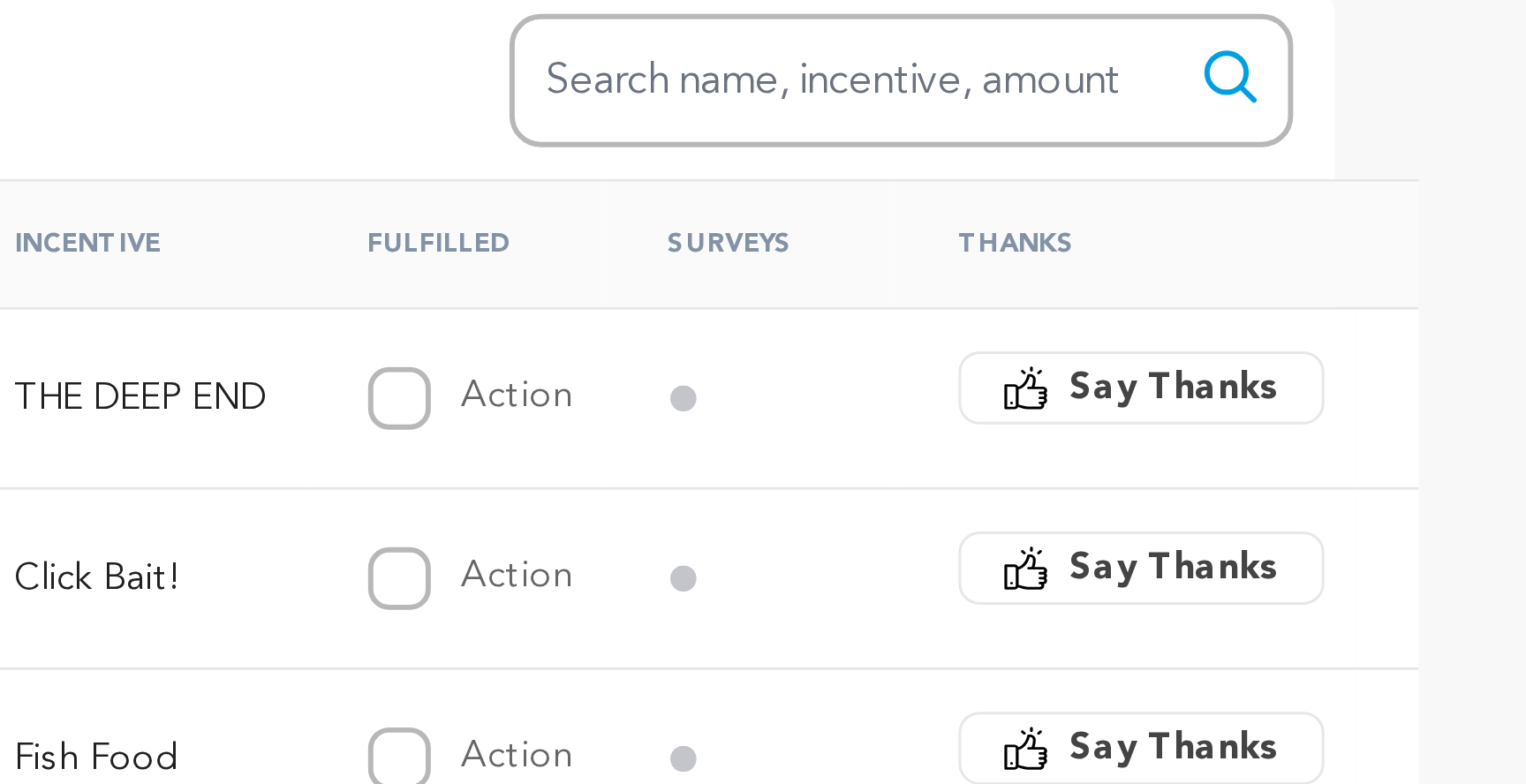 click 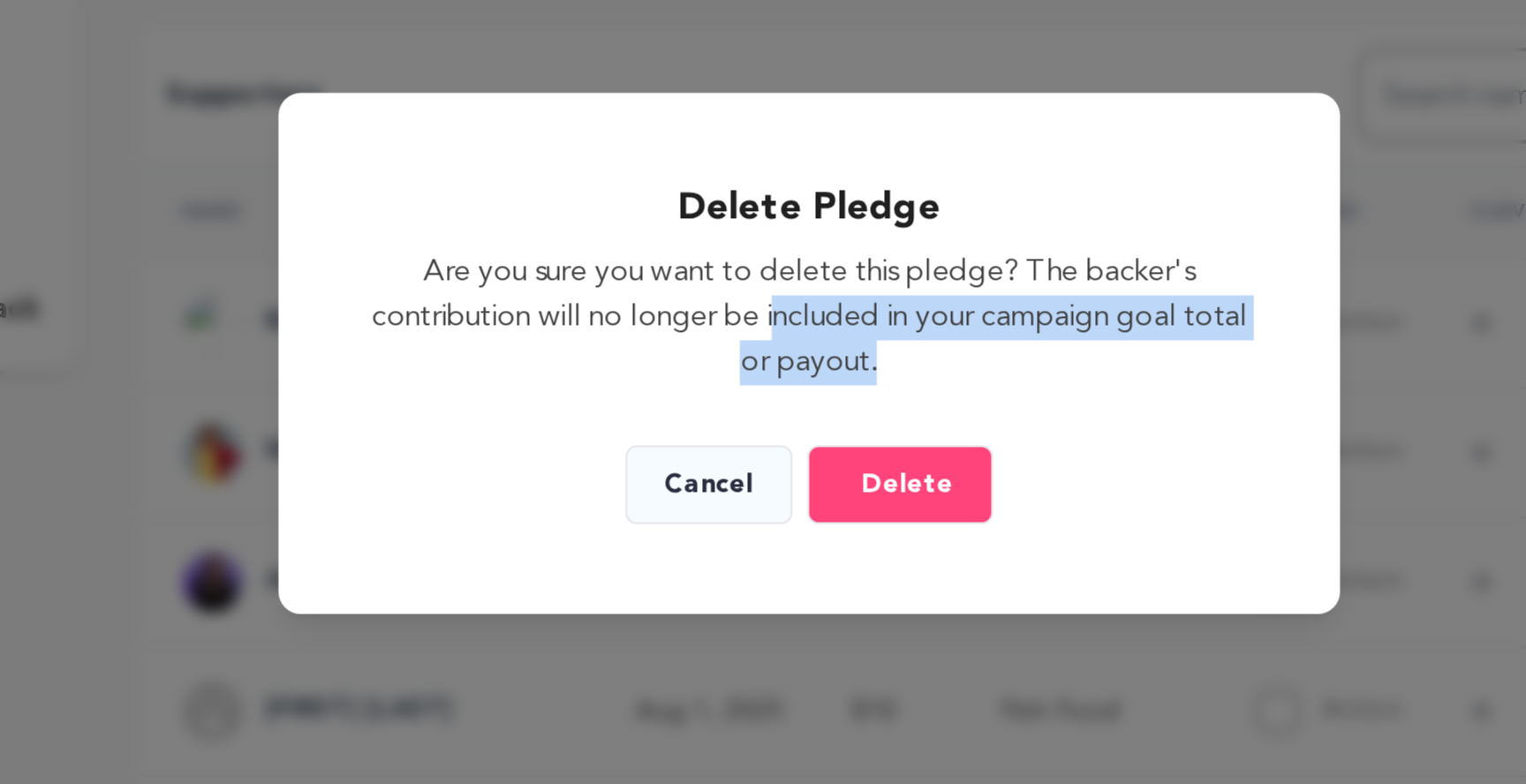 drag, startPoint x: 766, startPoint y: 372, endPoint x: 864, endPoint y: 399, distance: 101.65136 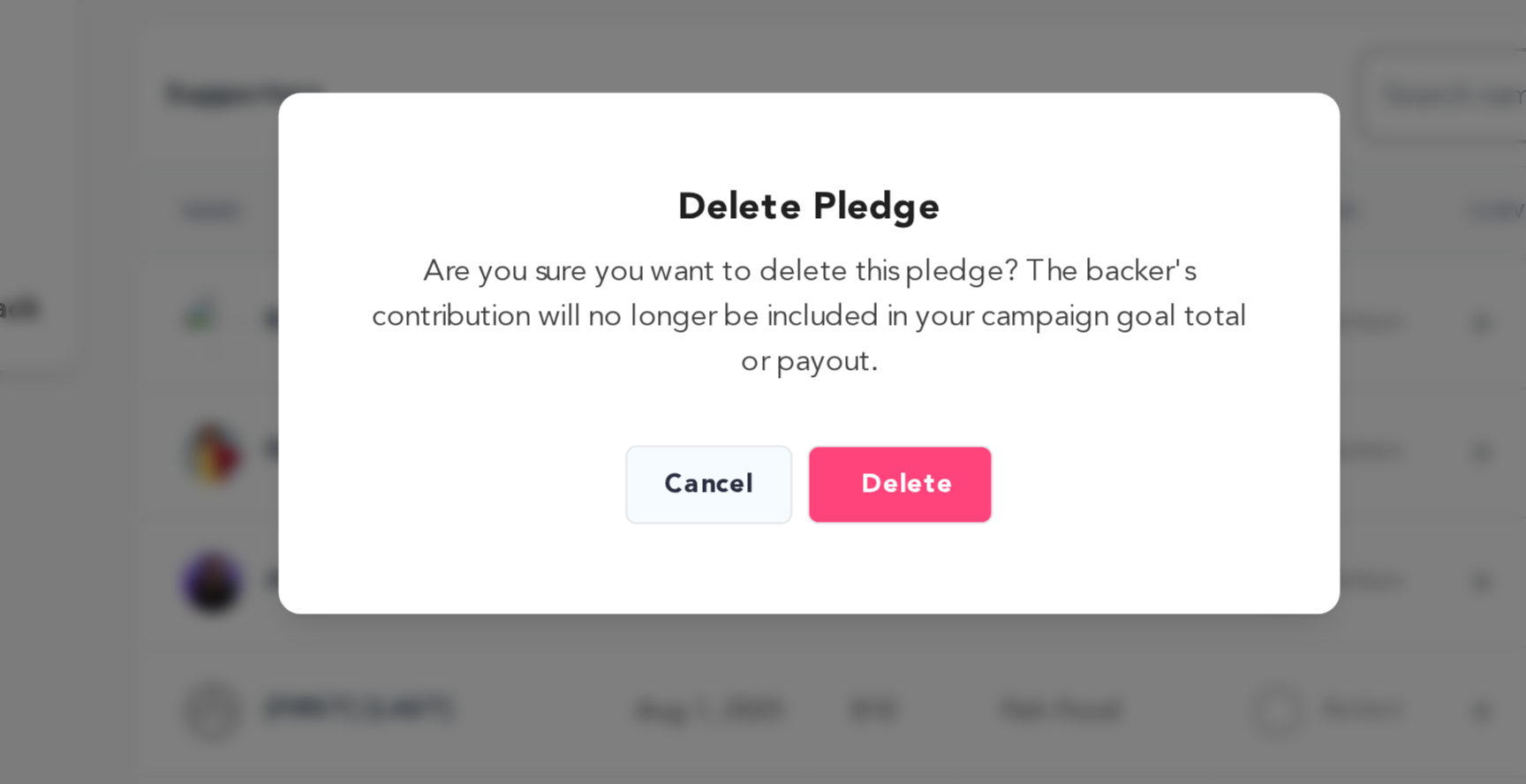 click on "Are you sure you want to delete this pledge?  The backer's contribution will no longer be included in your campaign goal total or payout." at bounding box center [762, 375] 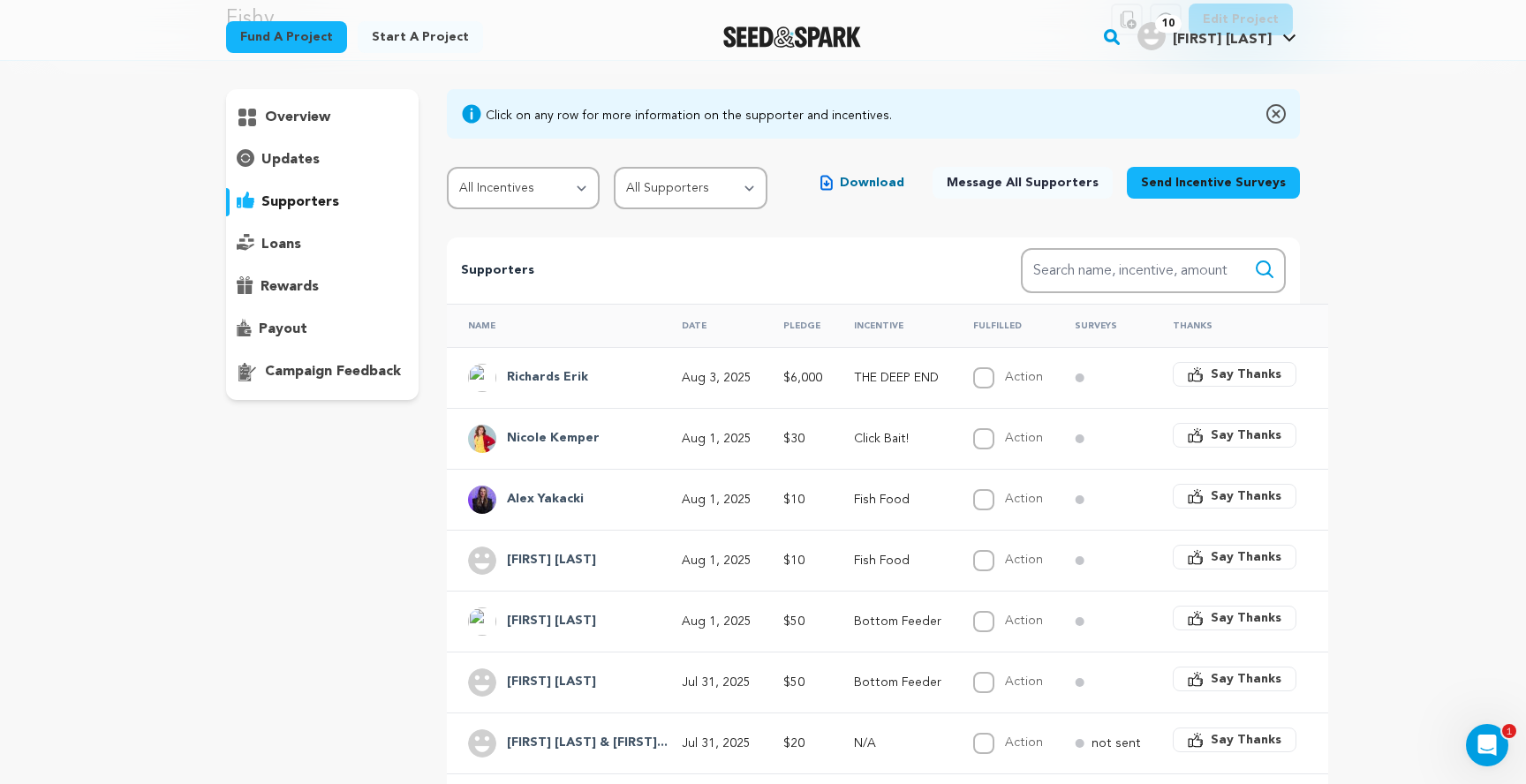 scroll, scrollTop: 0, scrollLeft: 0, axis: both 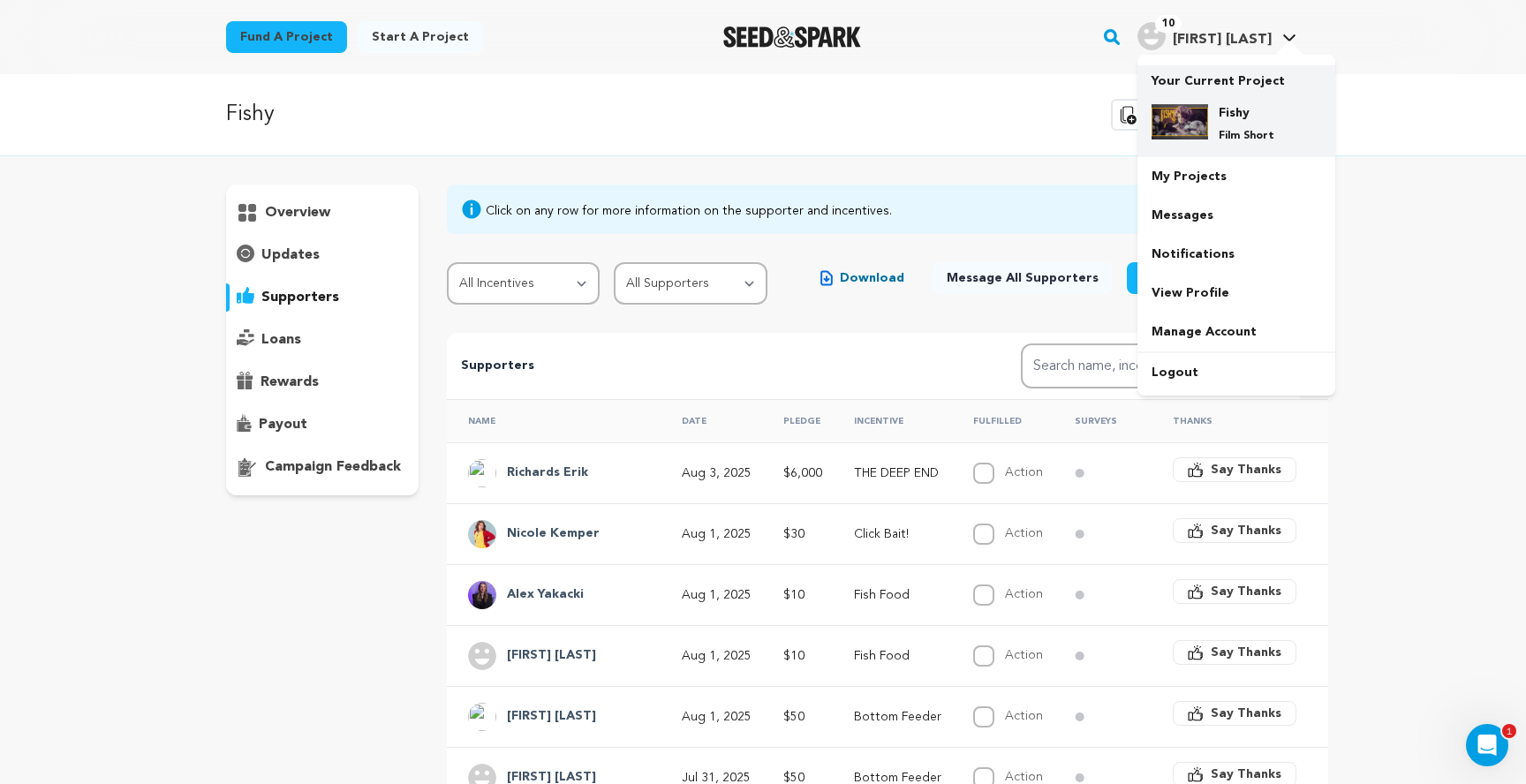 click on "Fishy
Film Short" at bounding box center (1236, 124) 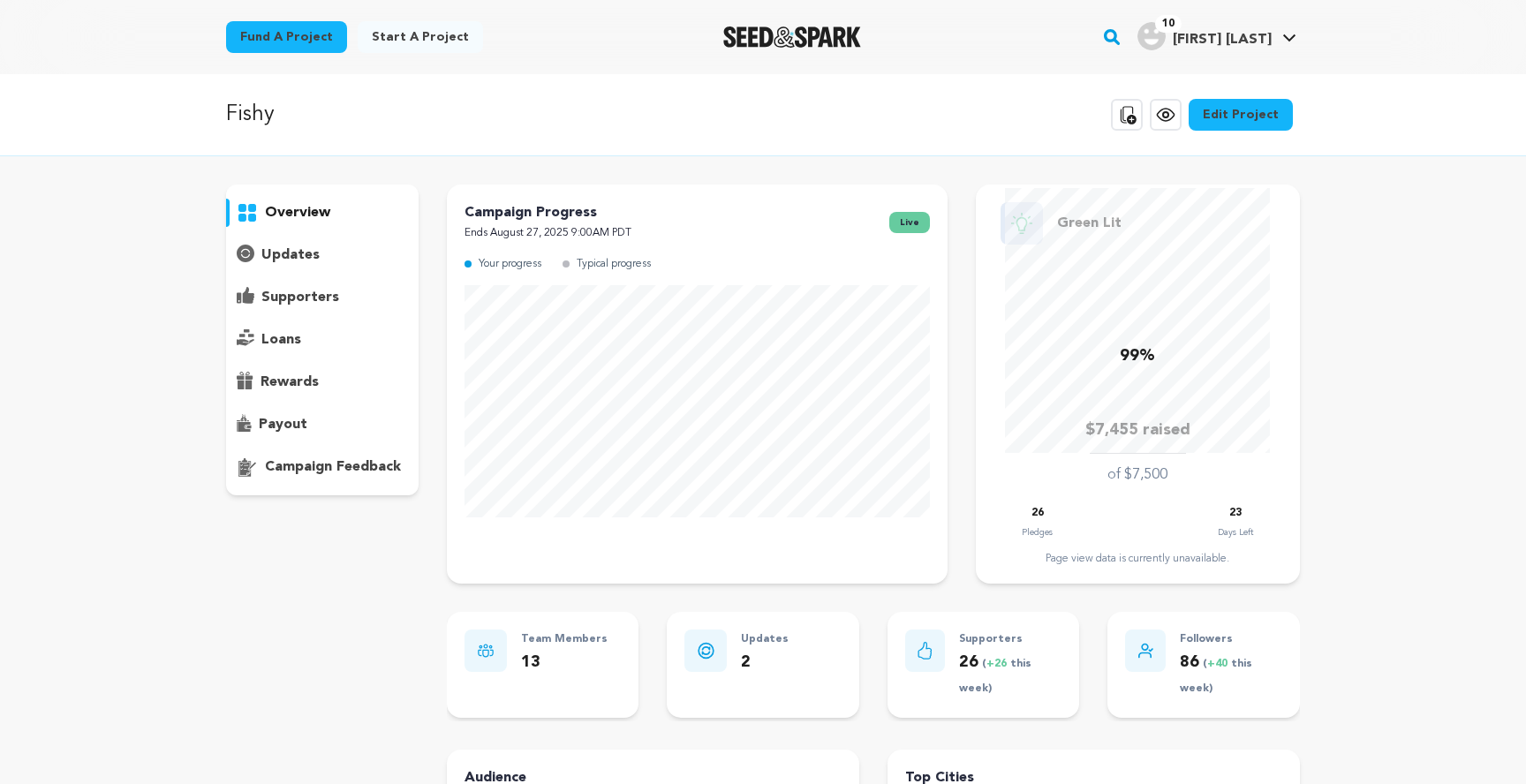 scroll, scrollTop: 0, scrollLeft: 0, axis: both 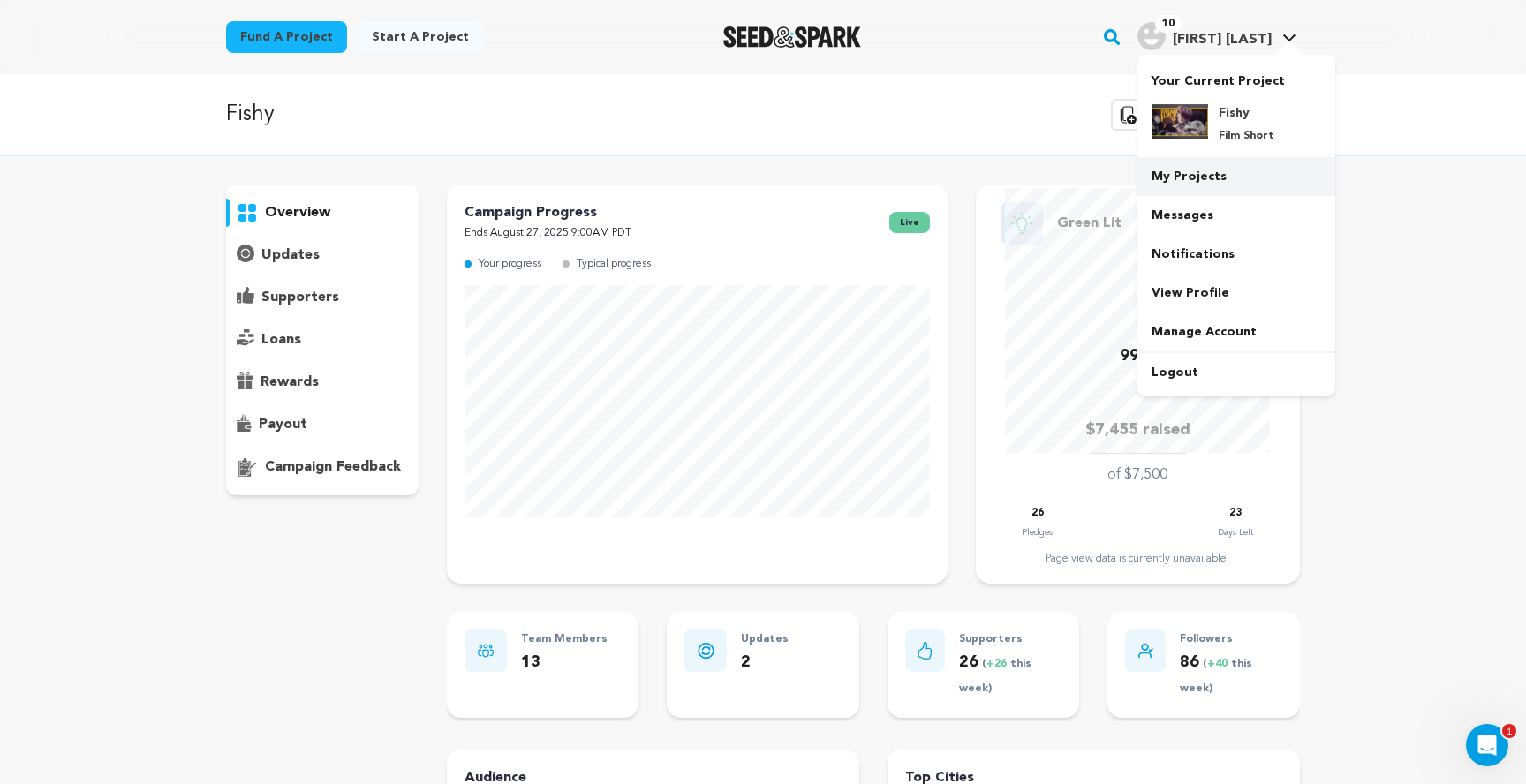 click on "My Projects" at bounding box center (1236, 177) 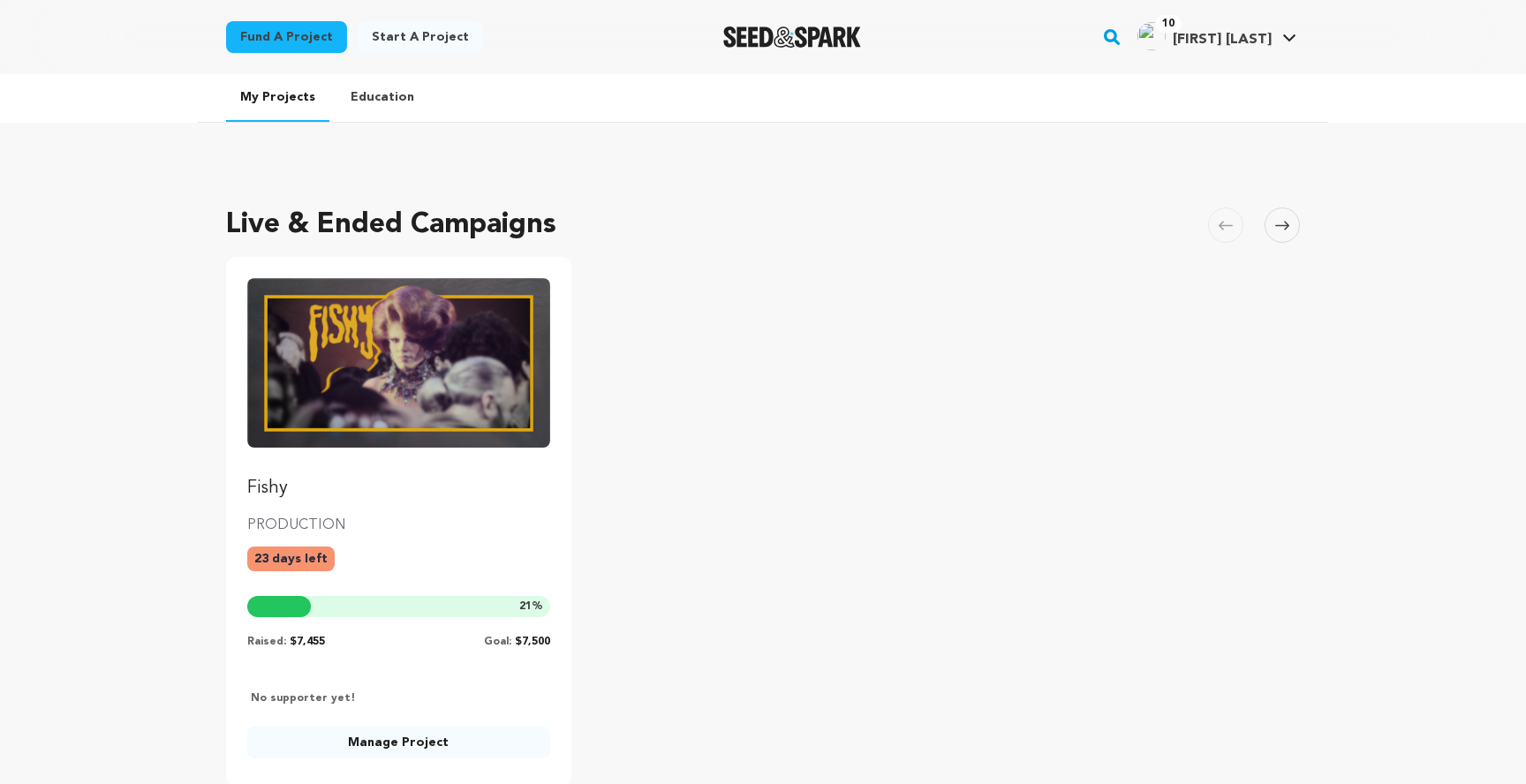 scroll, scrollTop: 0, scrollLeft: 0, axis: both 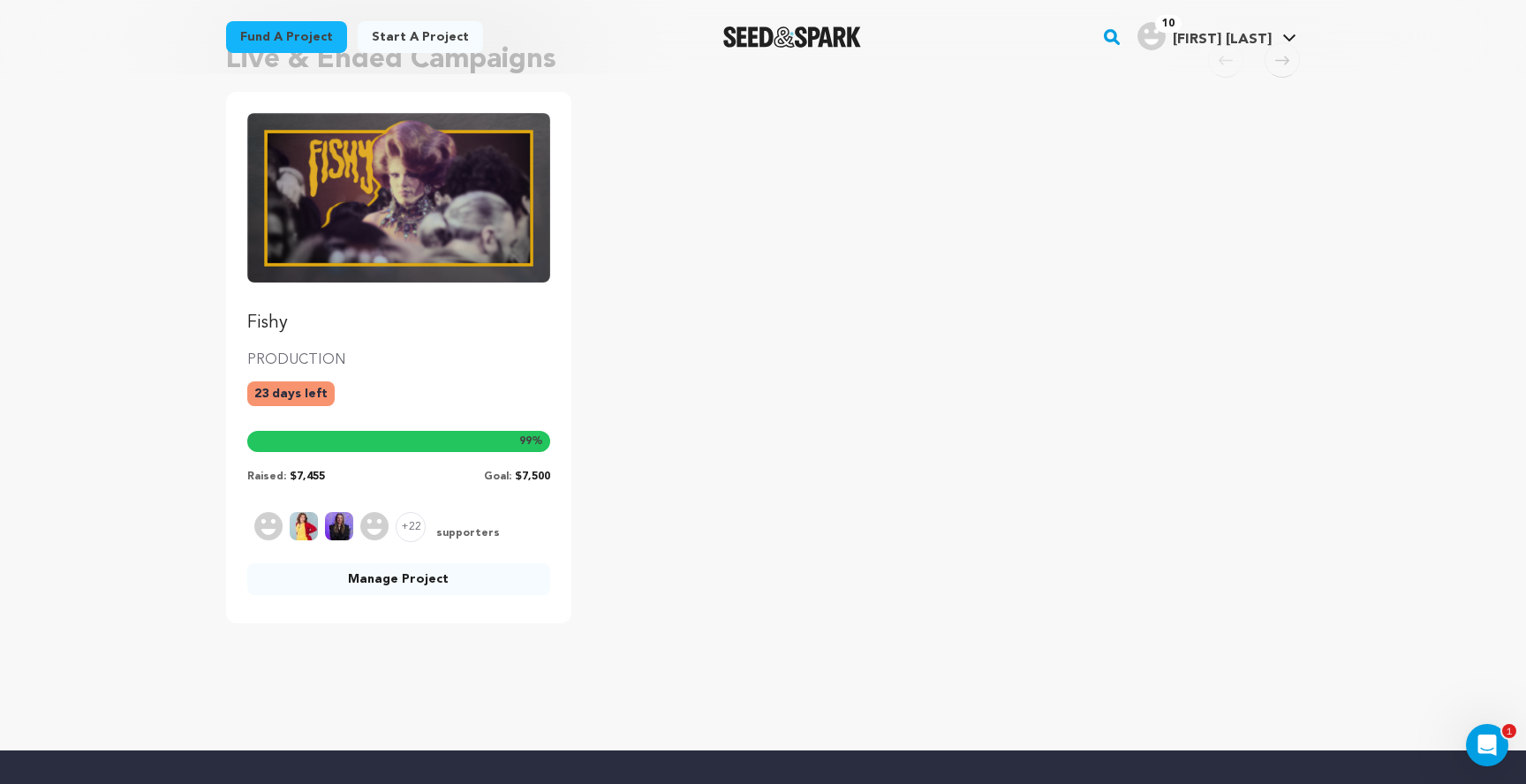 click on "Fishy
PRODUCTION
23 days left
99 %
Raised:
$7,455
Goal:
$7,500
+22
supporters
No supporter yet!
Manage Project" at bounding box center [398, 358] 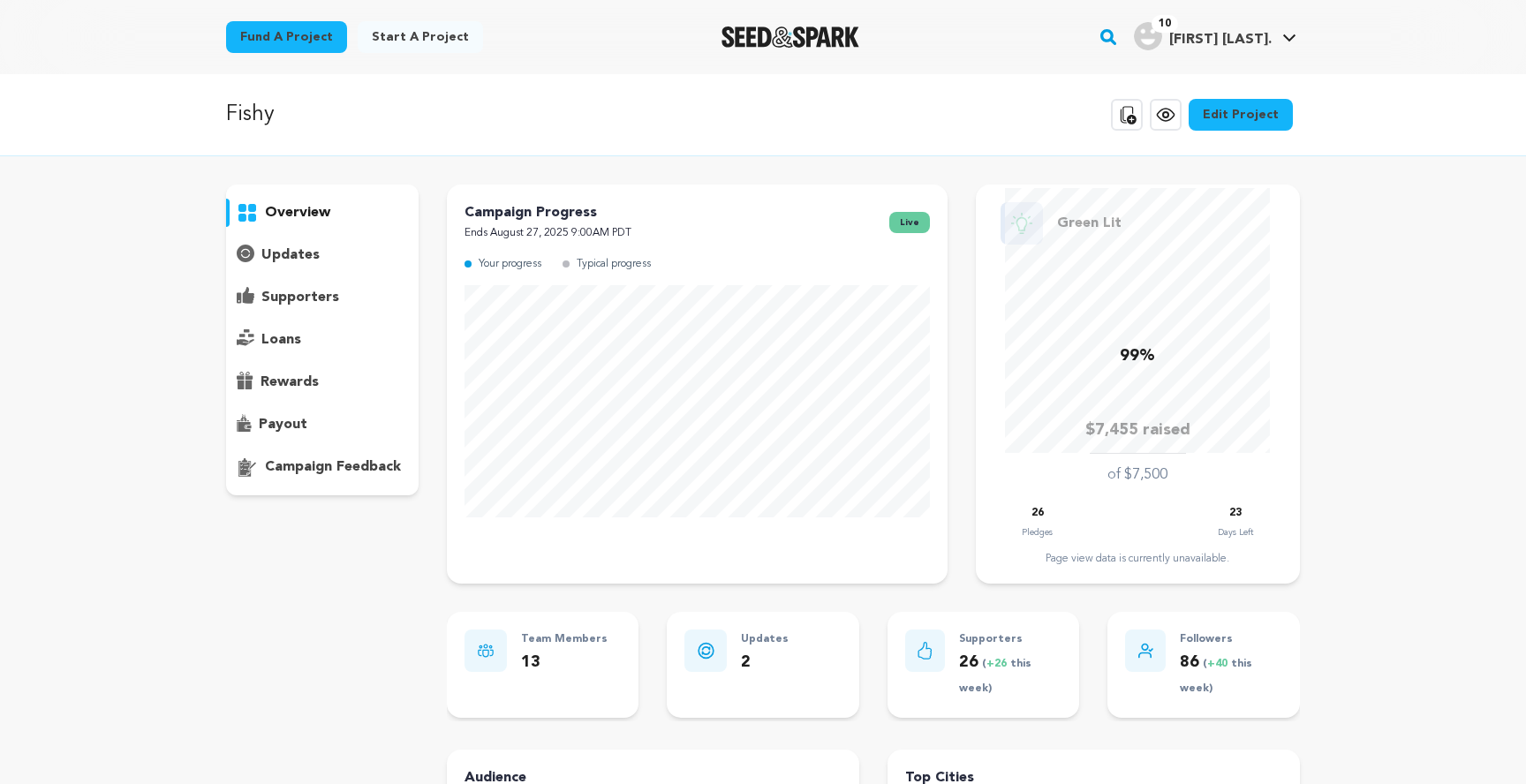 scroll, scrollTop: 0, scrollLeft: 0, axis: both 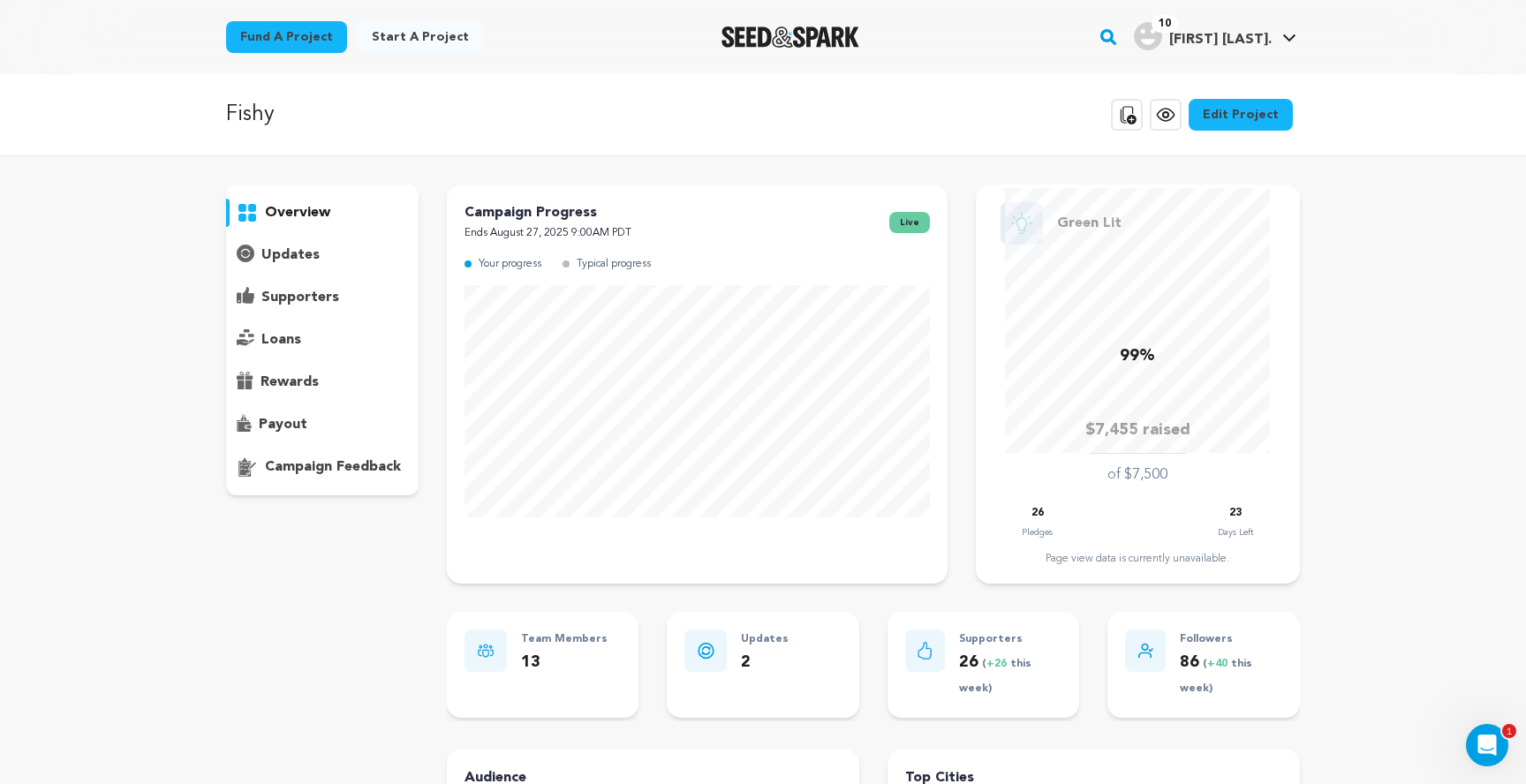 click on "campaign feedback" at bounding box center [322, 467] 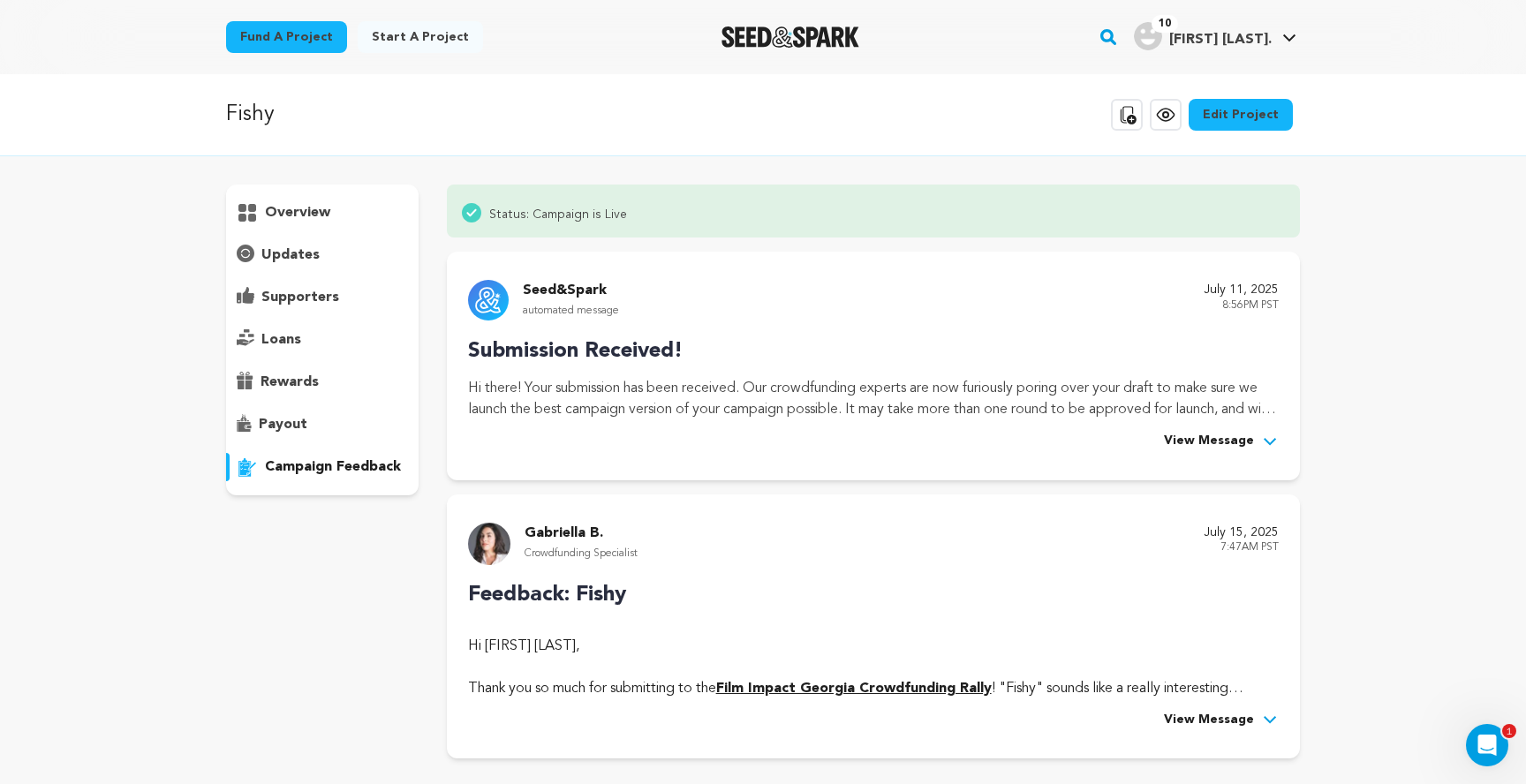 click on "overview" at bounding box center (322, 340) 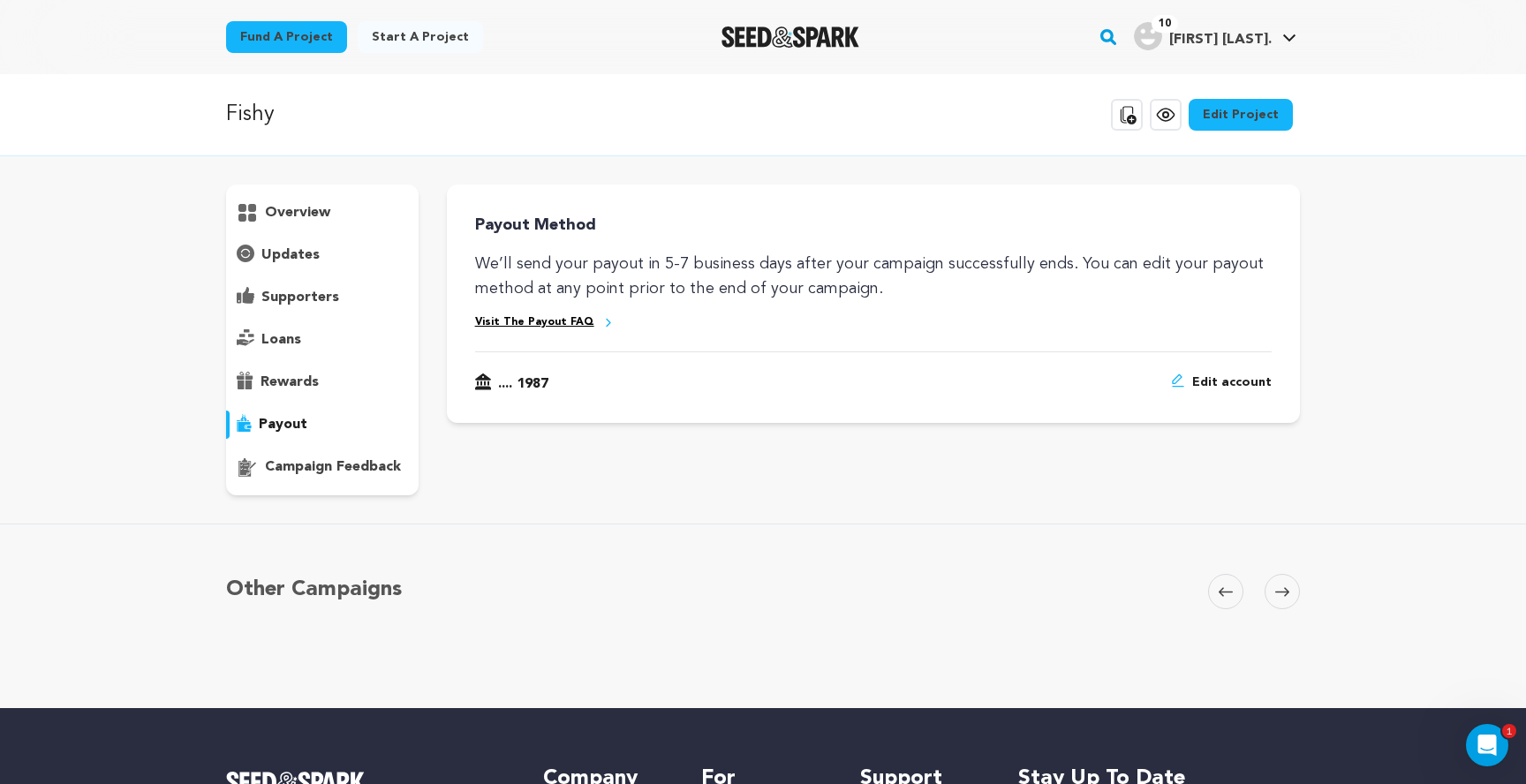 click on "rewards" at bounding box center (322, 382) 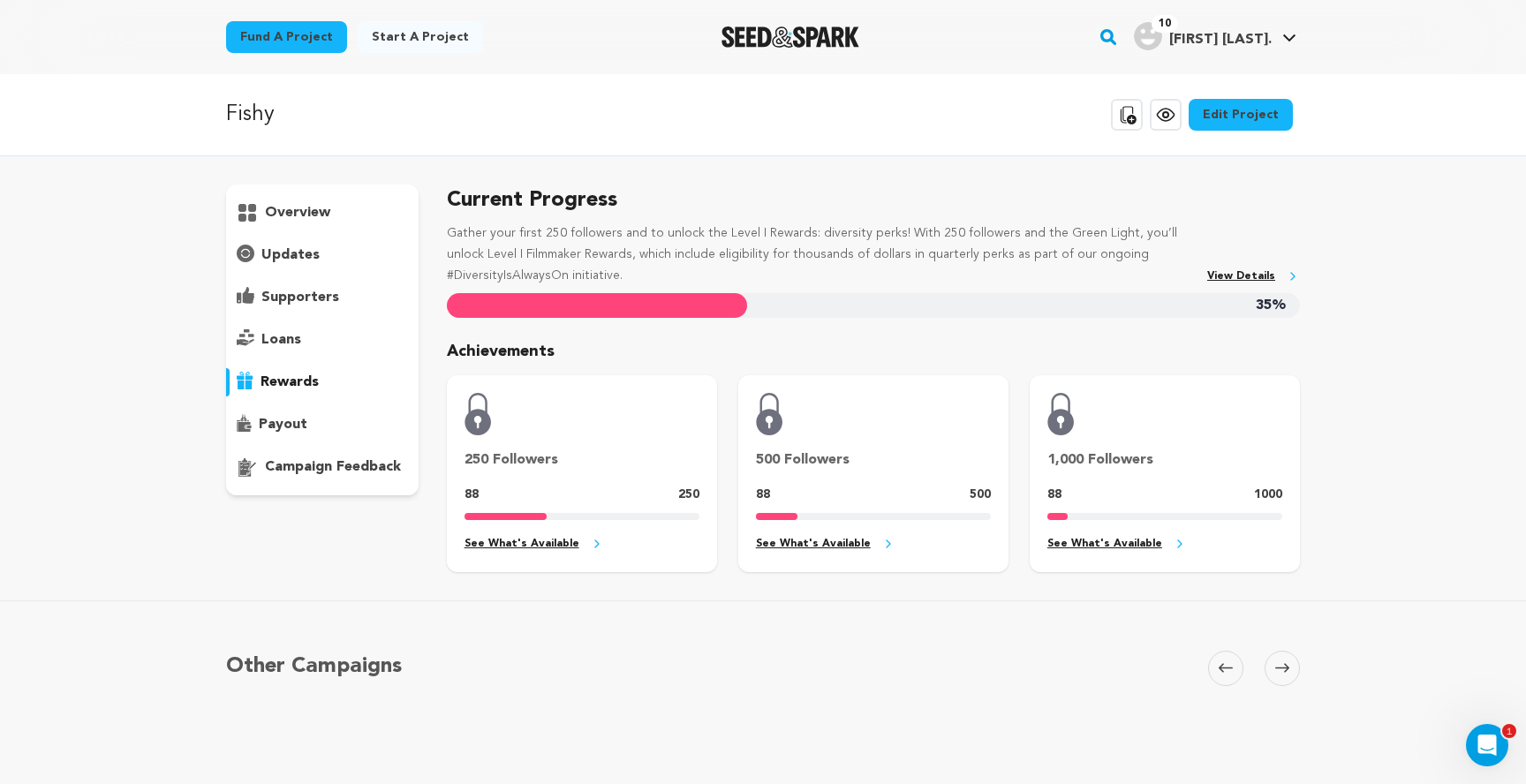 click on "loans" at bounding box center [322, 340] 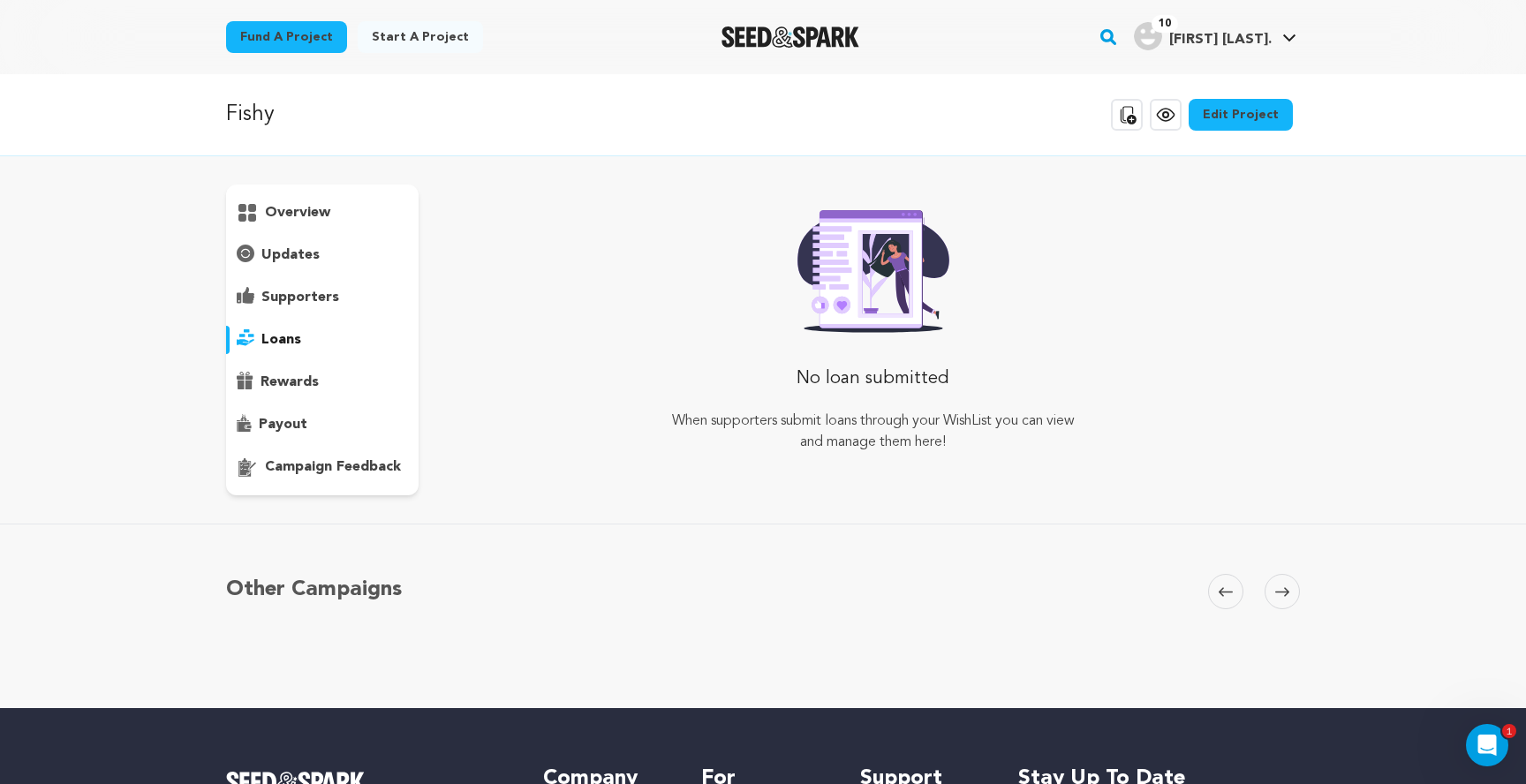 click on "loans" at bounding box center [322, 340] 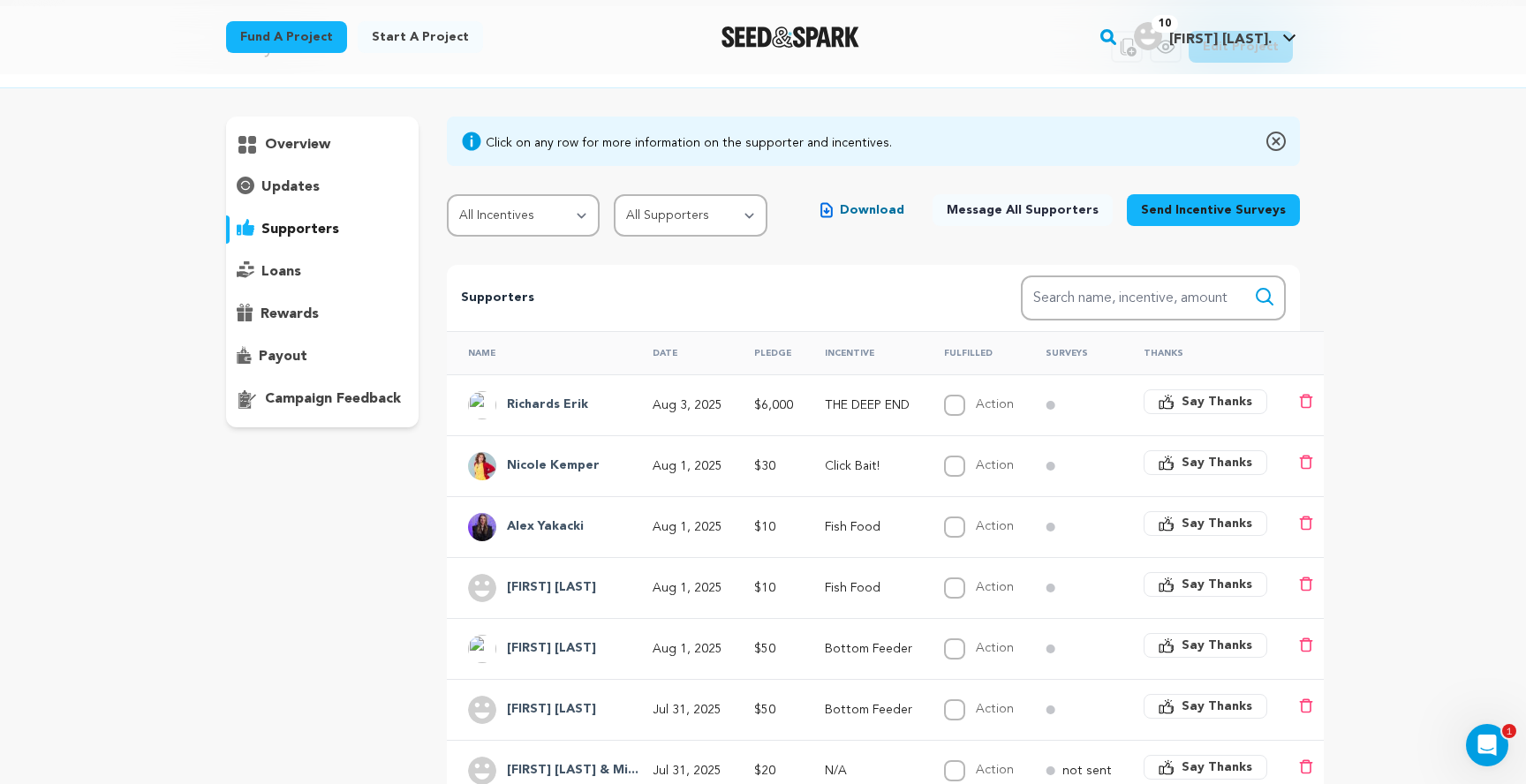 scroll, scrollTop: 0, scrollLeft: 0, axis: both 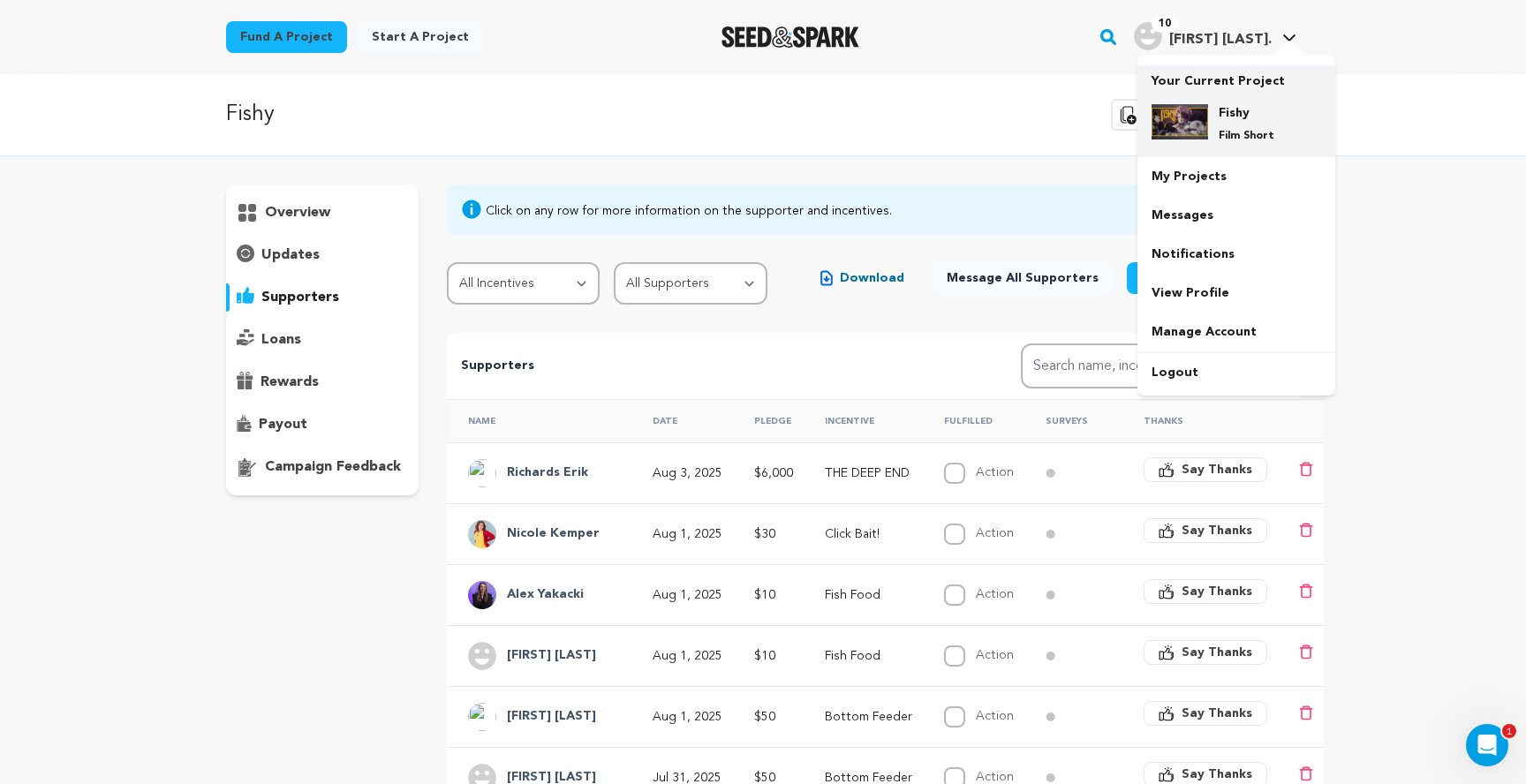 click on "Fishy
Film Short" at bounding box center (1250, 124) 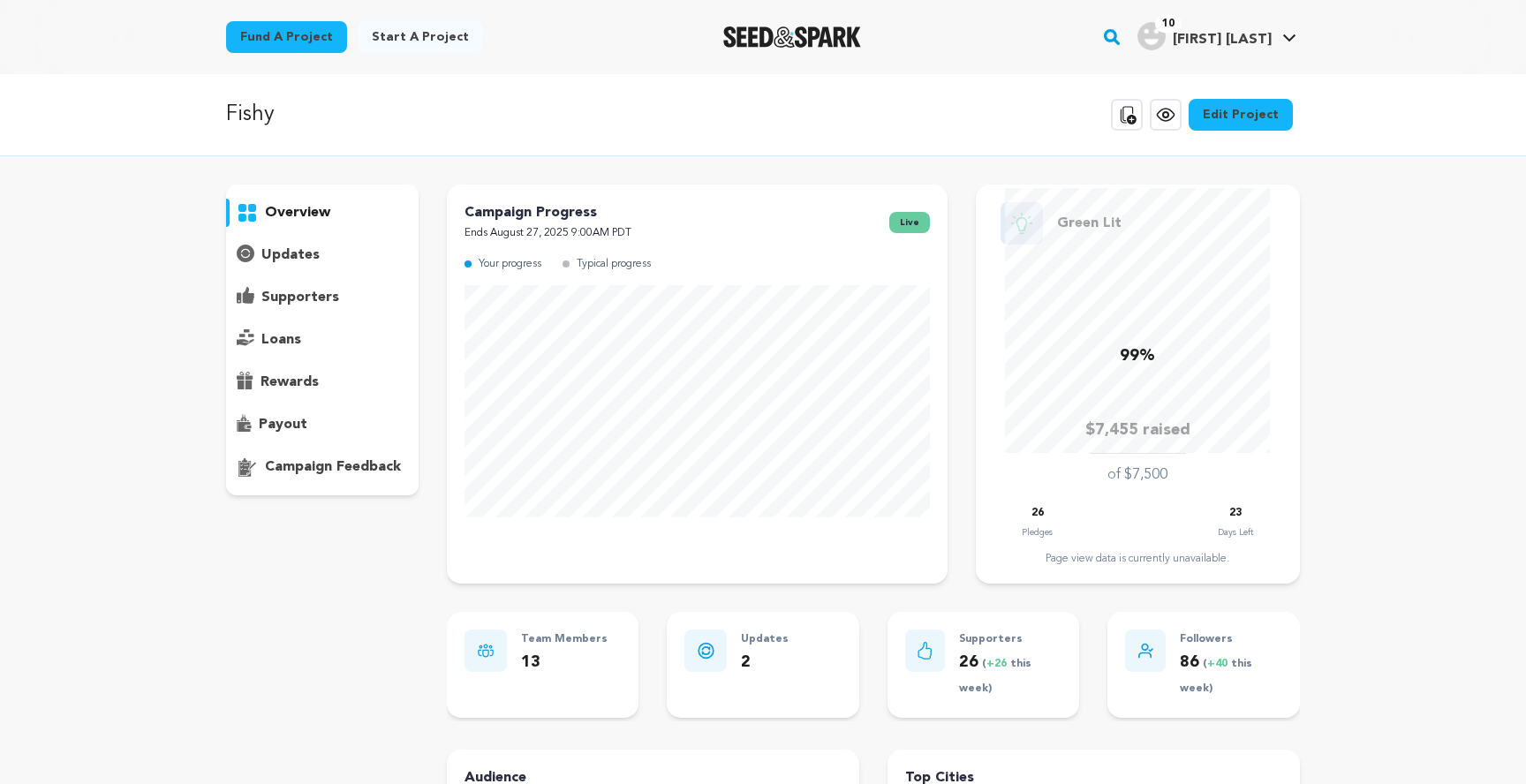 scroll, scrollTop: 0, scrollLeft: 0, axis: both 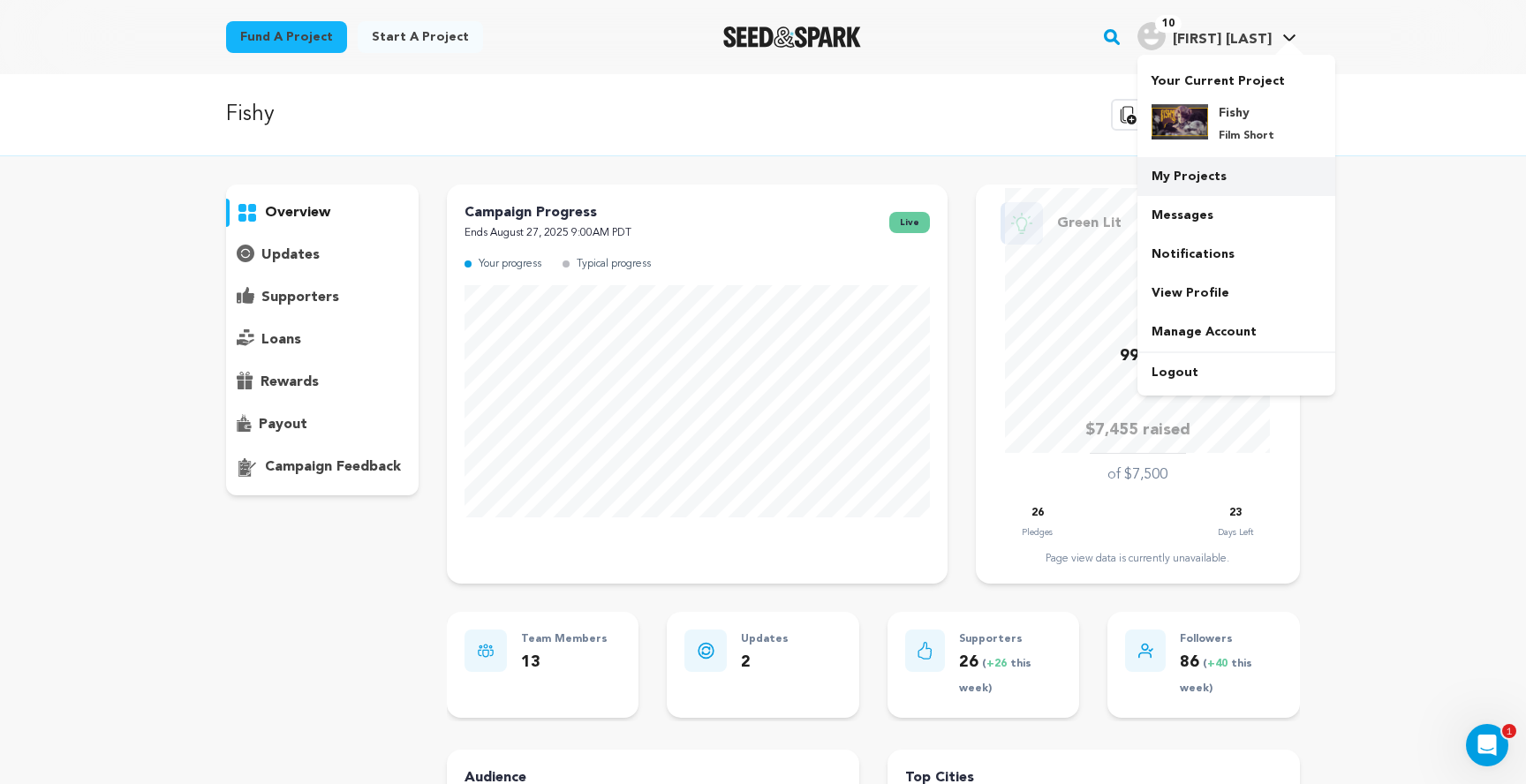 click on "My Projects" at bounding box center (1236, 177) 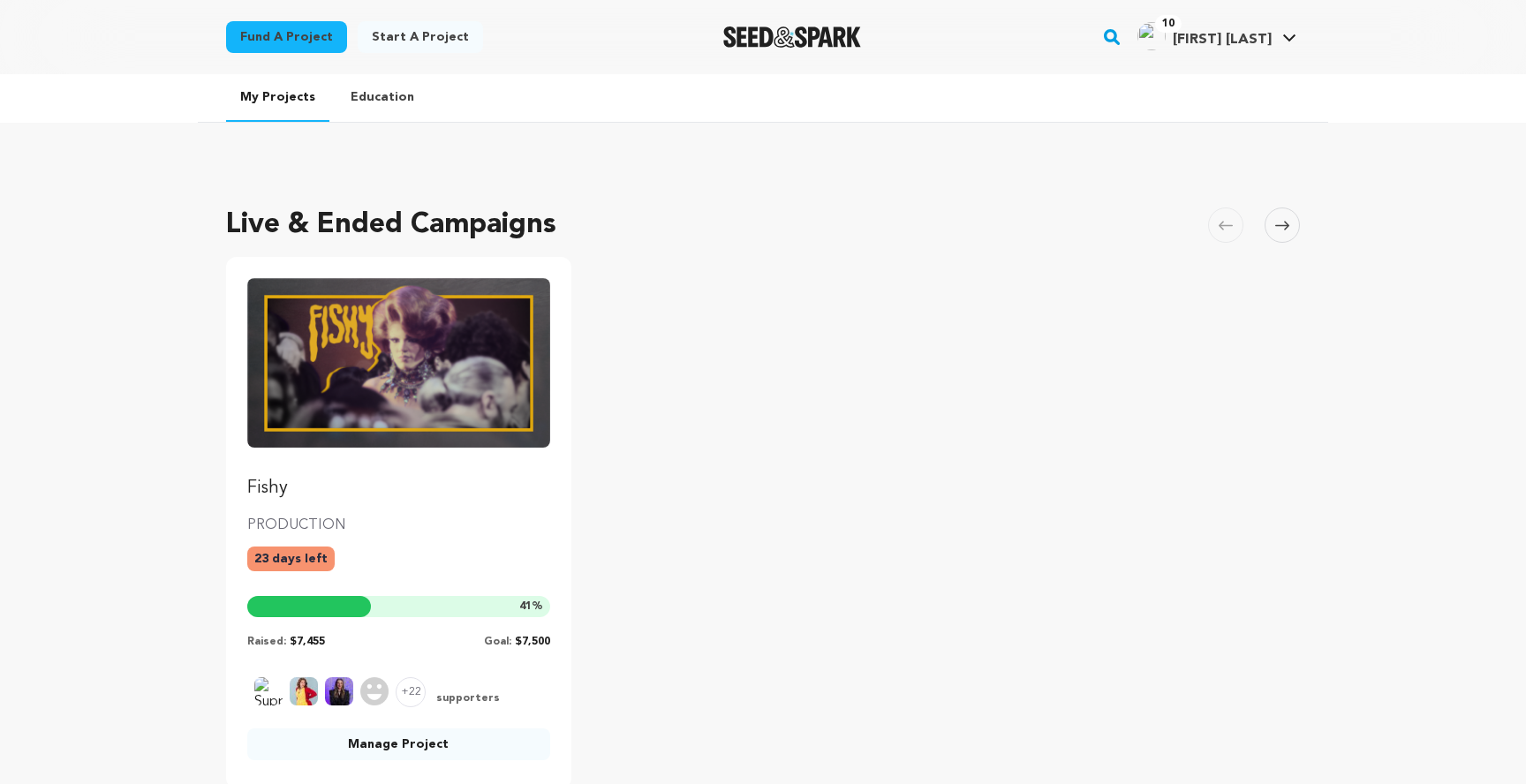 scroll, scrollTop: 0, scrollLeft: 0, axis: both 